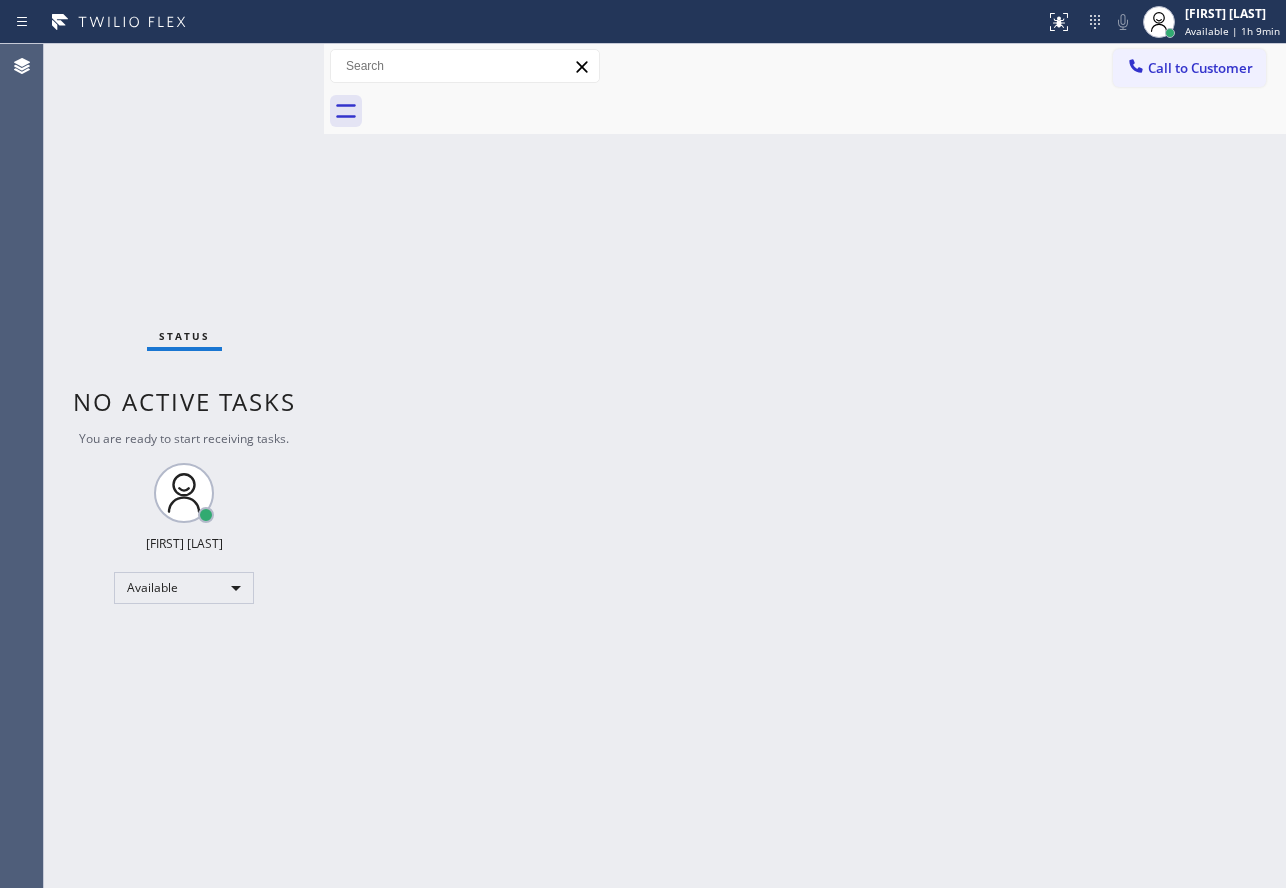 scroll, scrollTop: 0, scrollLeft: 0, axis: both 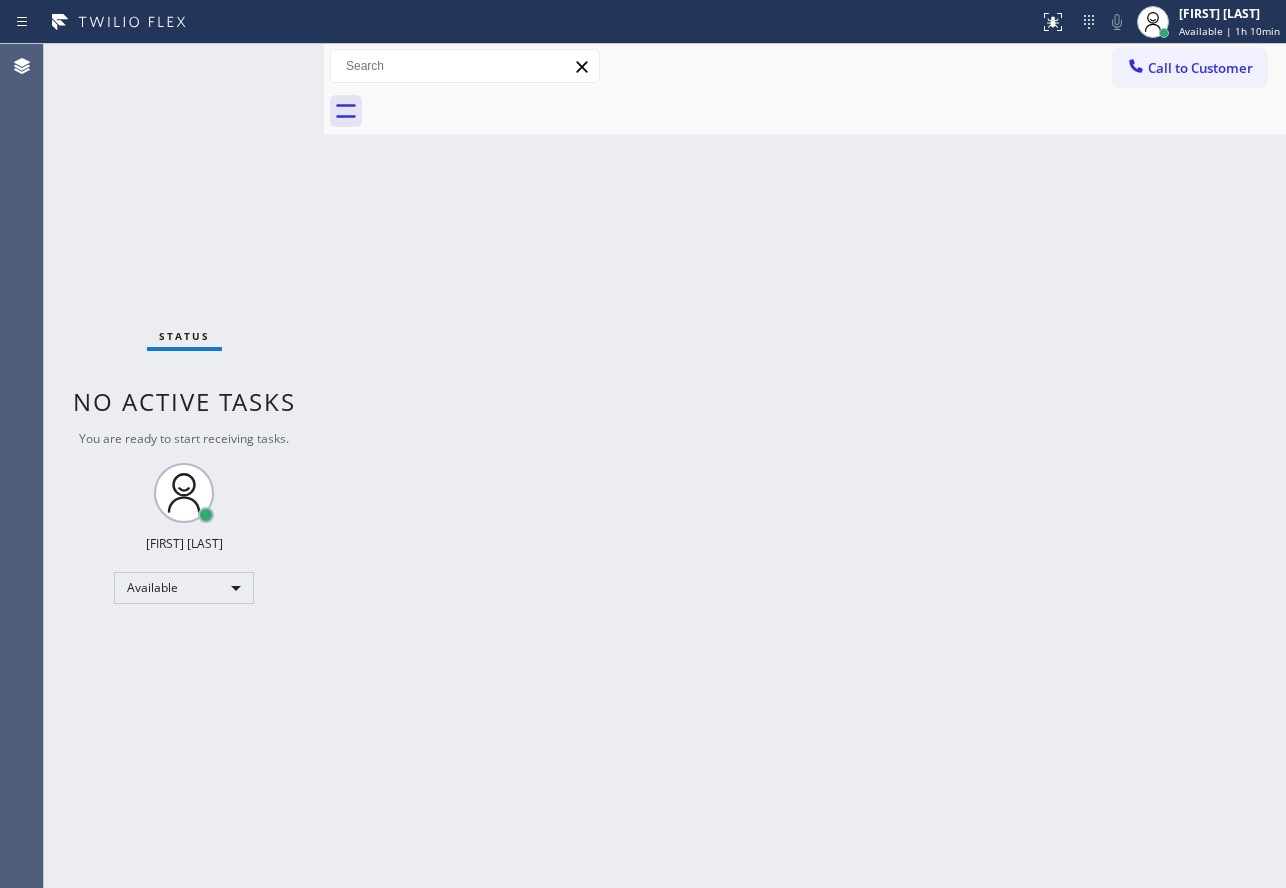 click on "Back to Dashboard Change Sender ID Customers Technicians Select a contact Outbound call Technician Search Technician Your caller id phone number Your caller id phone number Call Technician info Name   Phone none Address none Change Sender ID HVAC +[NUMBER] [PHONE] 5 Star Appliance +[NUMBER] [PHONE] Appliance Repair +[NUMBER] [PHONE] Plumbing +[NUMBER] [PHONE] Air Duct Cleaning +[NUMBER] [PHONE]  Electricians +[NUMBER] [PHONE] Cancel Change Check personal SMS Reset Change No tabs Call to Customer Outbound call Location High Energy Viking Refrigerator Repair Your caller id phone number ([PHONE]) Customer number Call Outbound call Technician Search Technician Your caller id phone number Your caller id phone number Call" at bounding box center (805, 466) 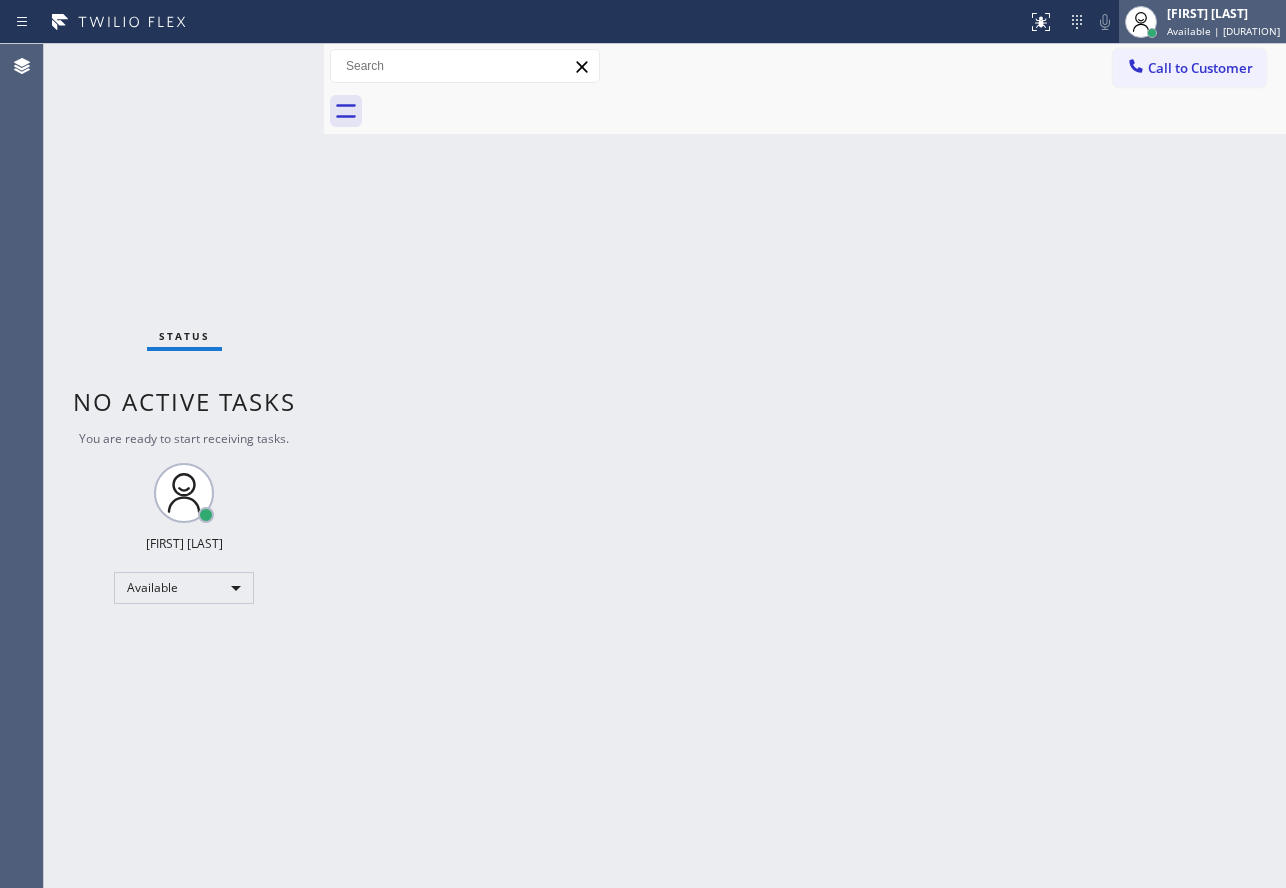 click on "[FIRST] [LAST] Available | 1h 24min" at bounding box center (1224, 21) 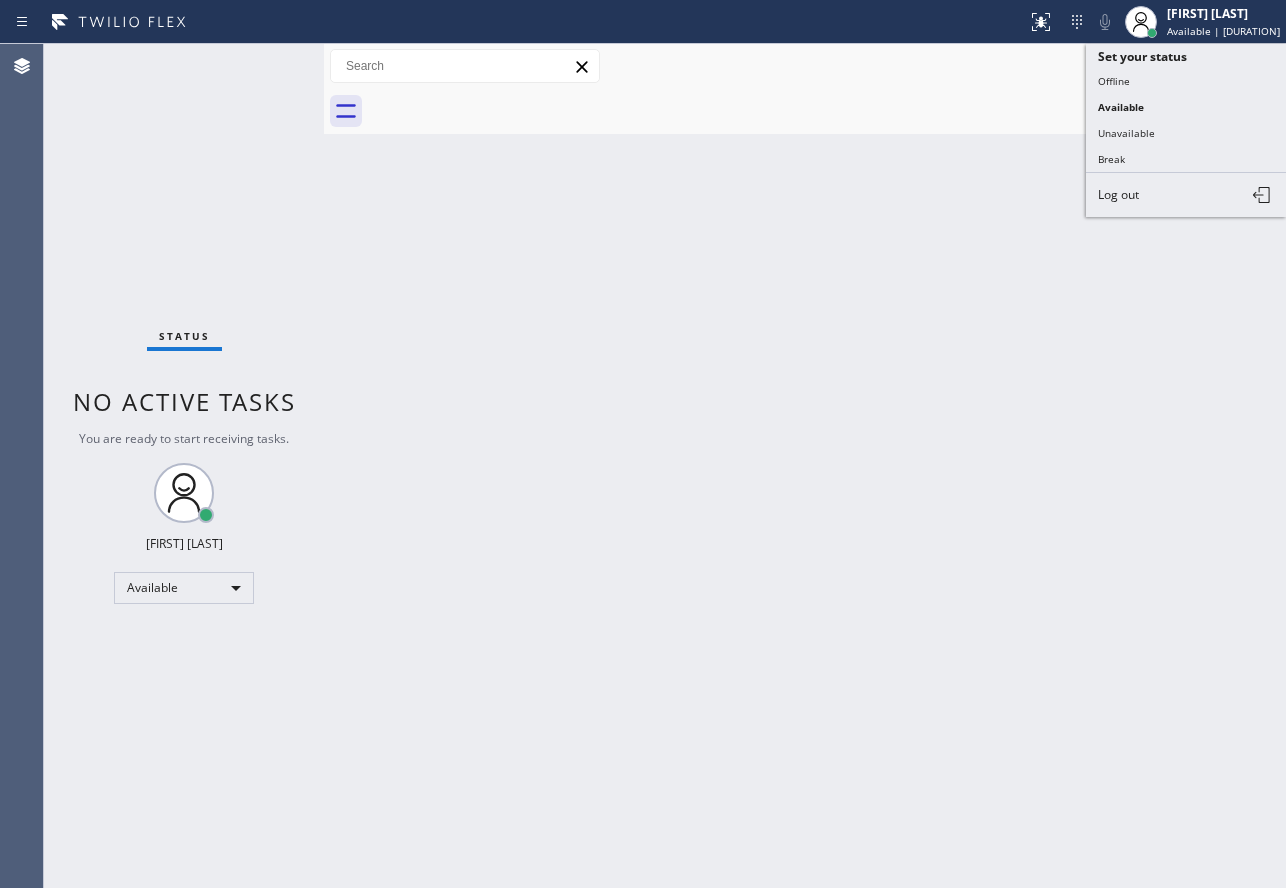 click on "Back to Dashboard Change Sender ID Customers Technicians Select a contact Outbound call Technician Search Technician Your caller id phone number Your caller id phone number Call Technician info Name   Phone none Address none Change Sender ID HVAC +[NUMBER] [PHONE] 5 Star Appliance +[NUMBER] [PHONE] Appliance Repair +[NUMBER] [PHONE] Plumbing +[NUMBER] [PHONE] Air Duct Cleaning +[NUMBER] [PHONE]  Electricians +[NUMBER] [PHONE] Cancel Change Check personal SMS Reset Change No tabs Call to Customer Outbound call Location High Energy Viking Refrigerator Repair Your caller id phone number ([PHONE]) Customer number Call Outbound call Technician Search Technician Your caller id phone number Your caller id phone number Call" at bounding box center (805, 466) 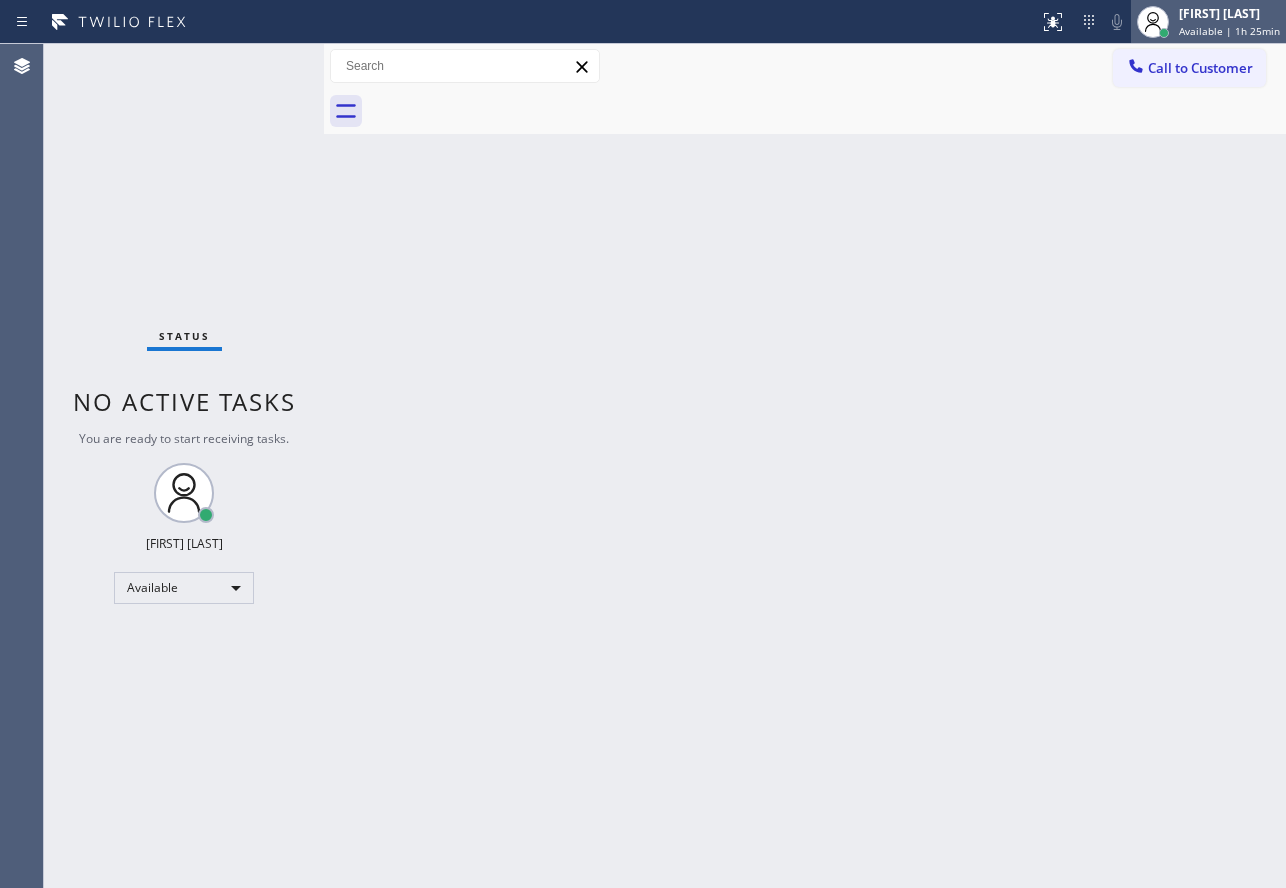 click on "Available | 1h 25min" at bounding box center [1229, 31] 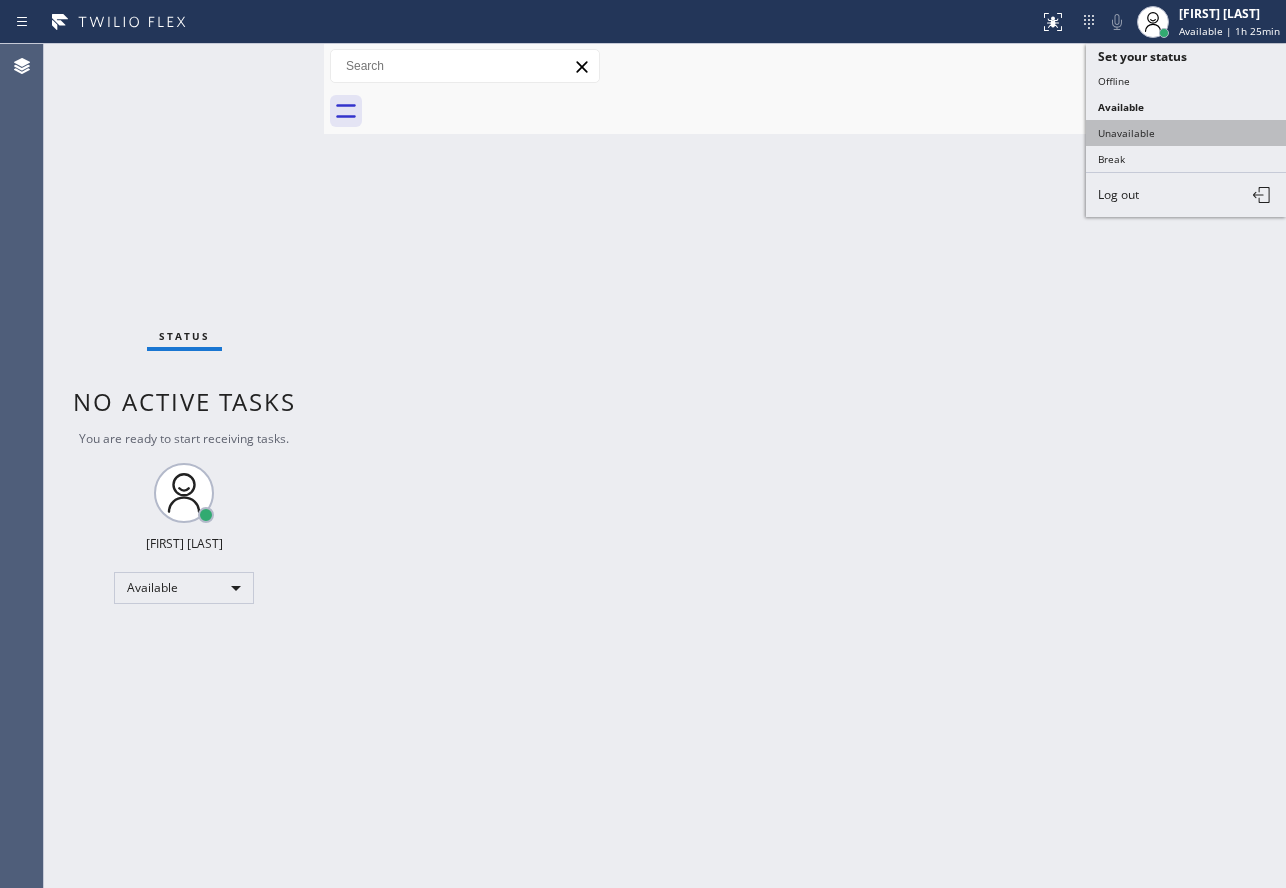 click on "Unavailable" at bounding box center (1186, 133) 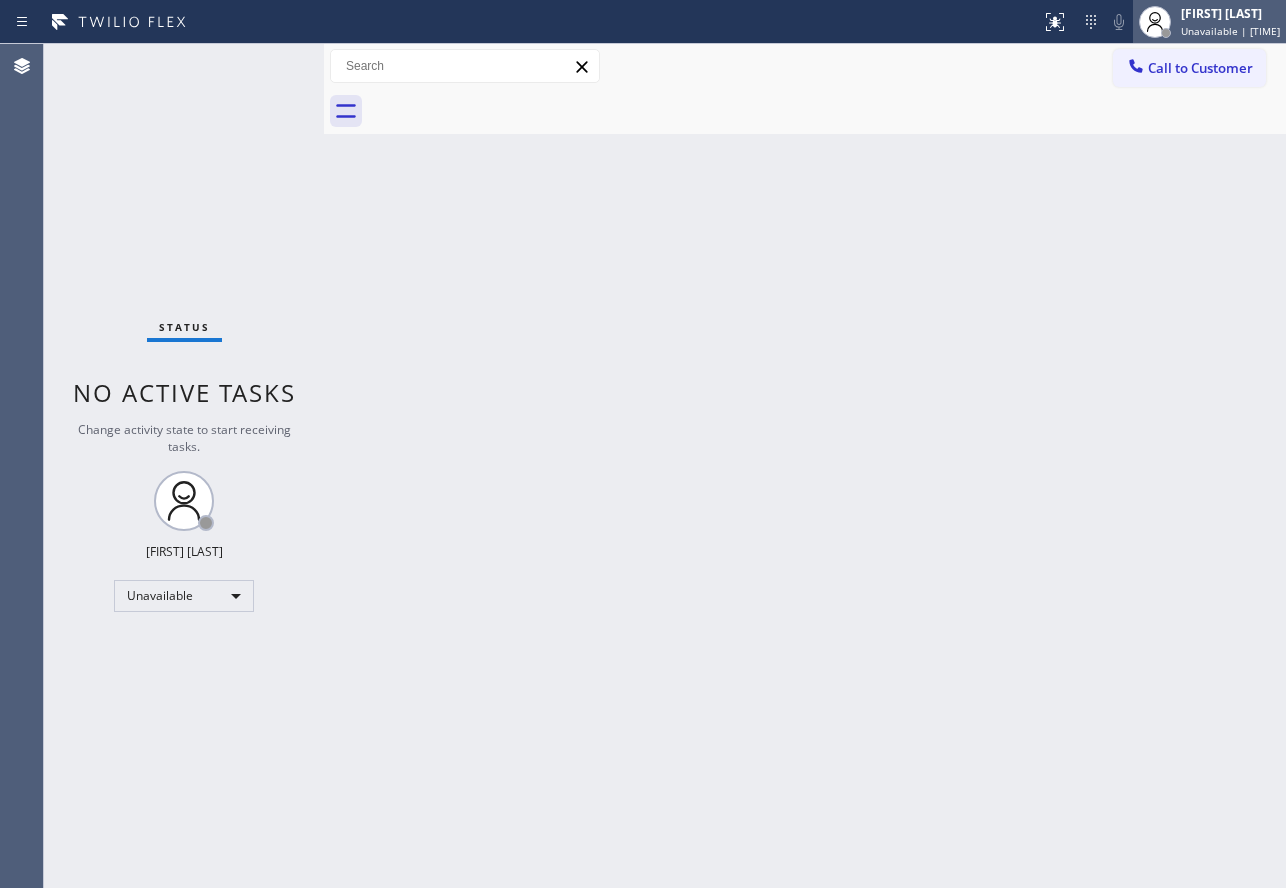 click on "[FIRST] [LAST]" at bounding box center (1230, 13) 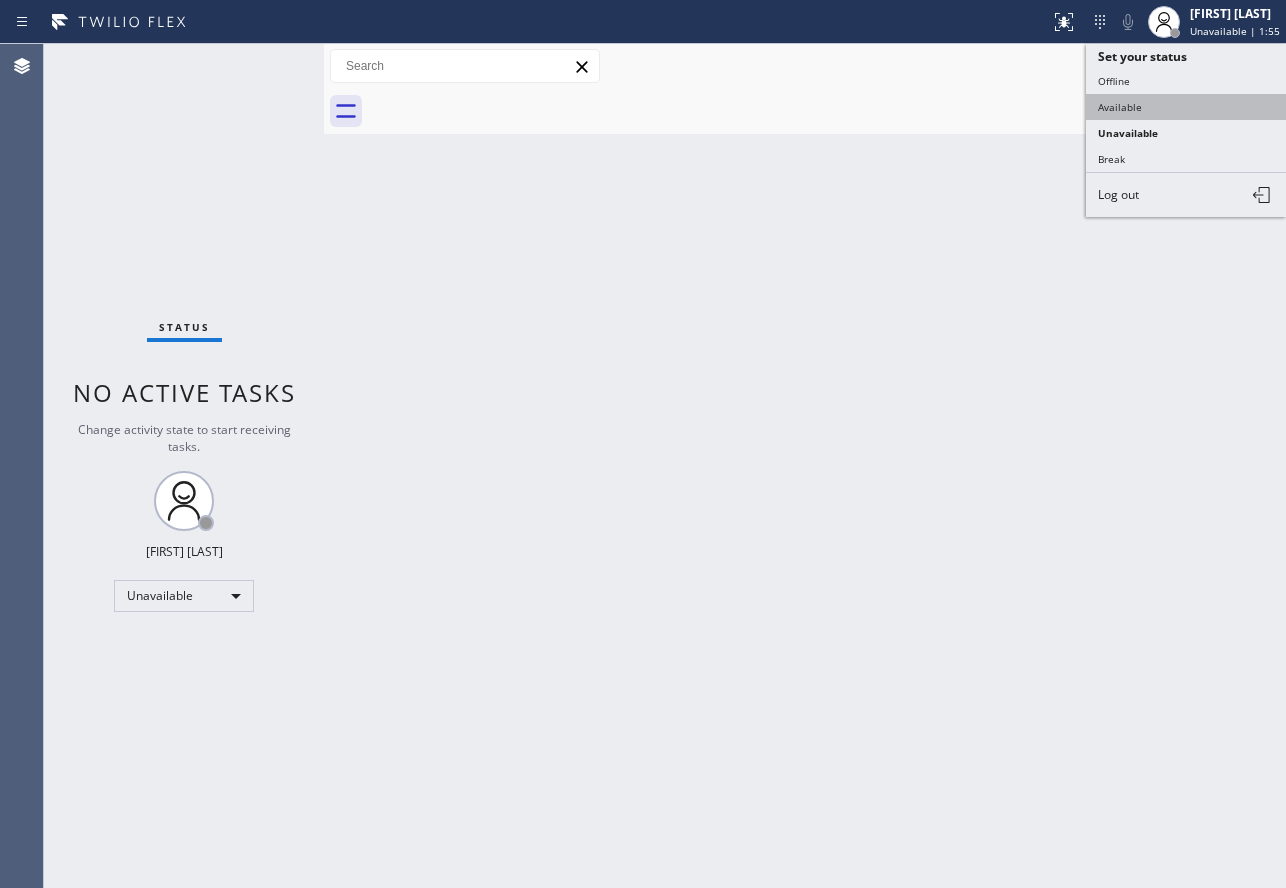 click on "Available" at bounding box center [1186, 107] 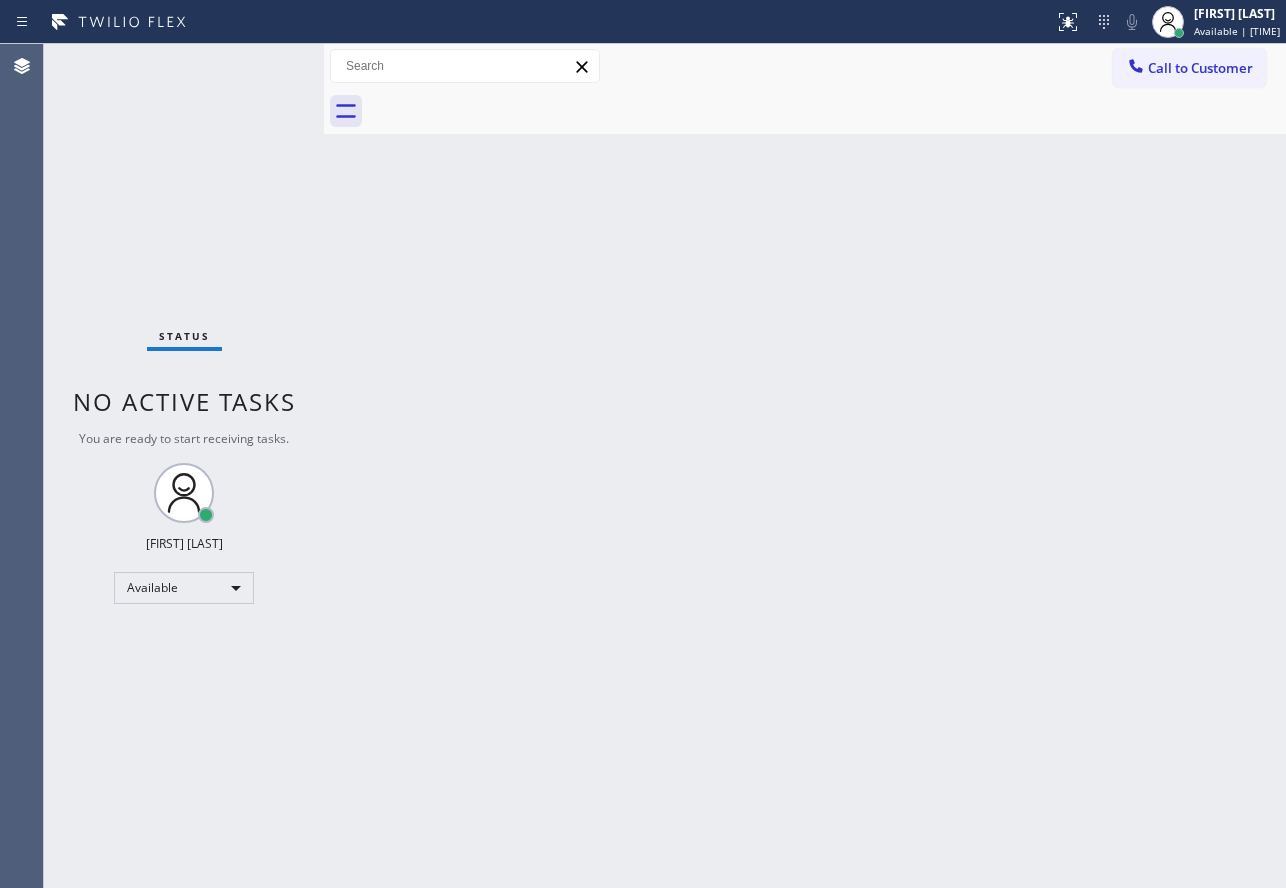 click on "Back to Dashboard Change Sender ID Customers Technicians Select a contact Outbound call Technician Search Technician Your caller id phone number Your caller id phone number Call Technician info Name   Phone none Address none Change Sender ID HVAC +[NUMBER] [PHONE] 5 Star Appliance +[NUMBER] [PHONE] Appliance Repair +[NUMBER] [PHONE] Plumbing +[NUMBER] [PHONE] Air Duct Cleaning +[NUMBER] [PHONE]  Electricians +[NUMBER] [PHONE] Cancel Change Check personal SMS Reset Change No tabs Call to Customer Outbound call Location High Energy Viking Refrigerator Repair Your caller id phone number ([PHONE]) Customer number Call Outbound call Technician Search Technician Your caller id phone number Your caller id phone number Call" at bounding box center (805, 466) 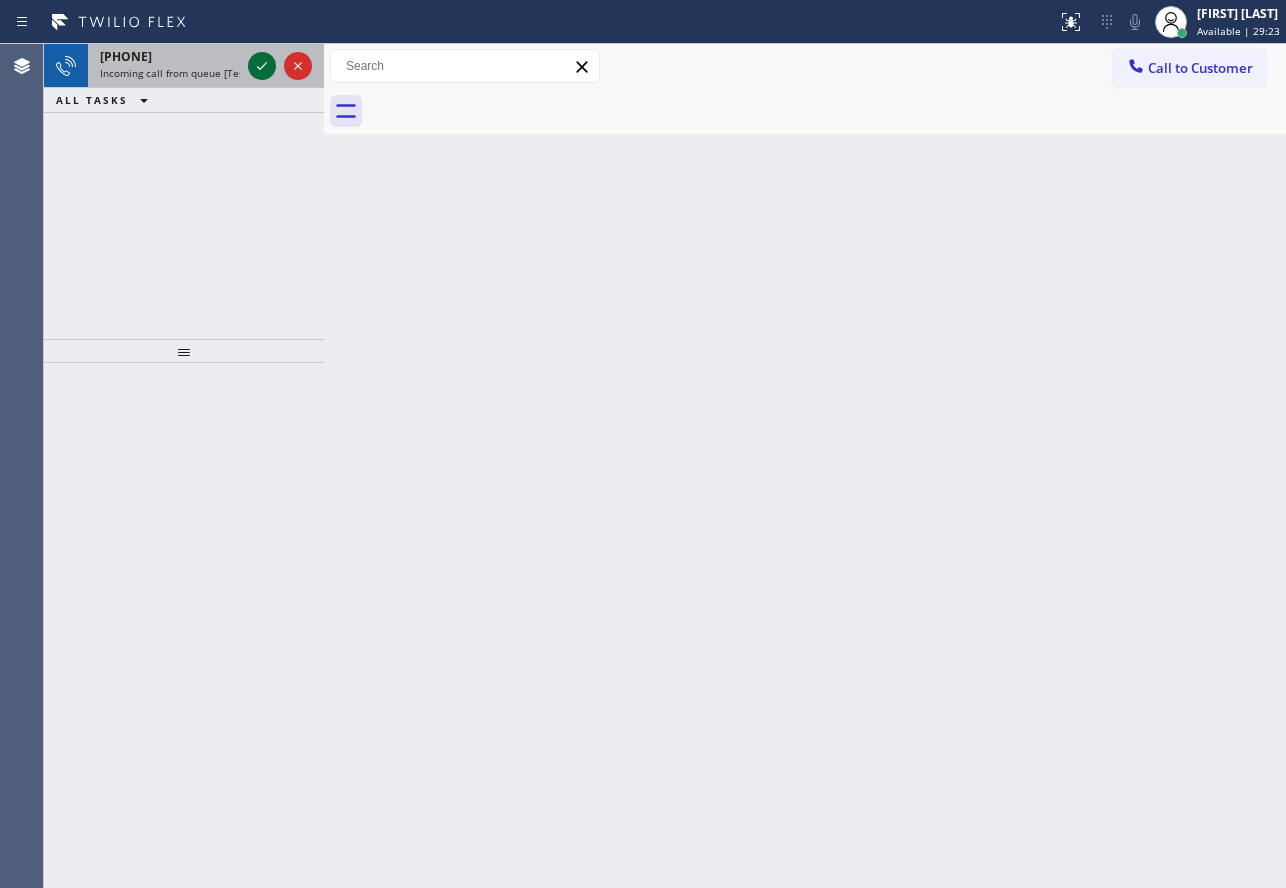 click 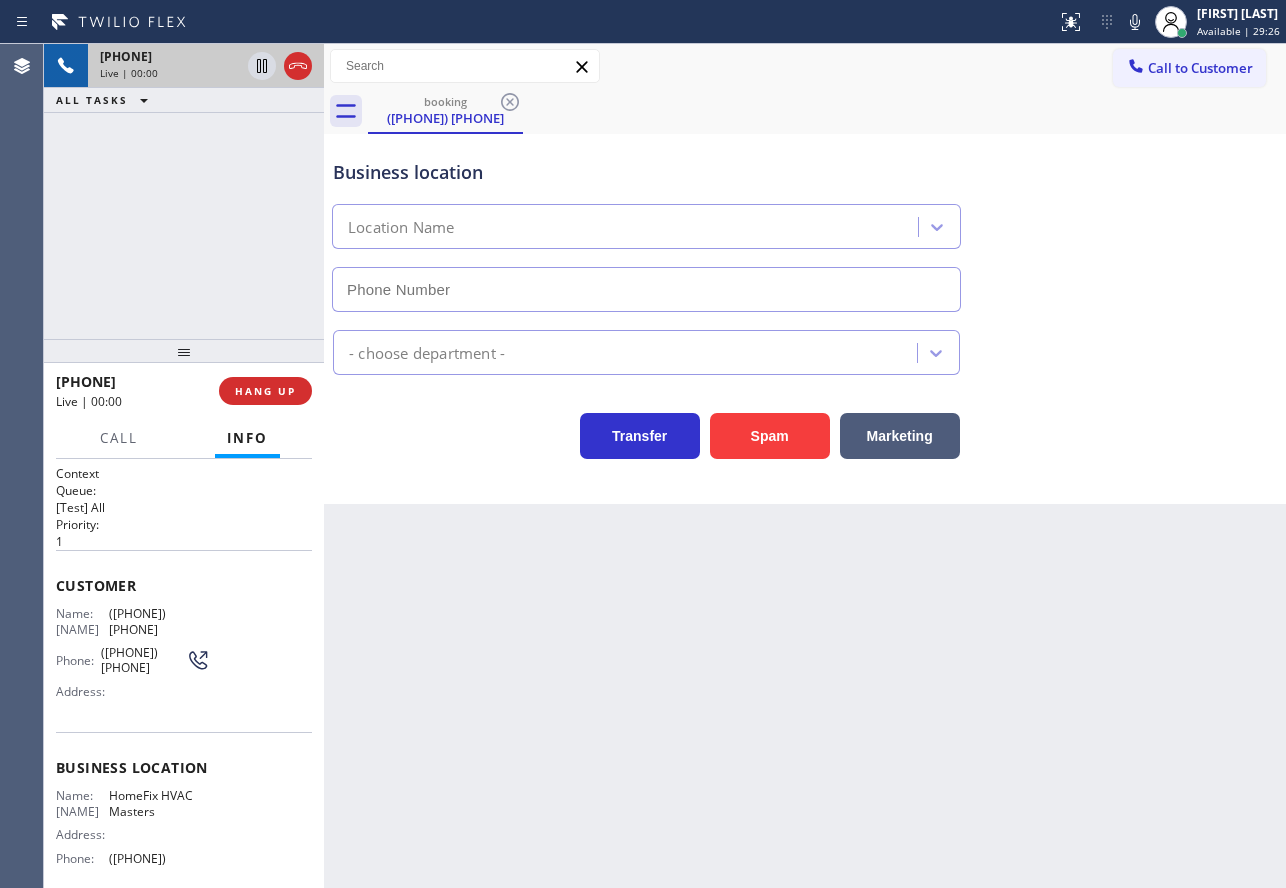 type on "([PHONE])" 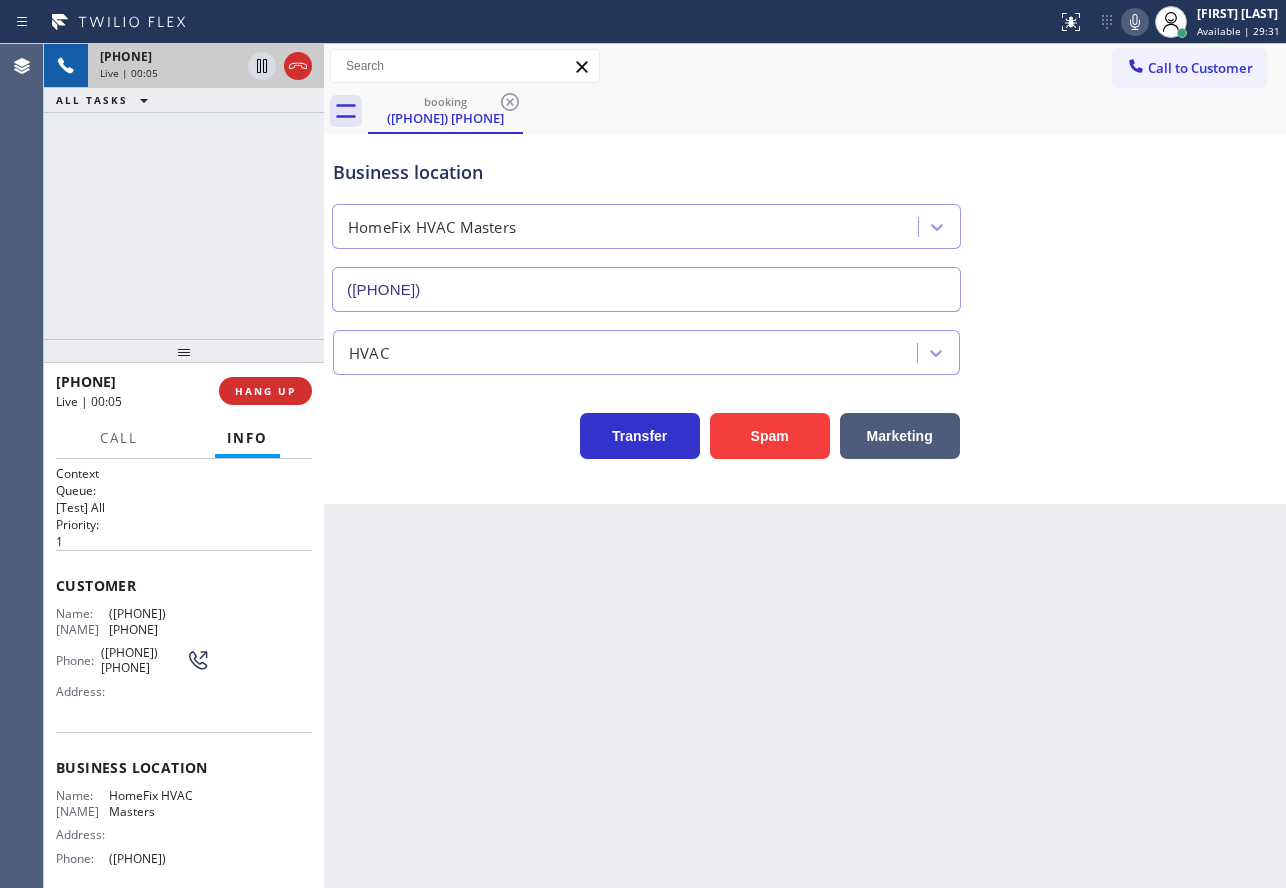 click 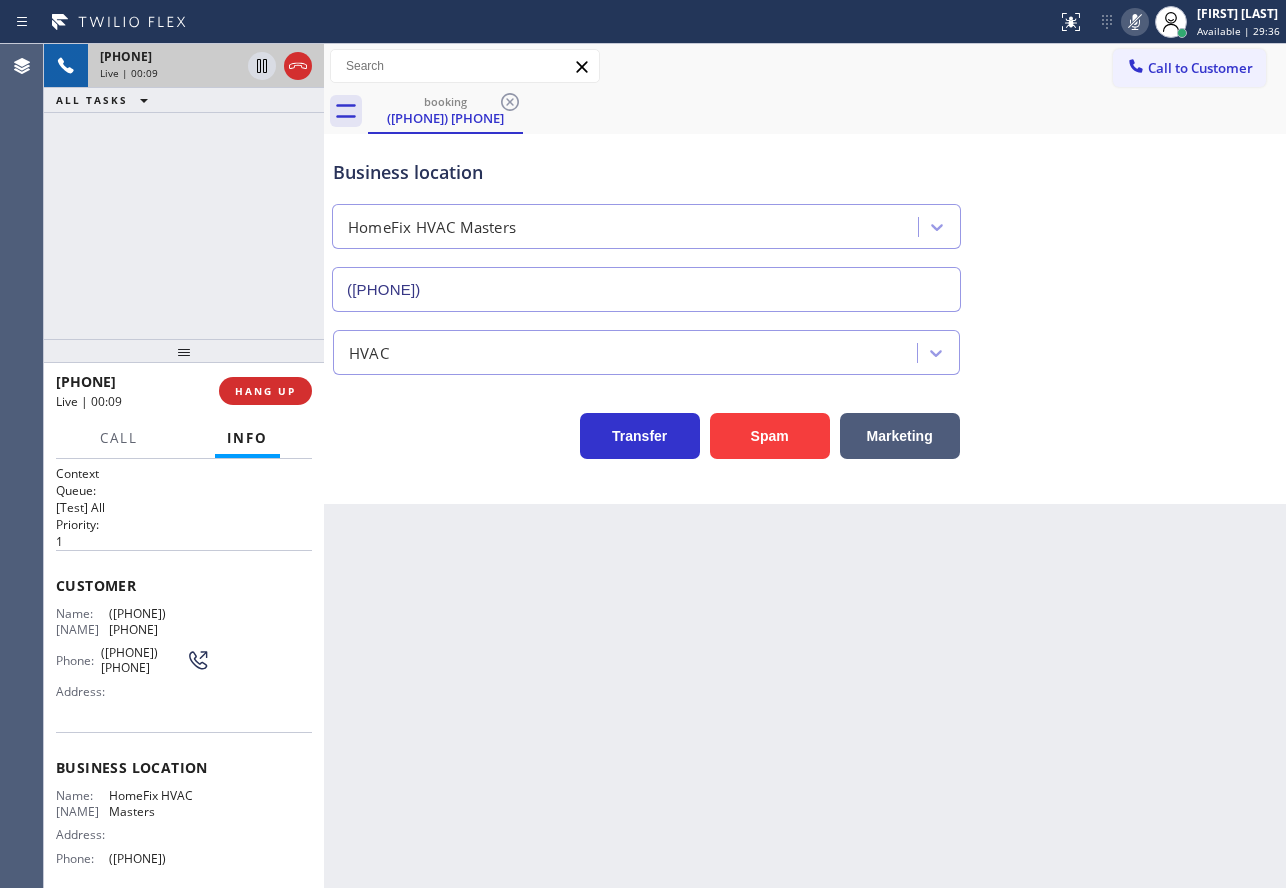 click 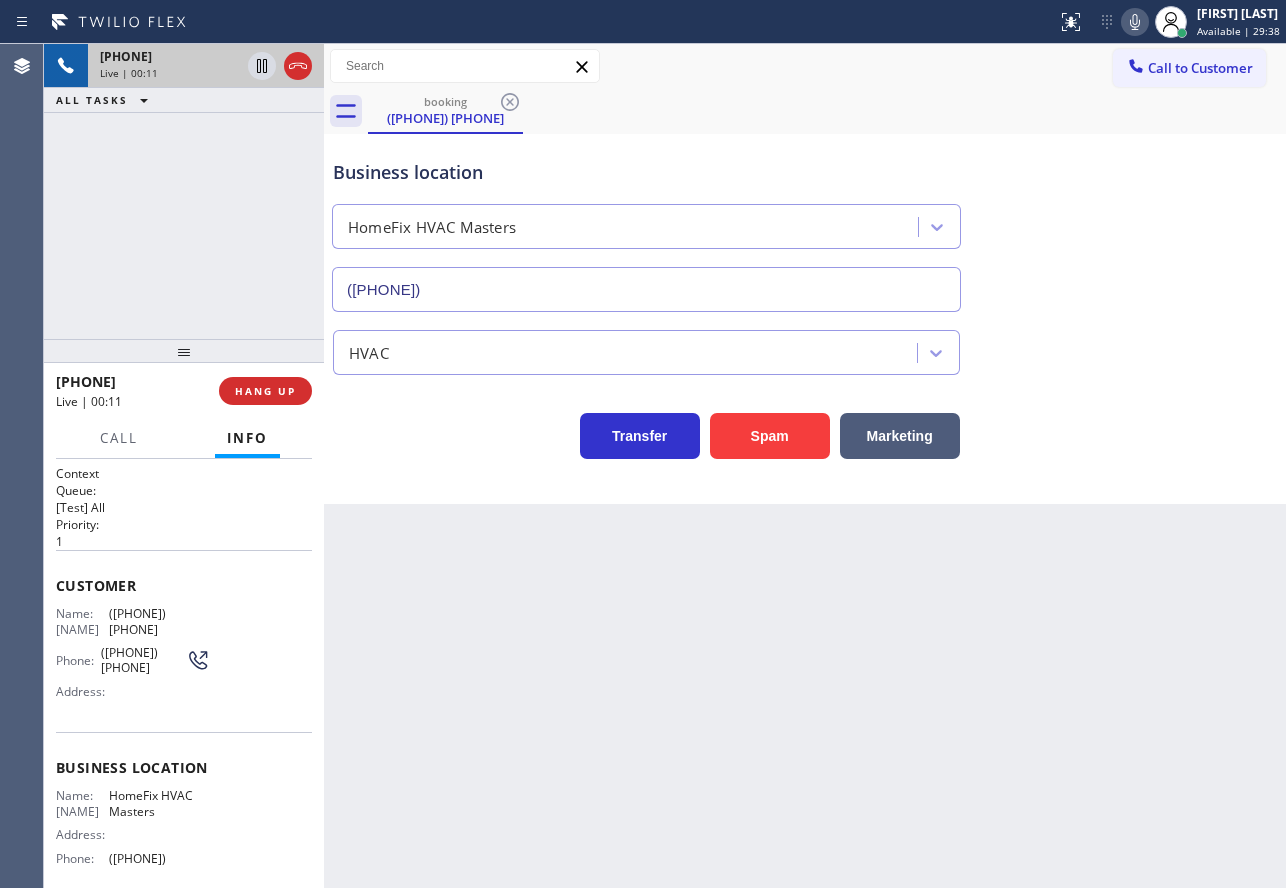 click 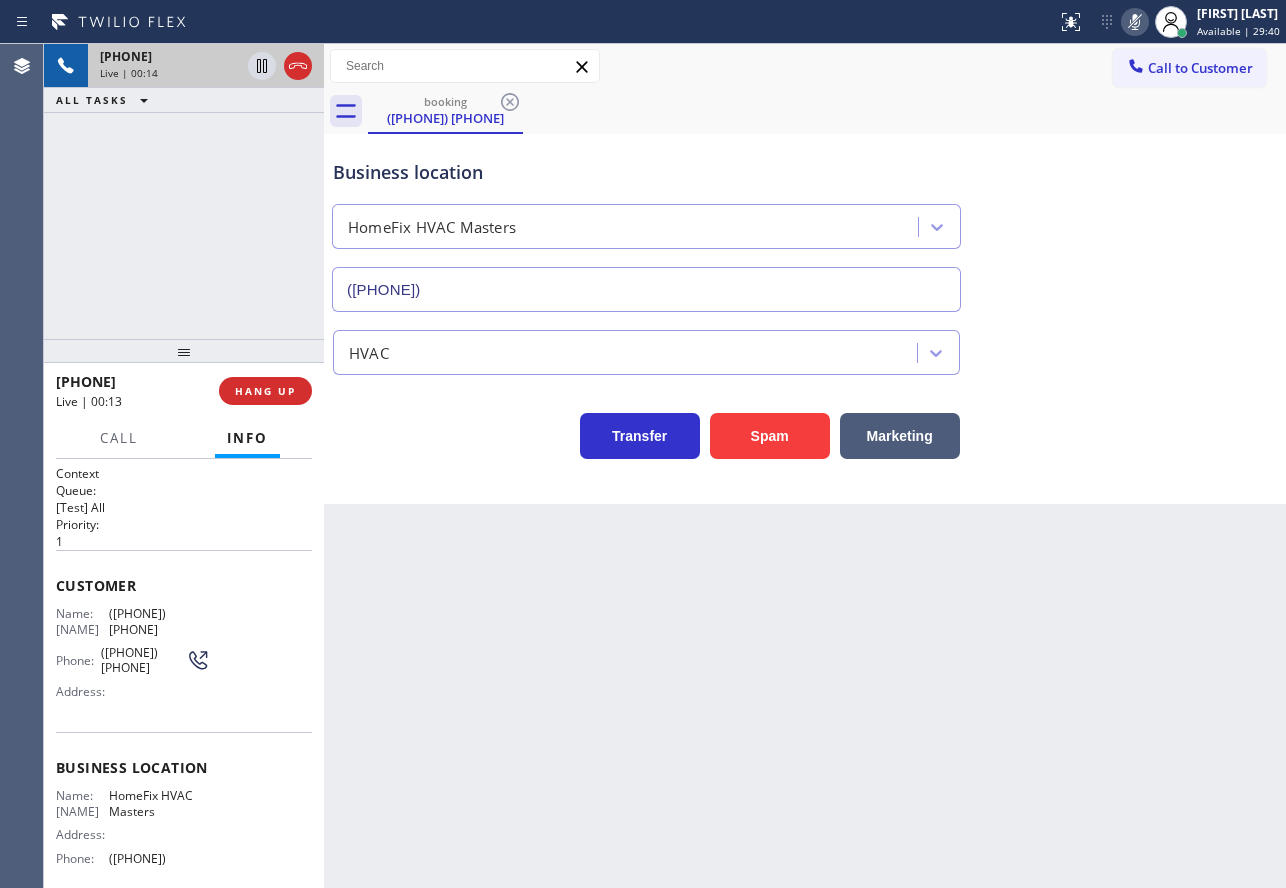 click 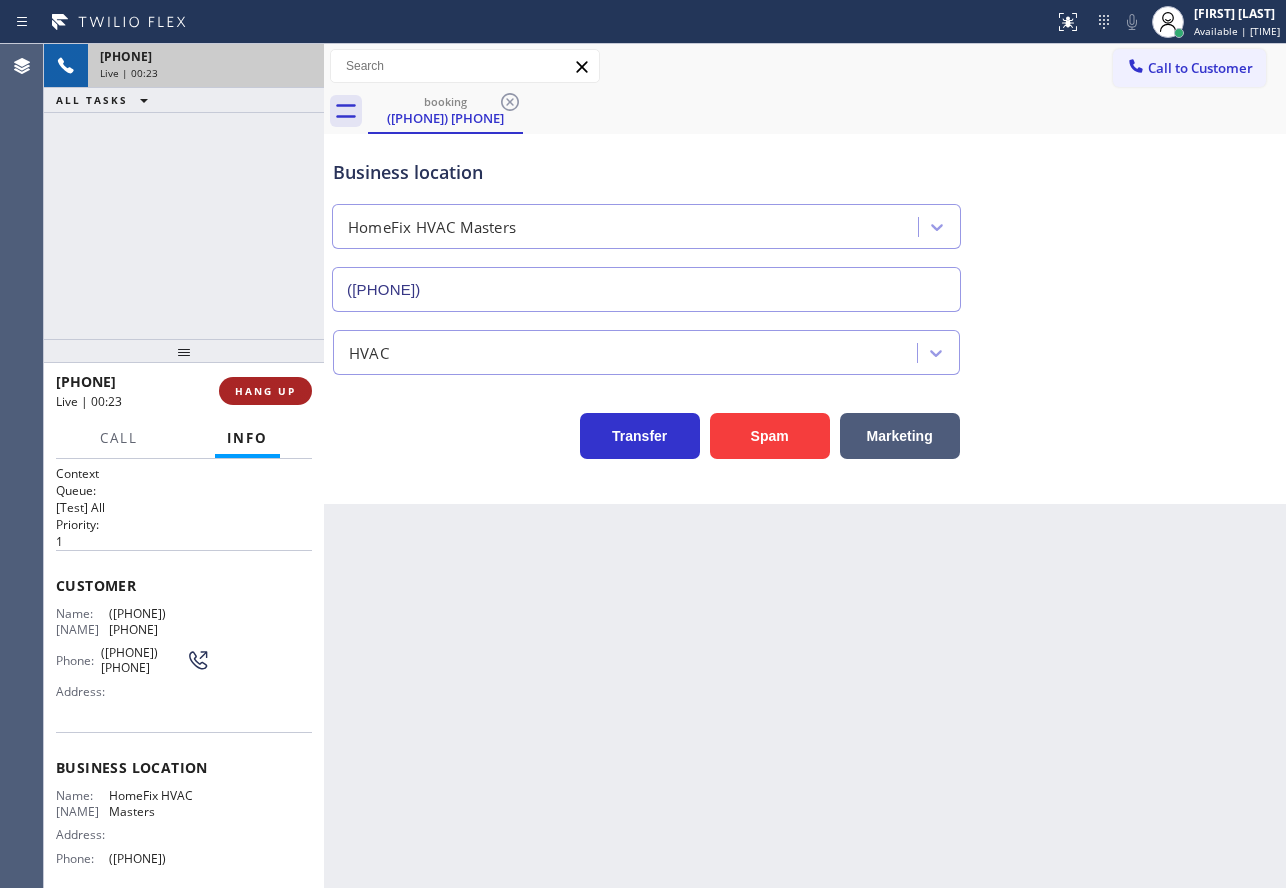click on "HANG UP" at bounding box center (265, 391) 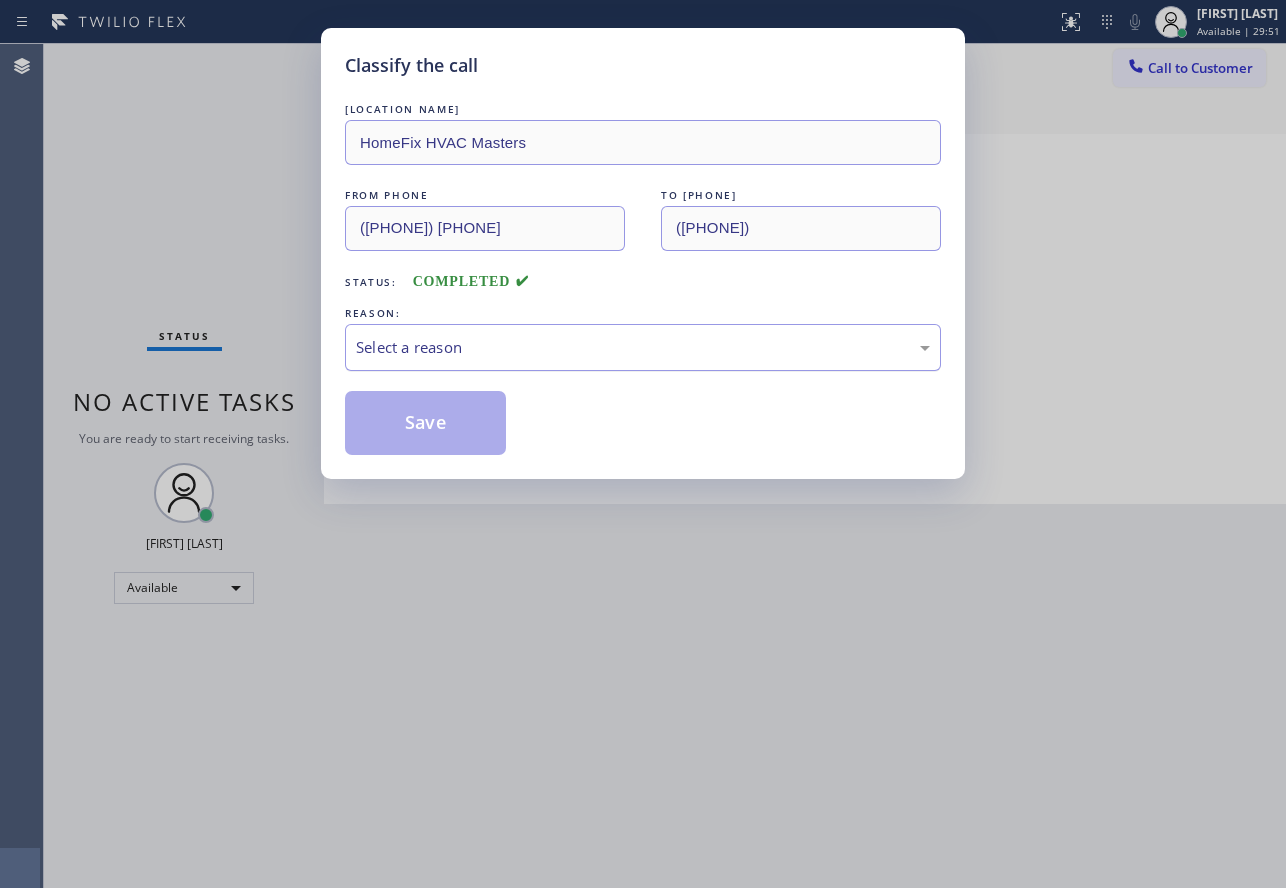 click on "Select a reason" at bounding box center (643, 347) 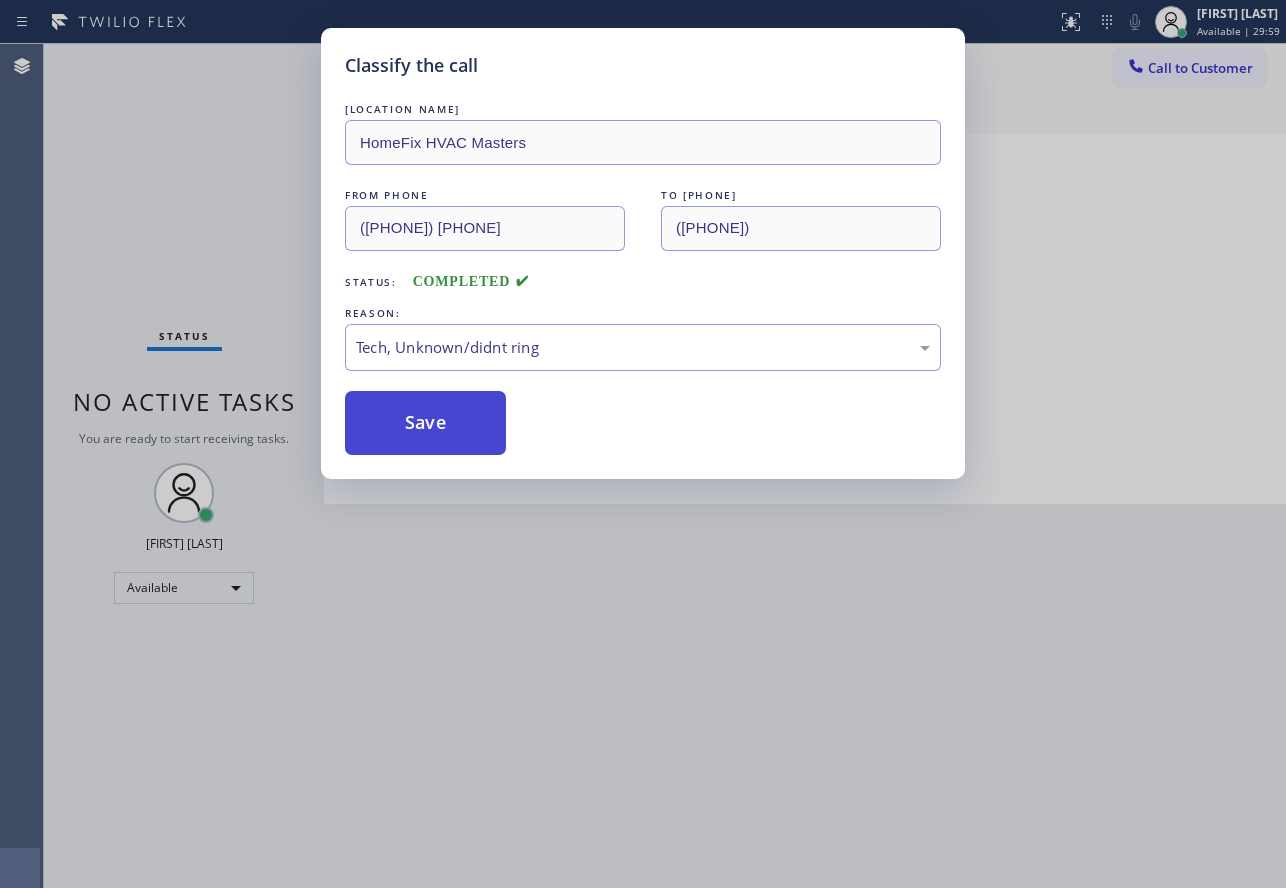 click on "Save" at bounding box center (425, 423) 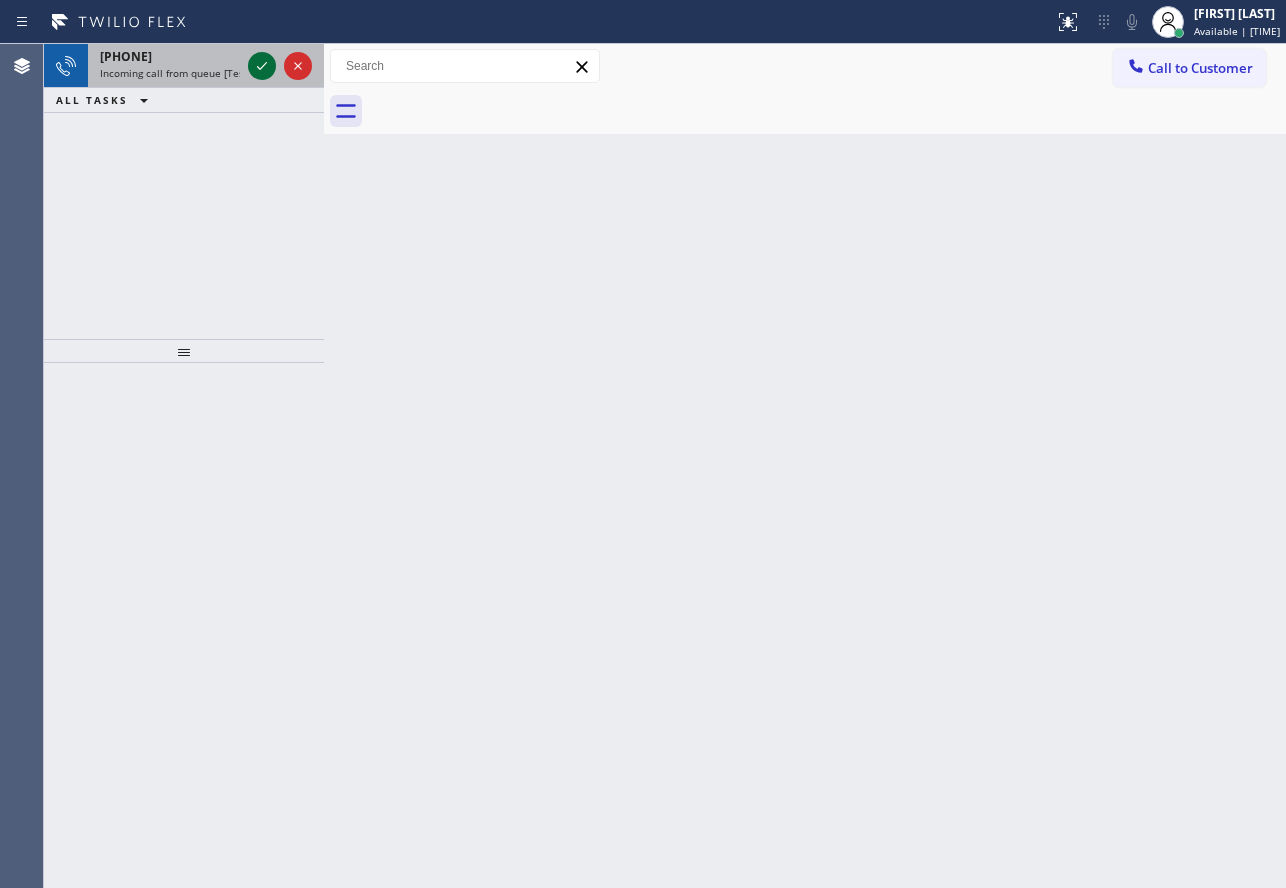 click 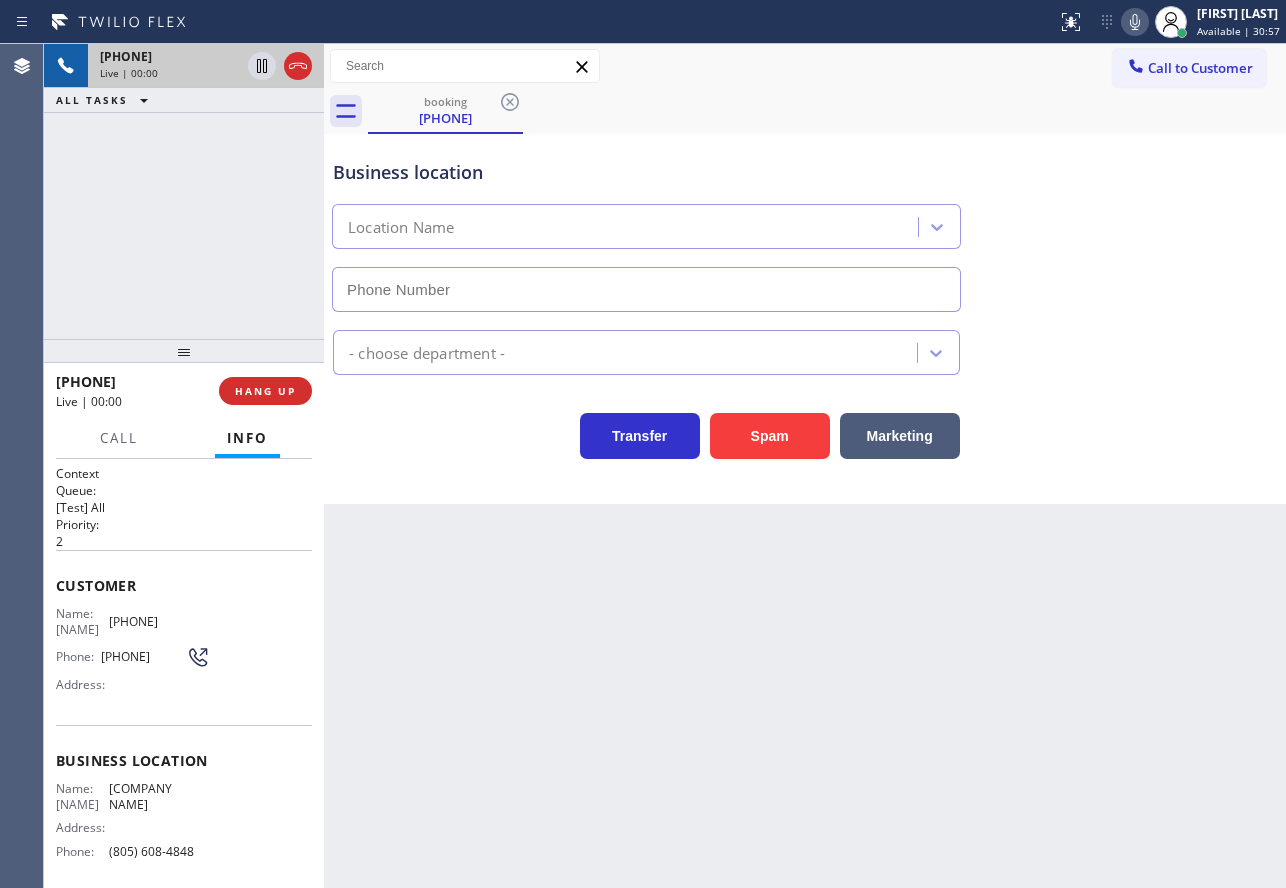 type on "(805) 608-4848" 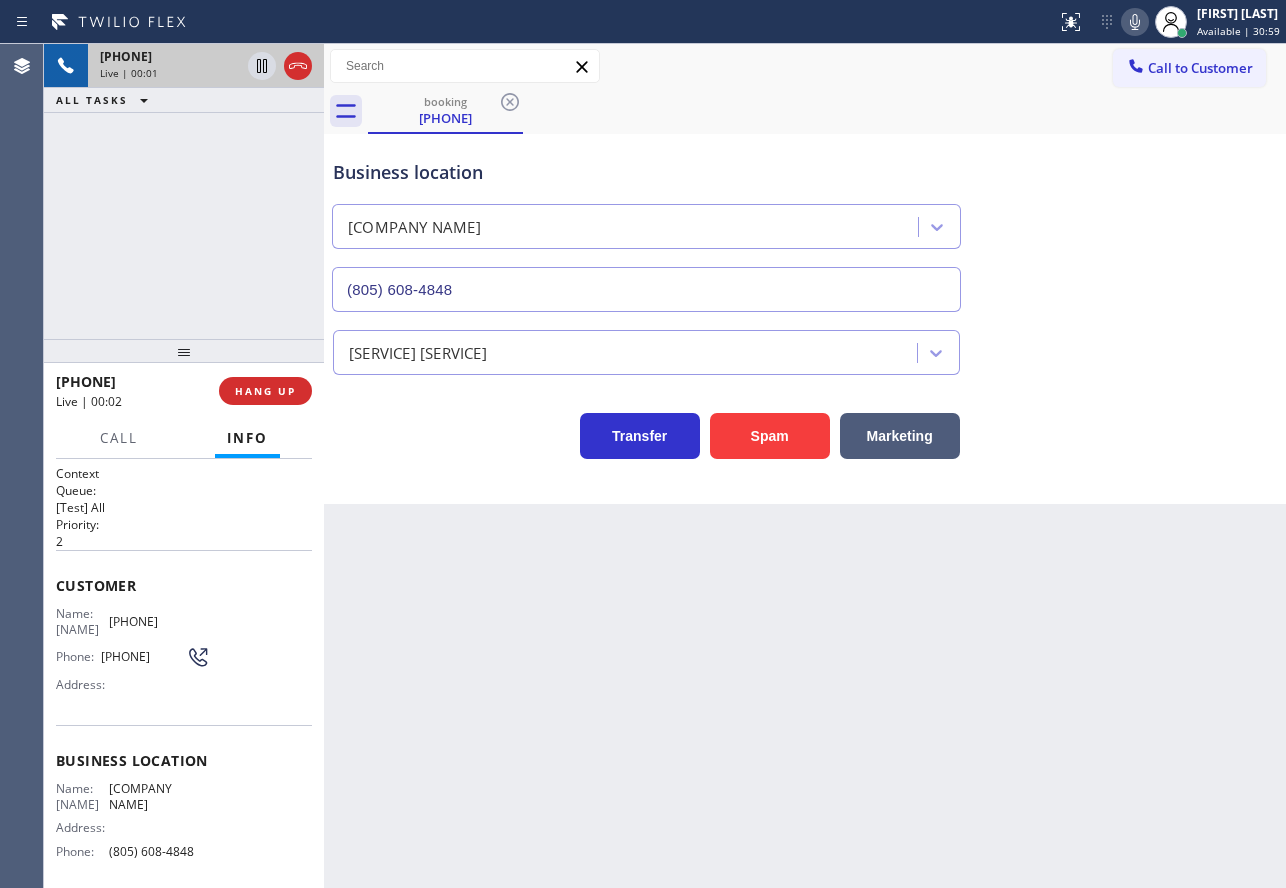 click 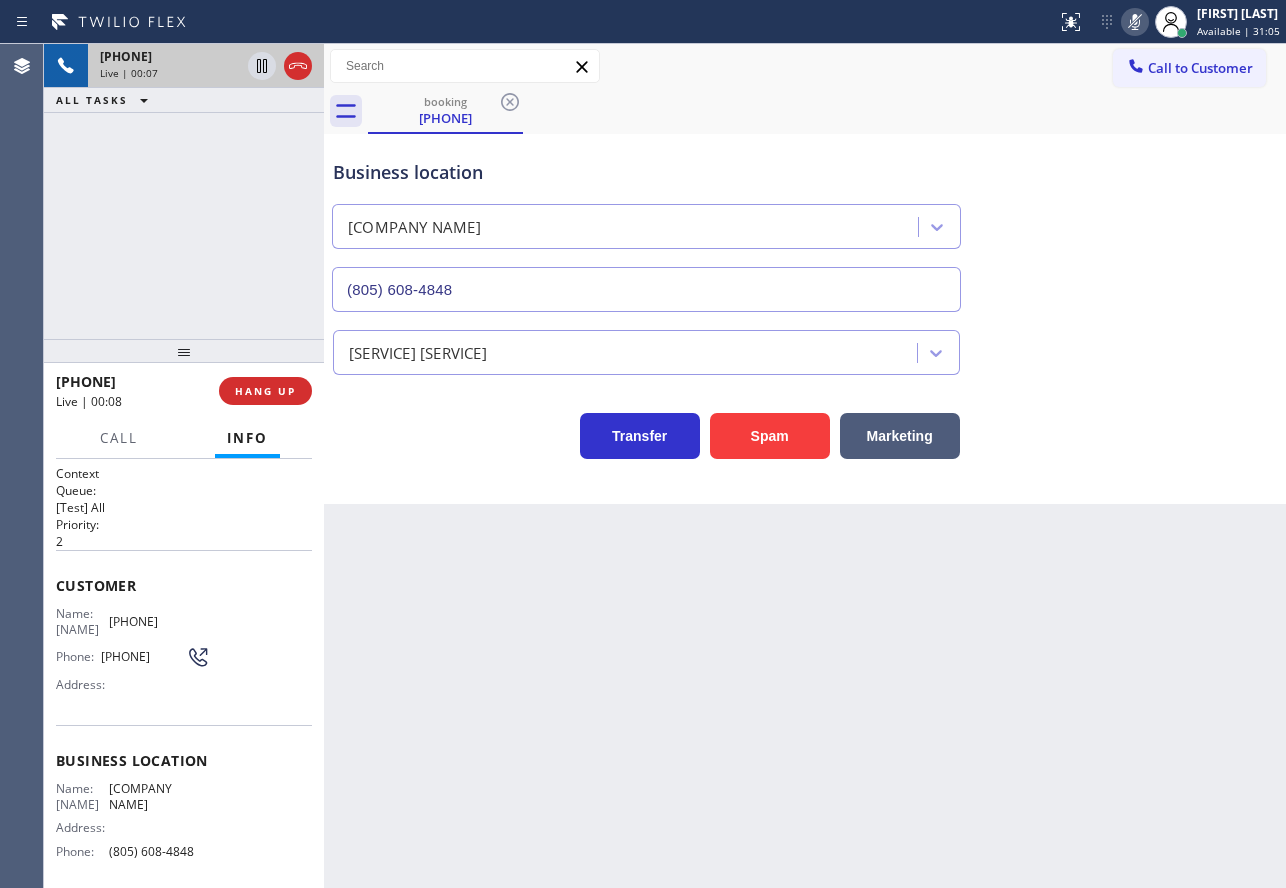 click 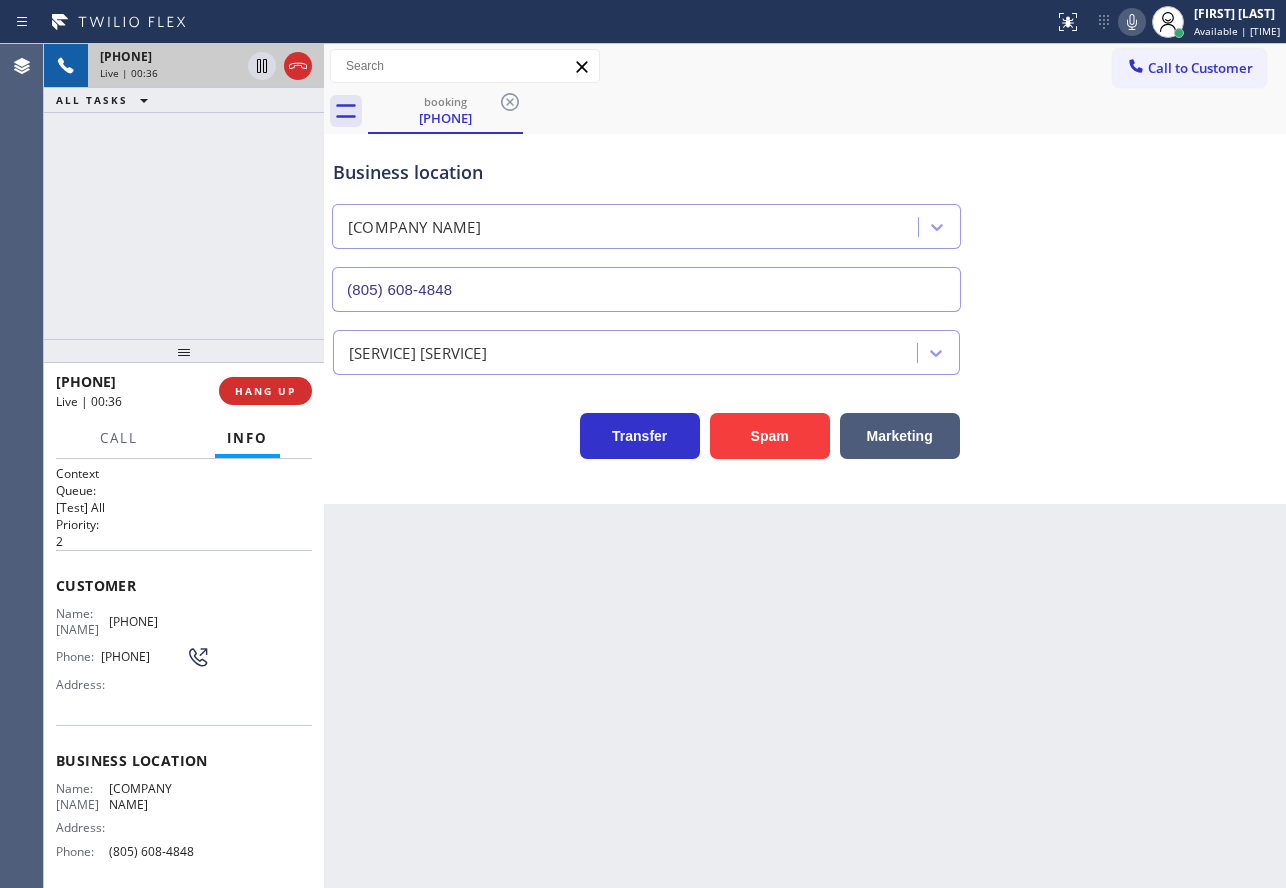 click on "Business location High Q Appliance Repair [CITY] ([PHONE]) Appliance Repair High End Transfer Spam Marketing" at bounding box center [805, 319] 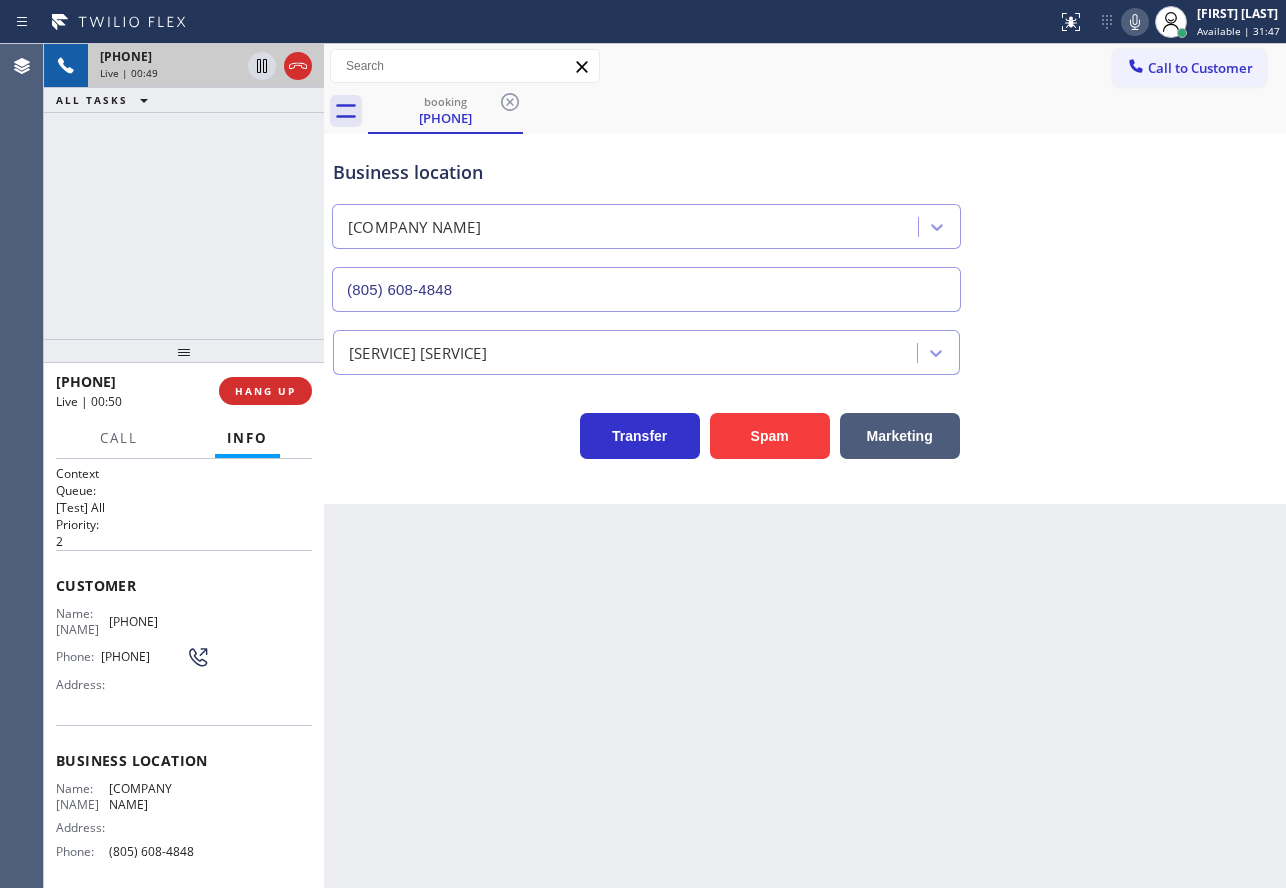 click 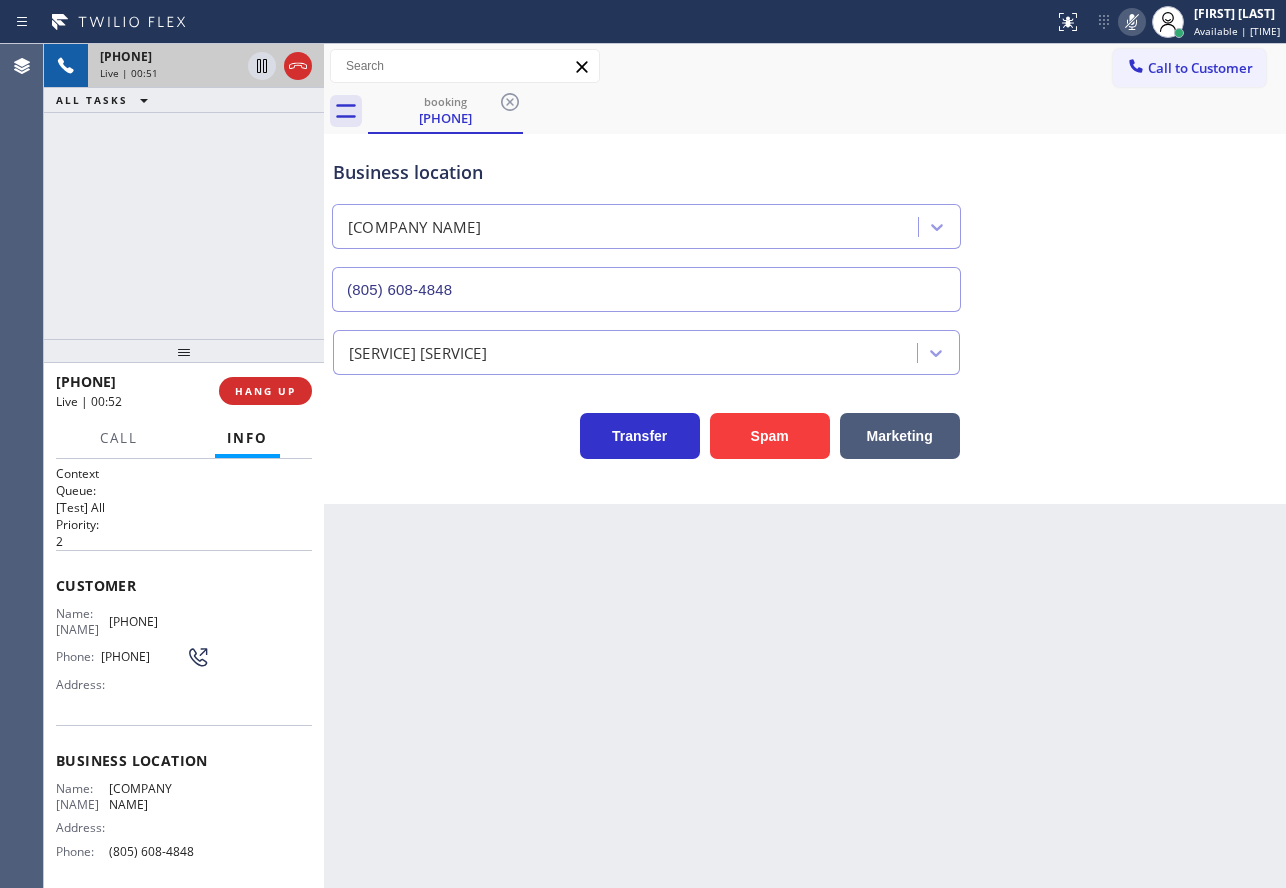 click 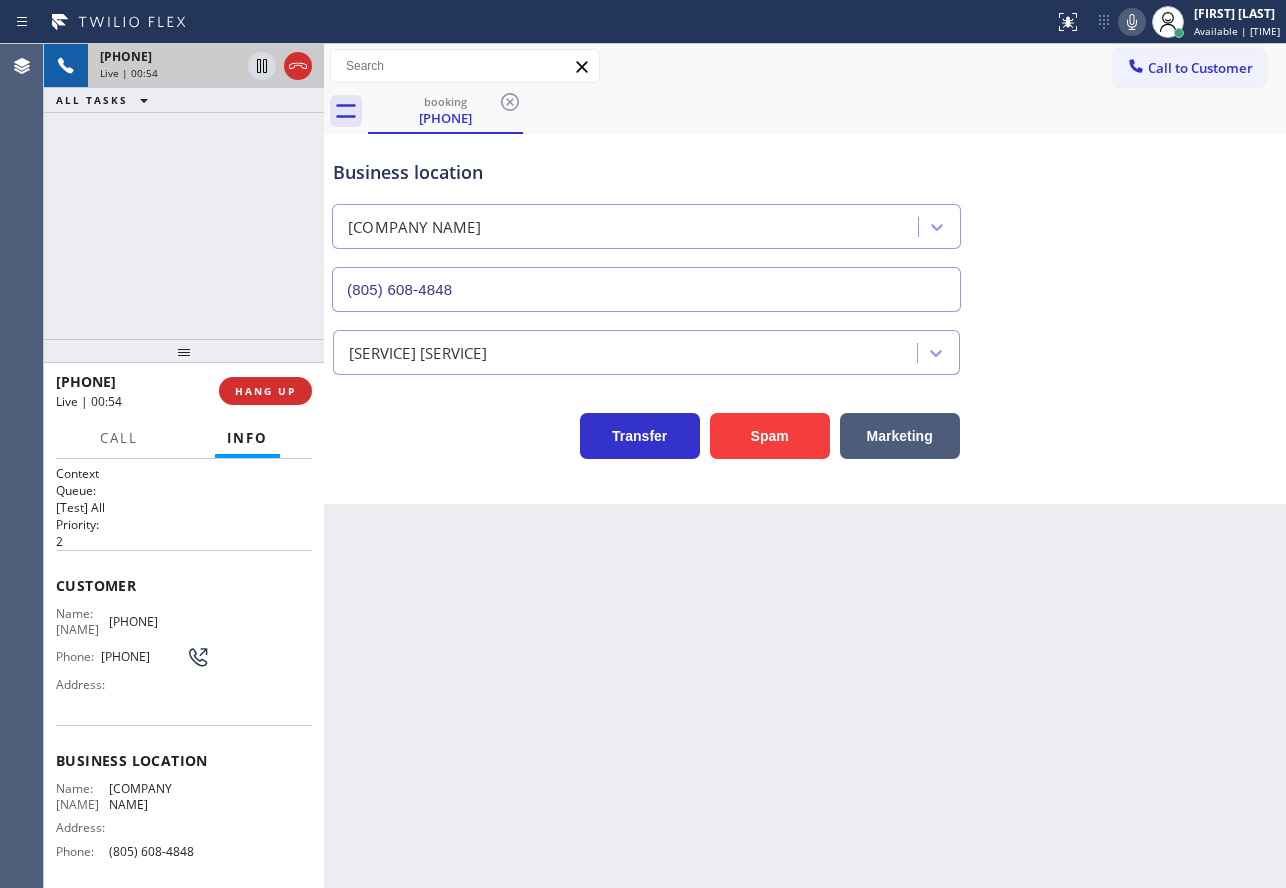 click on "Transfer Spam Marketing" at bounding box center [805, 427] 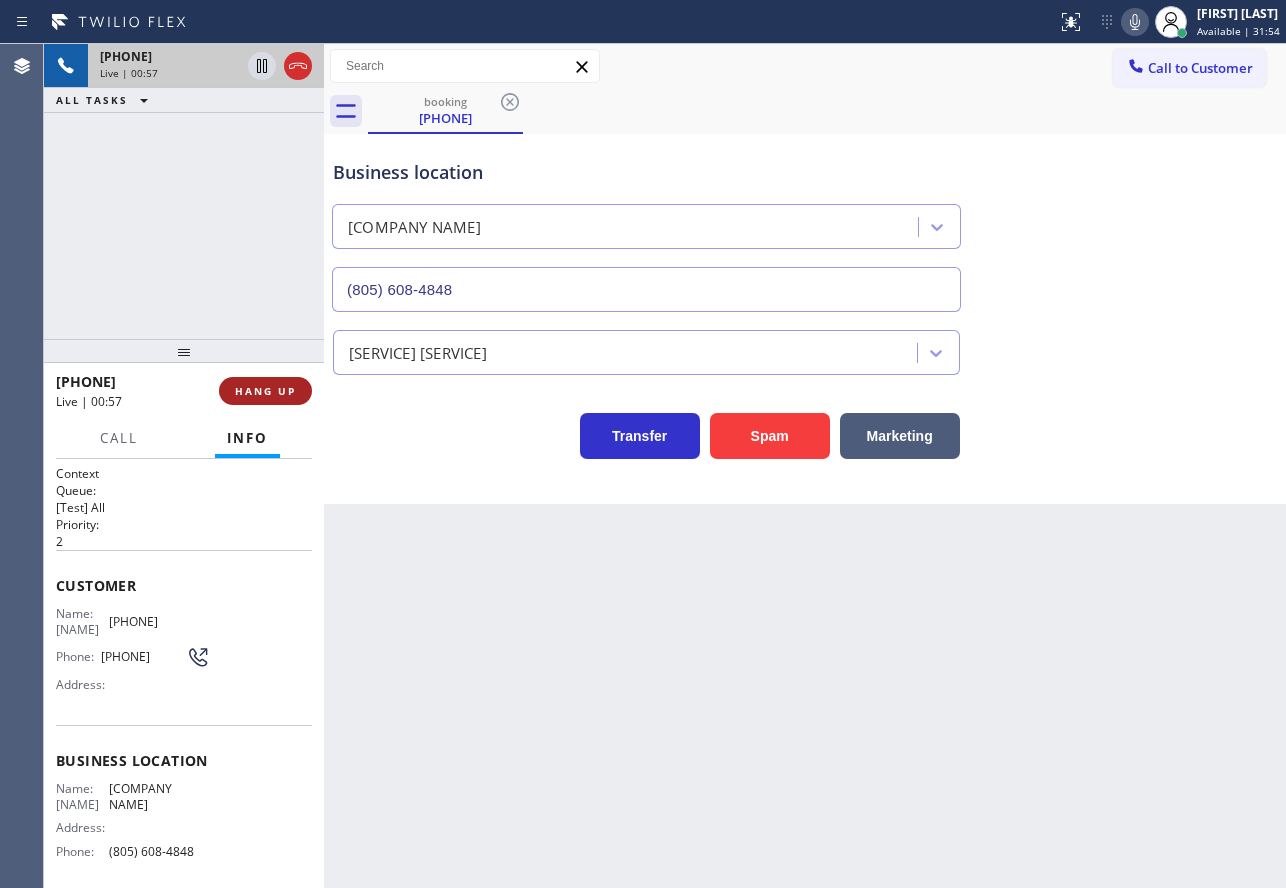 click on "HANG UP" at bounding box center (265, 391) 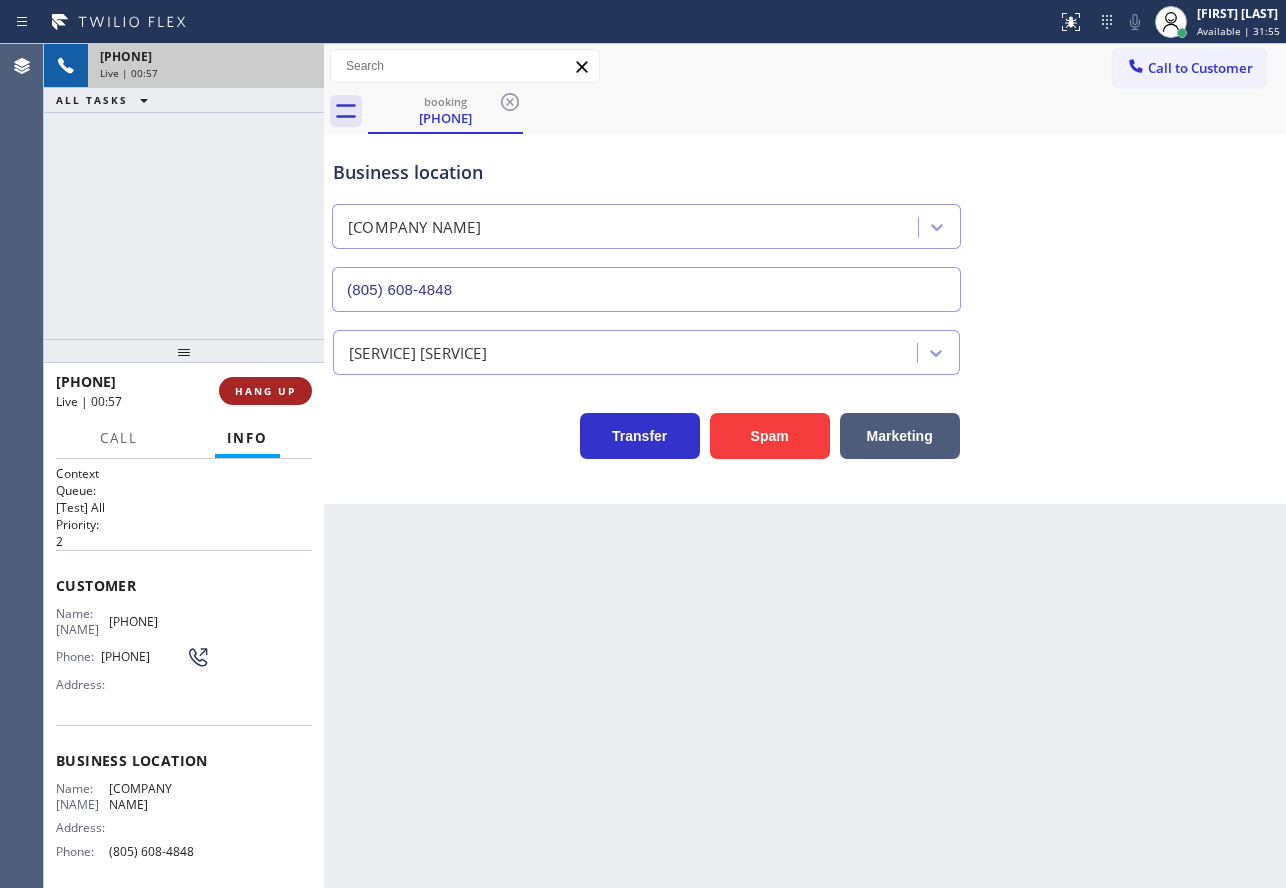 click on "HANG UP" at bounding box center (265, 391) 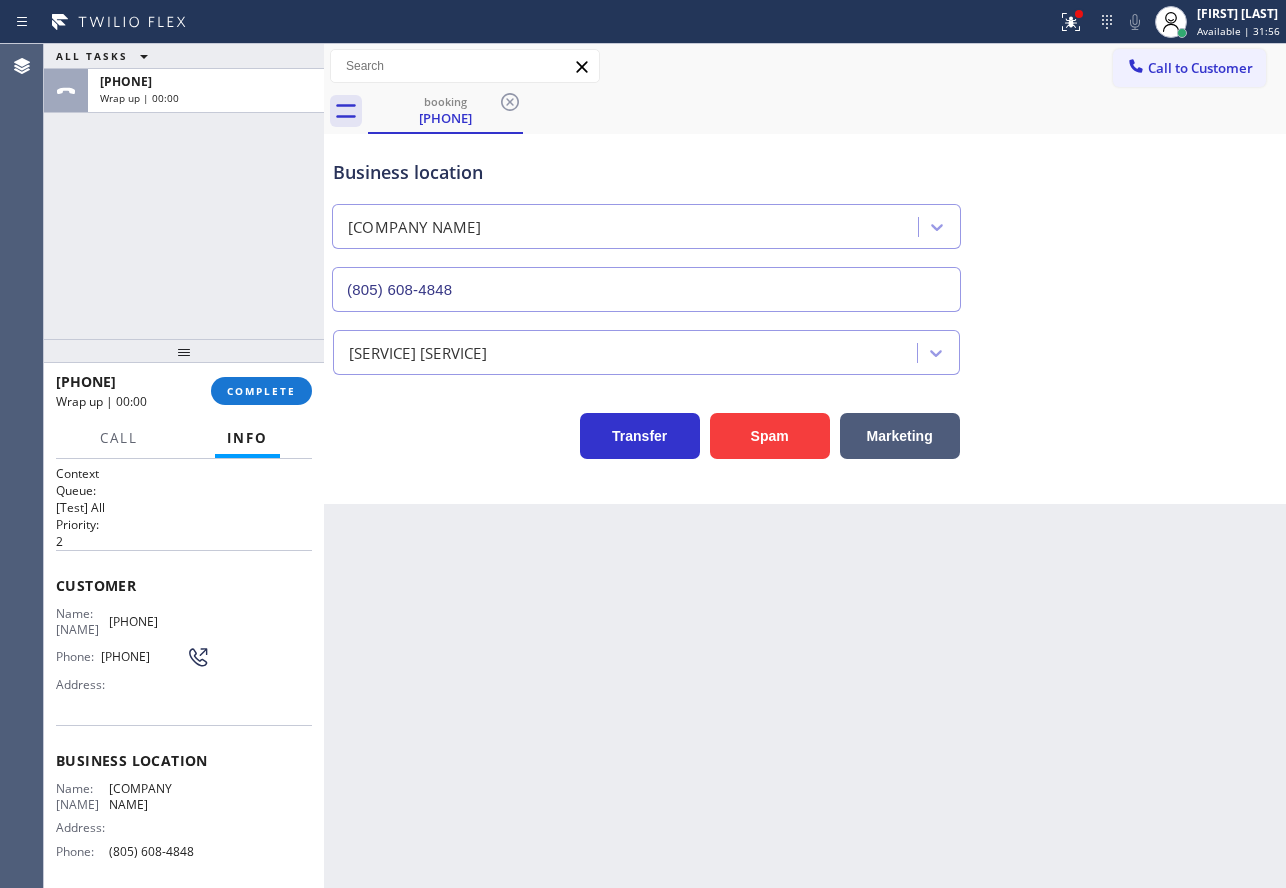 click on "+1[PHONE] Wrap up | 00:00 COMPLETE" at bounding box center [184, 391] 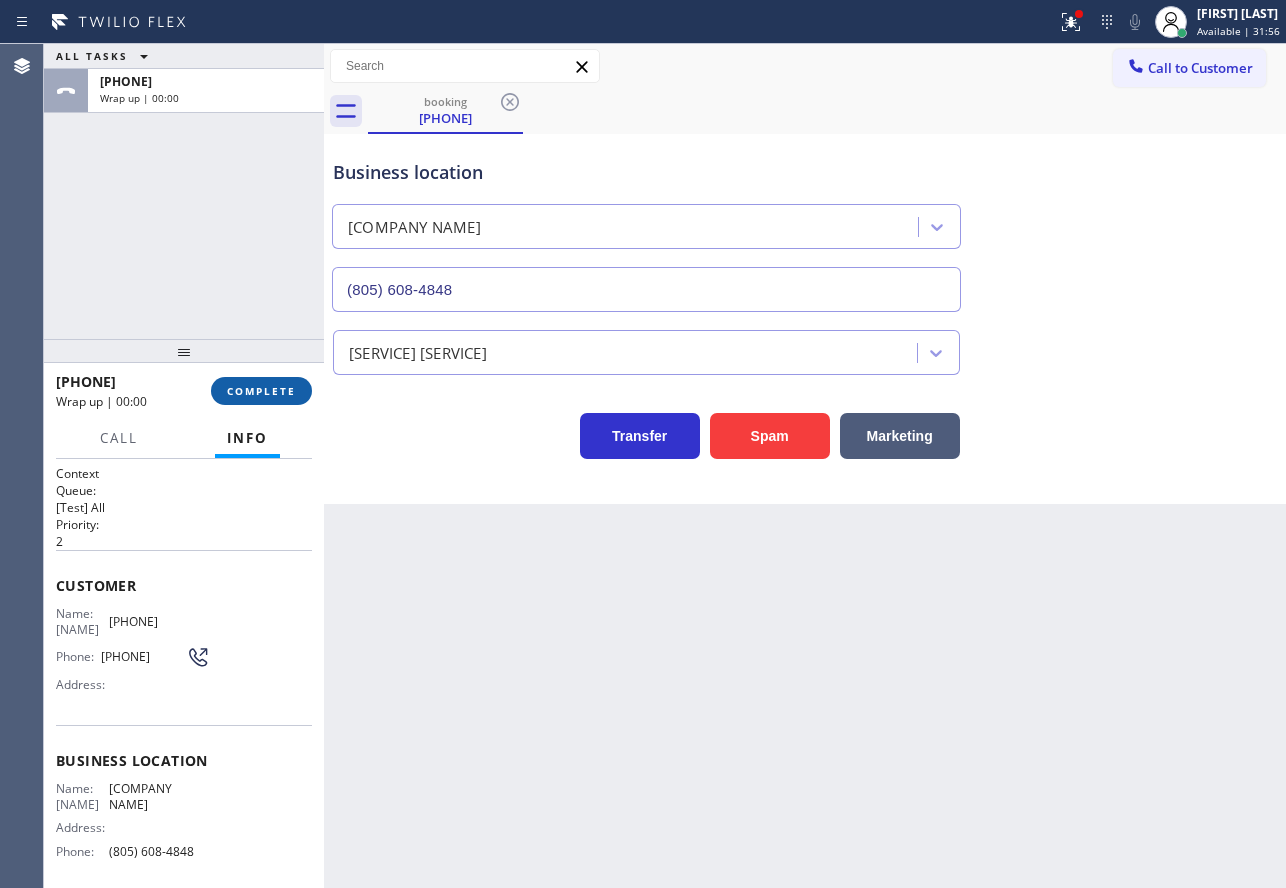 click on "COMPLETE" at bounding box center (261, 391) 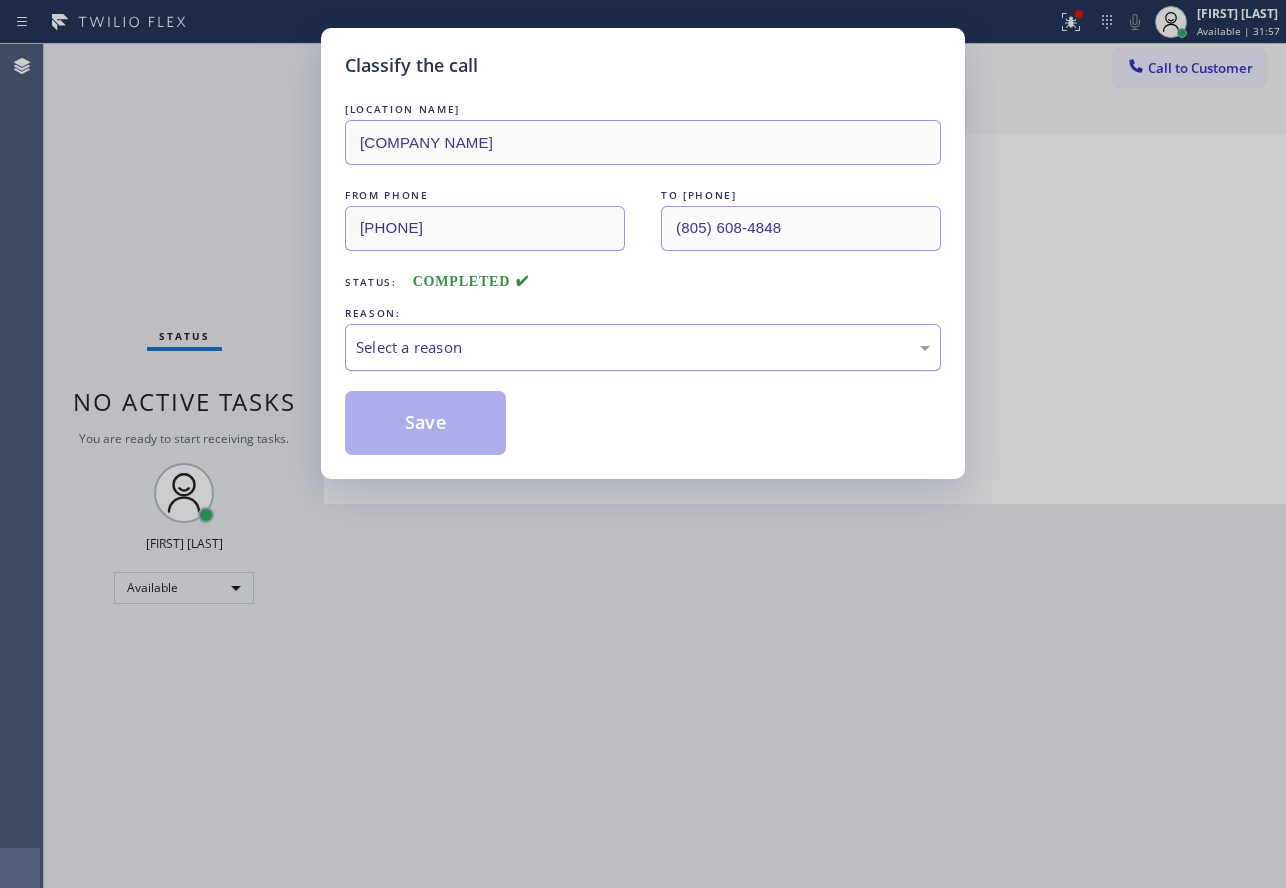 click on "Select a reason" at bounding box center [643, 347] 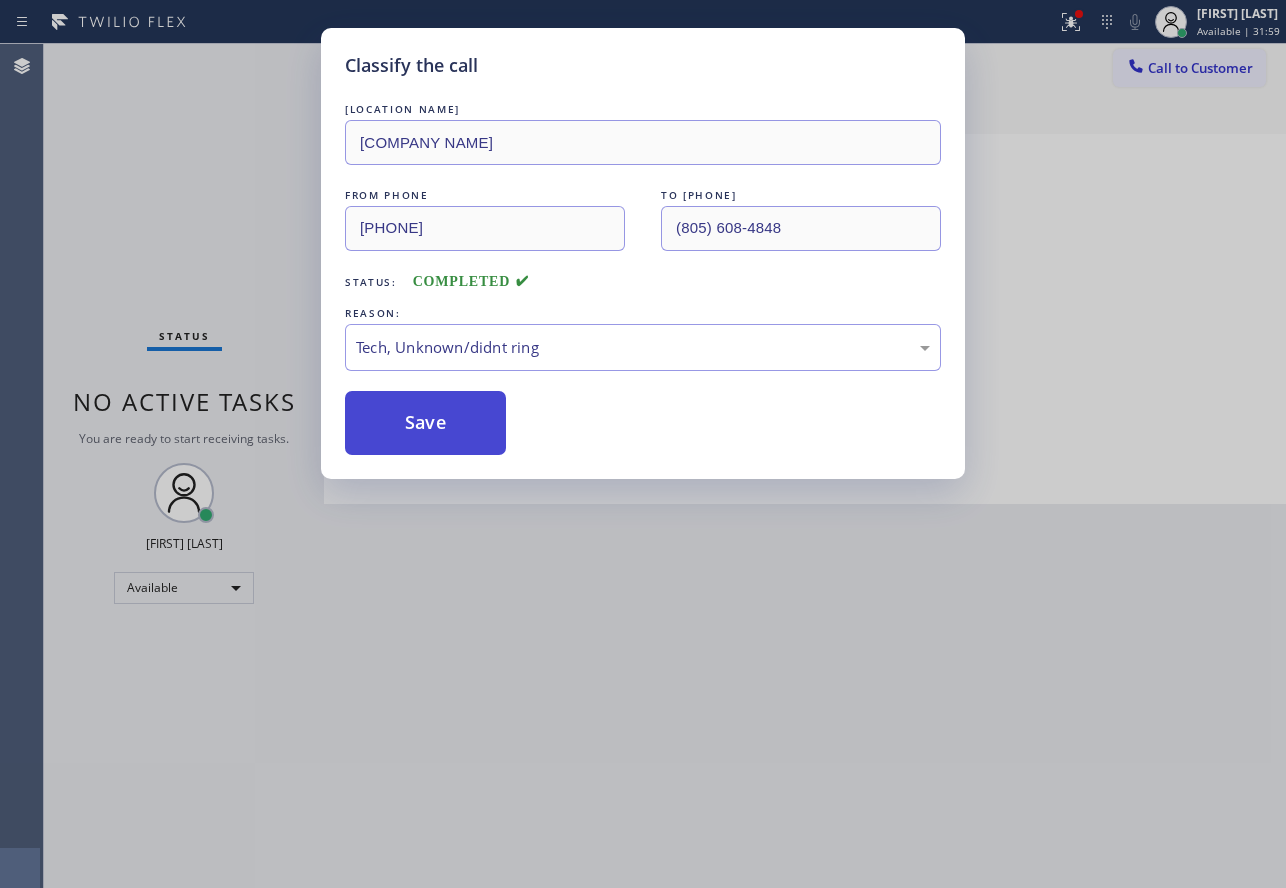 click on "Save" at bounding box center (425, 423) 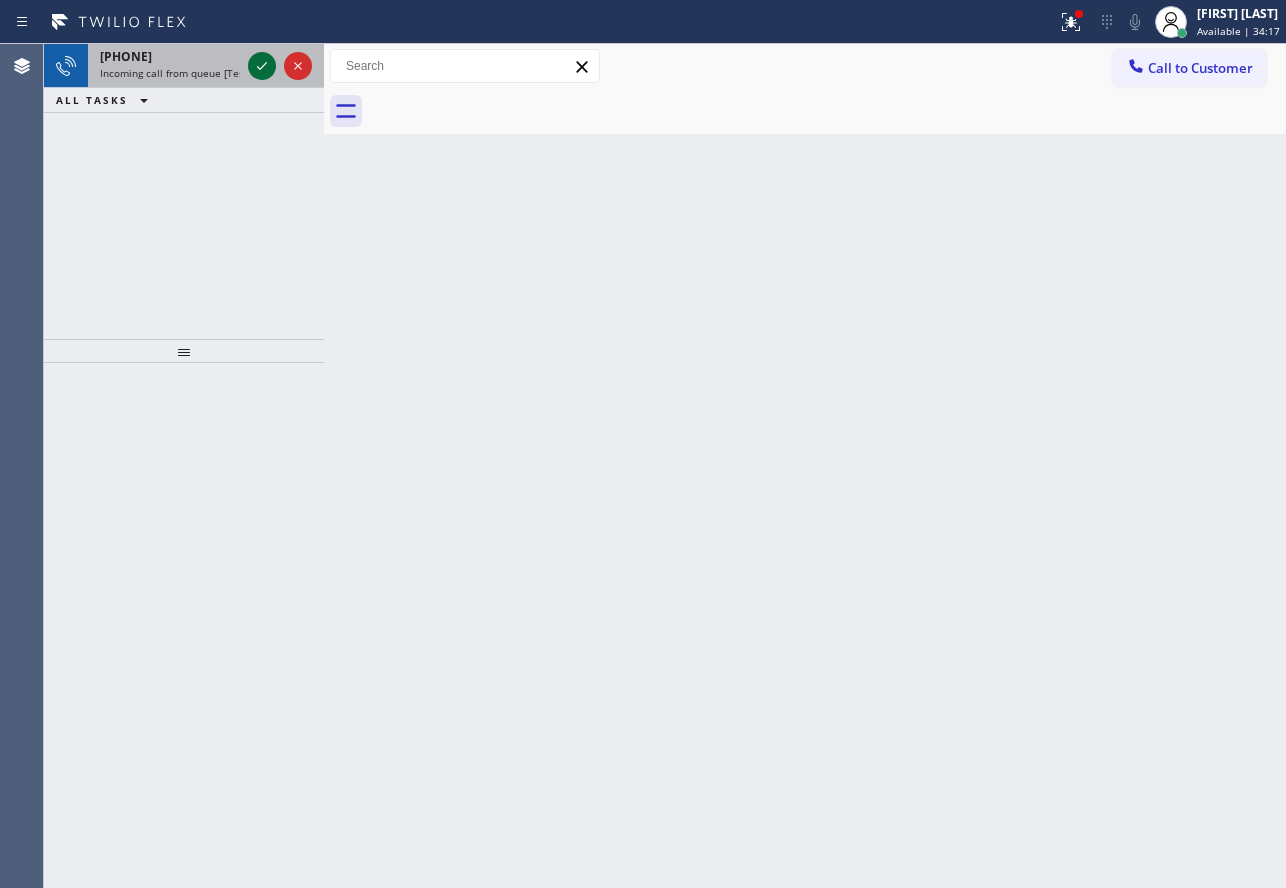 click at bounding box center [262, 66] 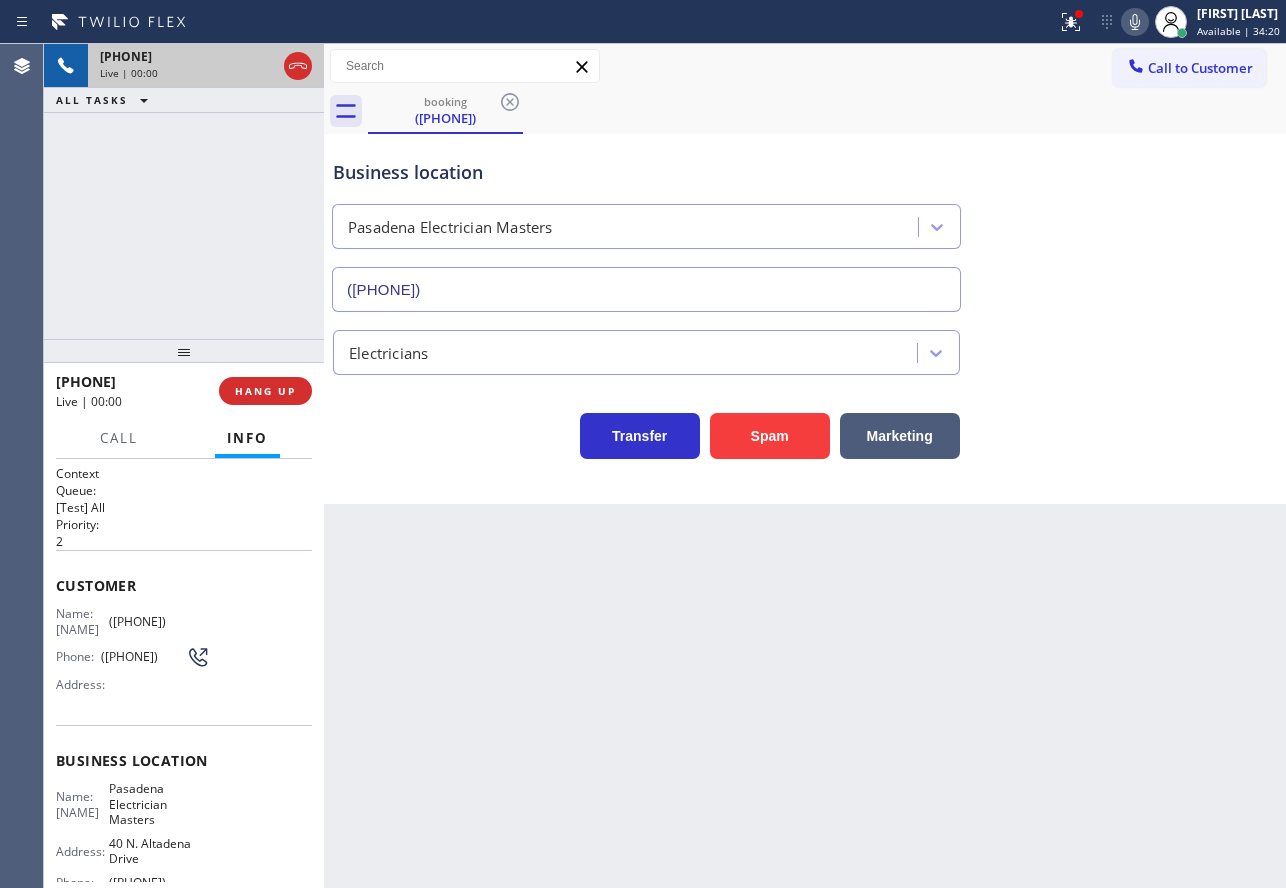 type on "([PHONE])" 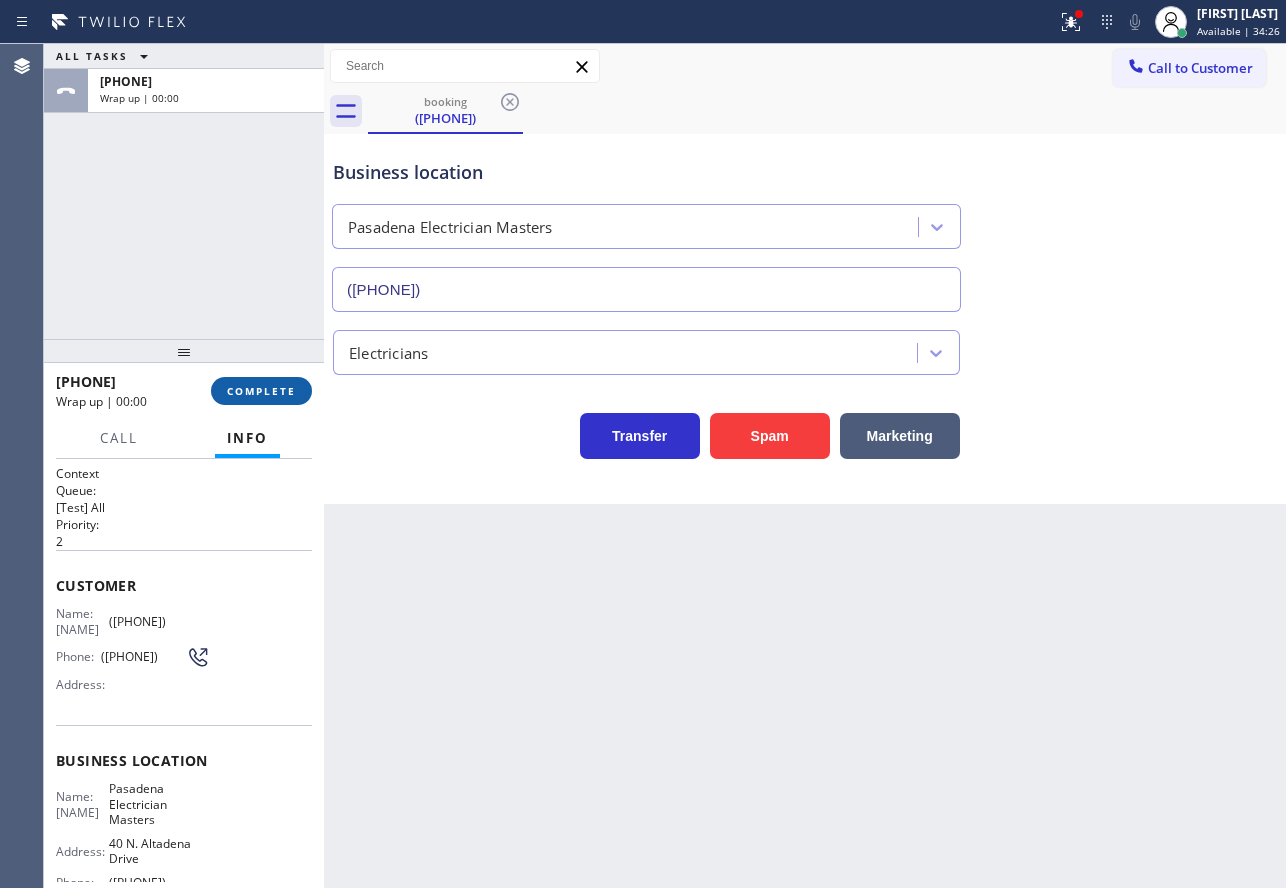 click on "COMPLETE" at bounding box center (261, 391) 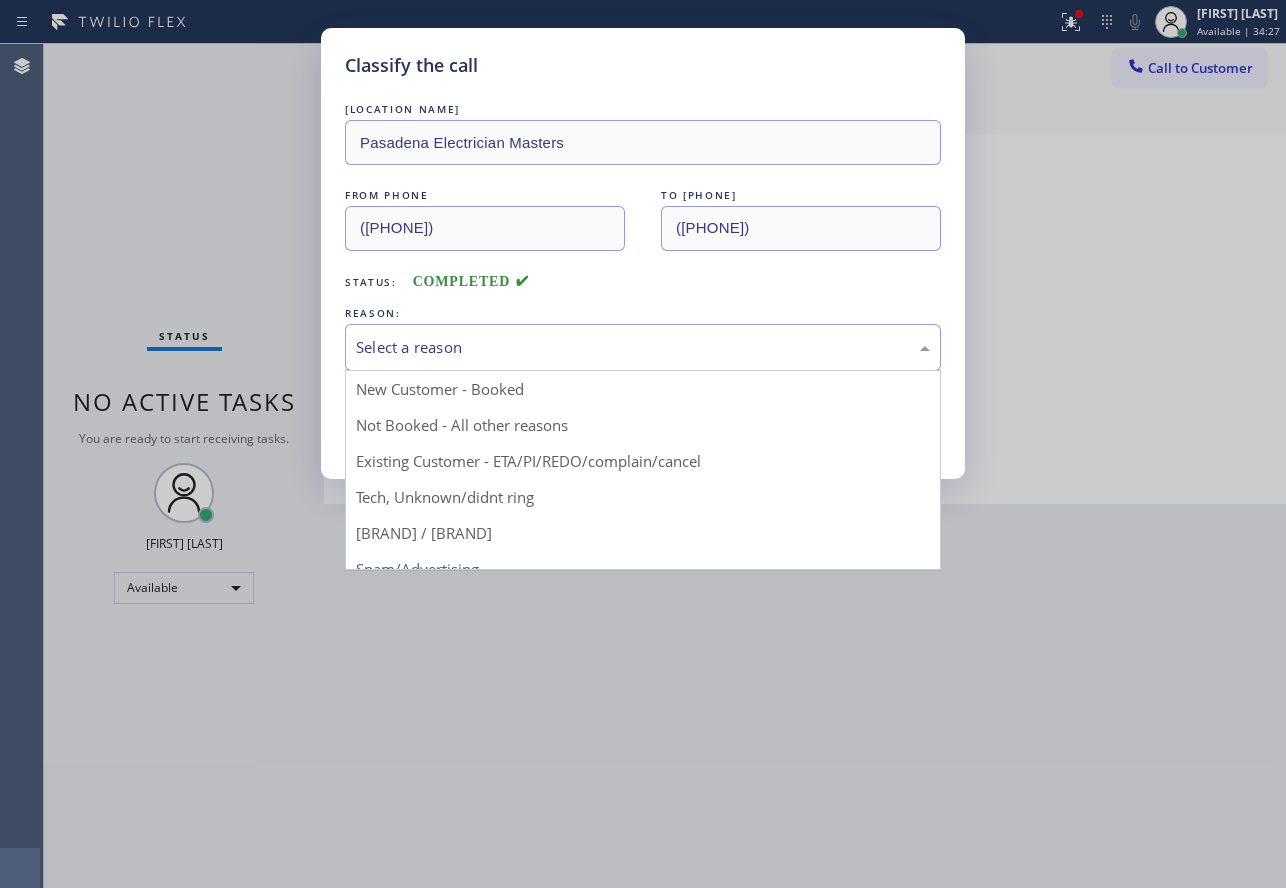 click on "Select a reason" at bounding box center (643, 347) 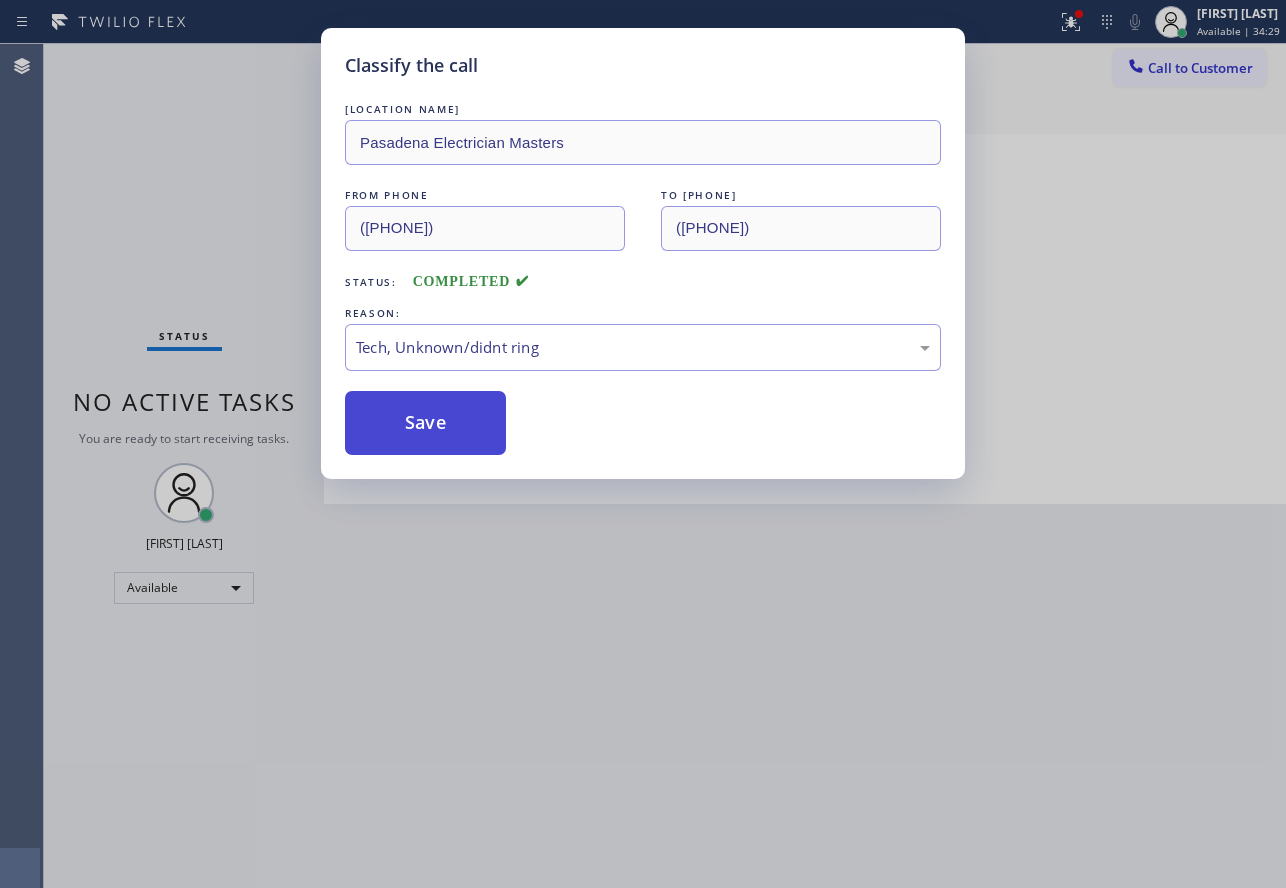 click on "Save" at bounding box center [425, 423] 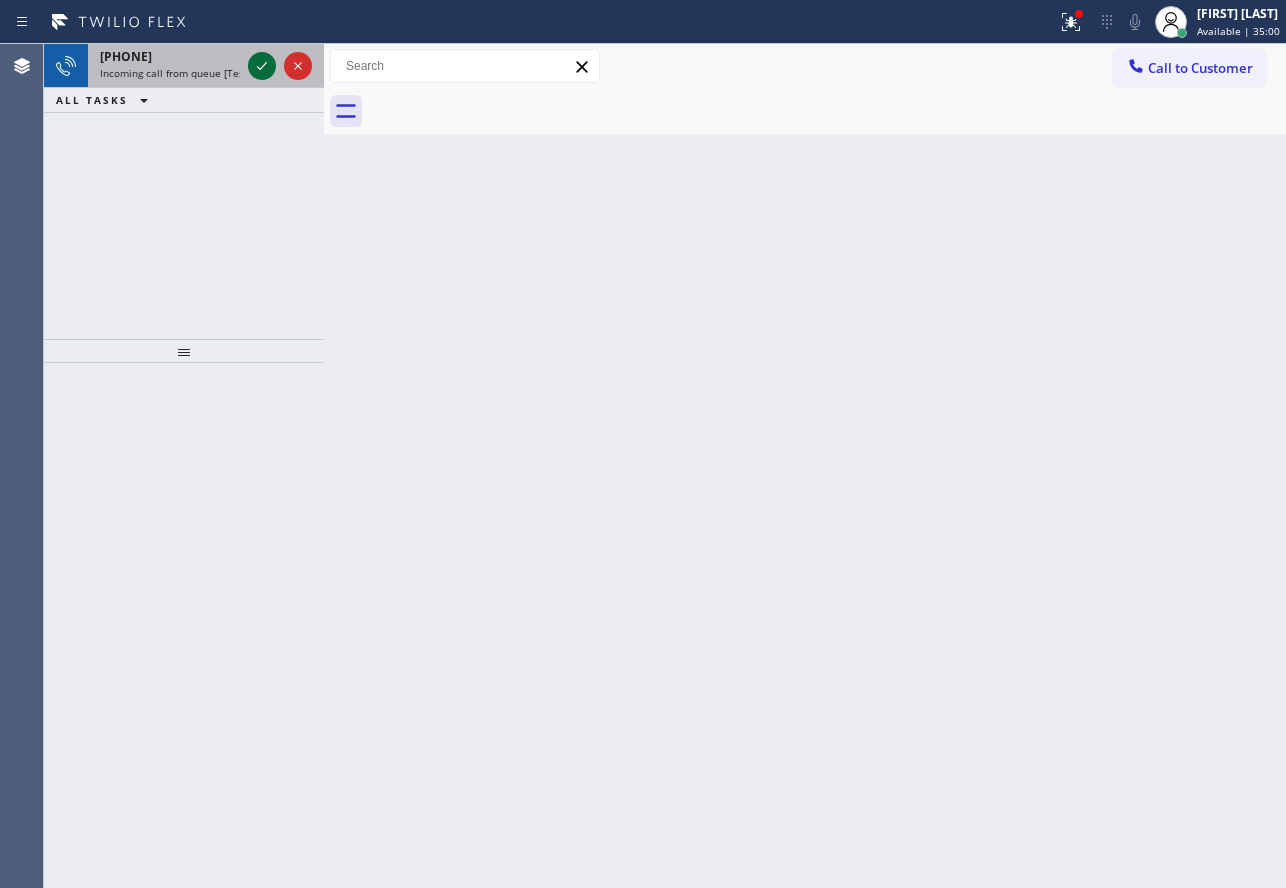 click 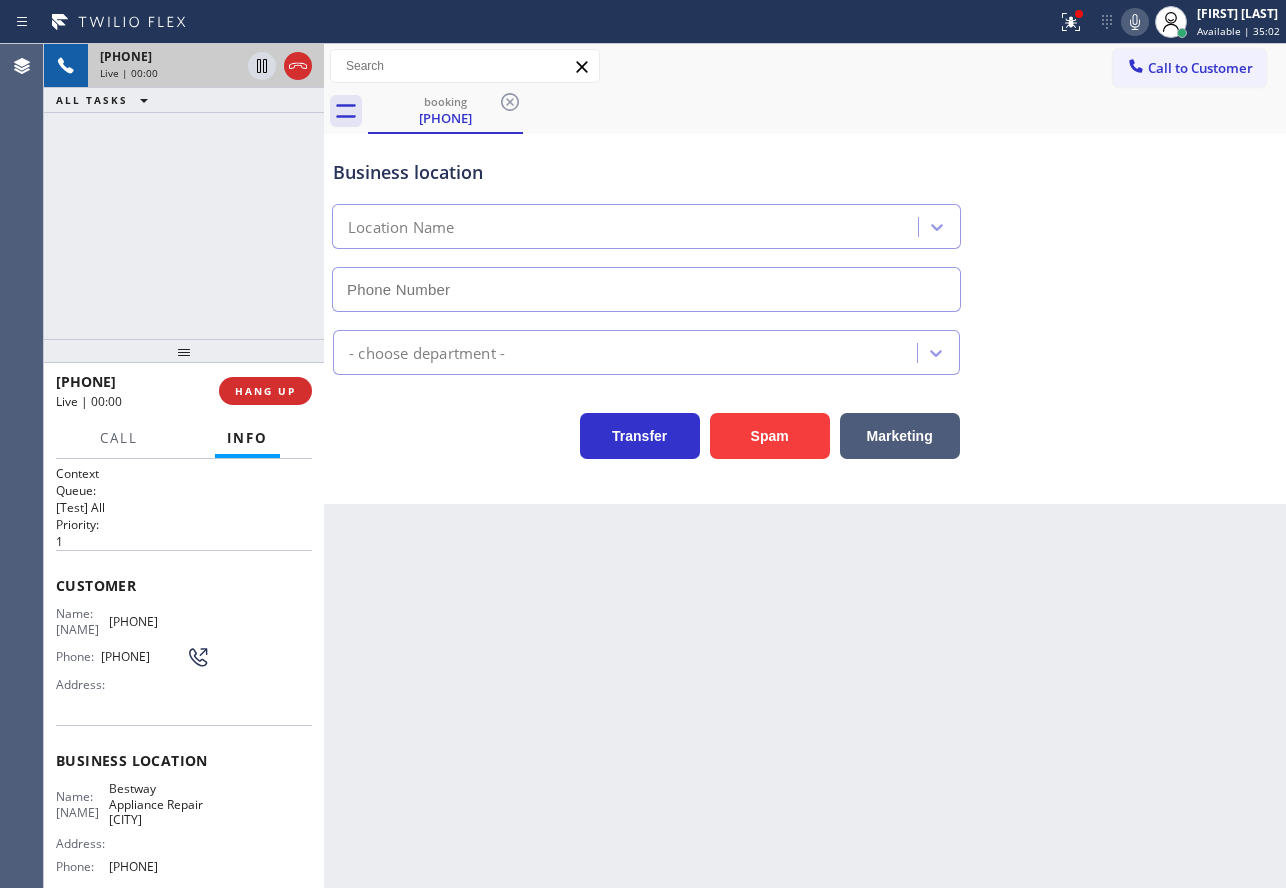 type on "[PHONE]" 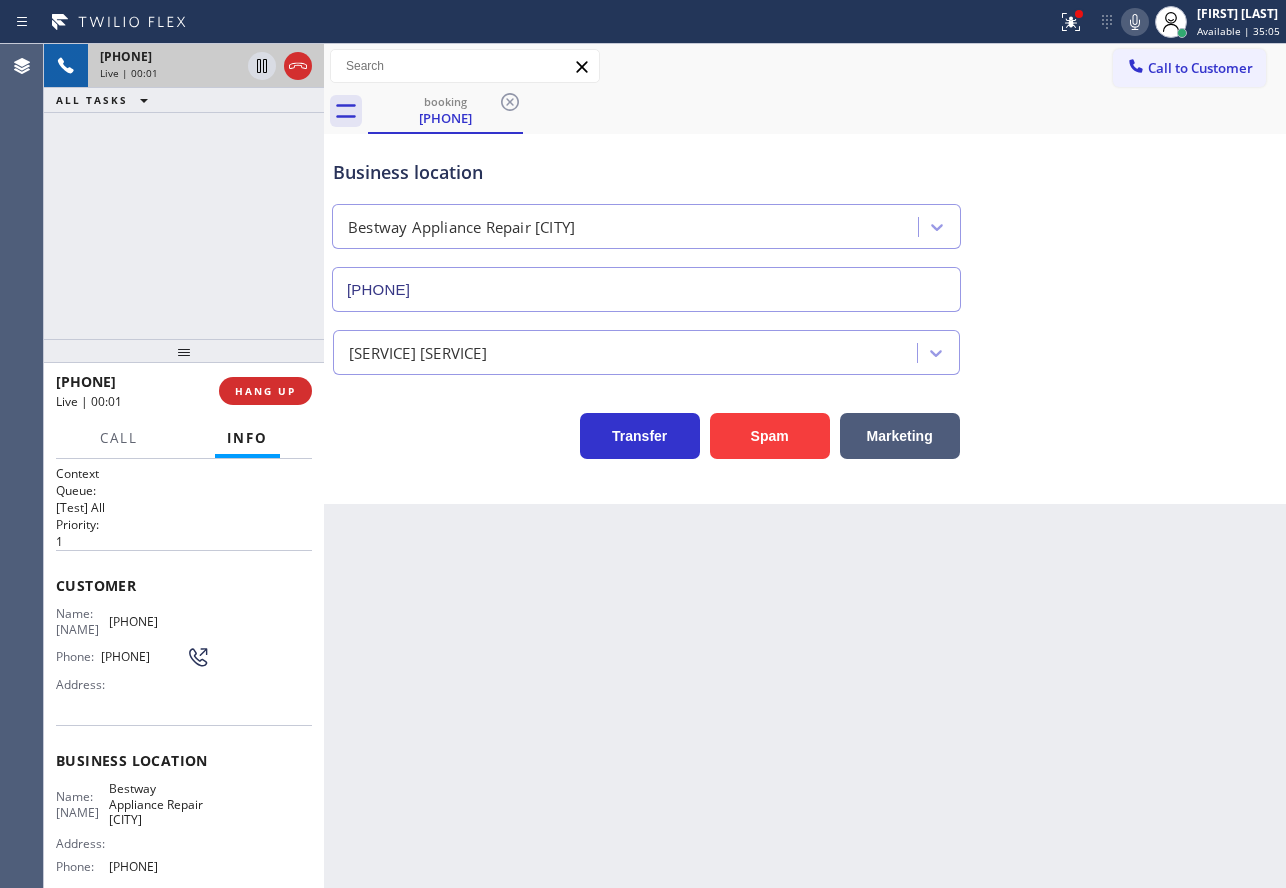 click 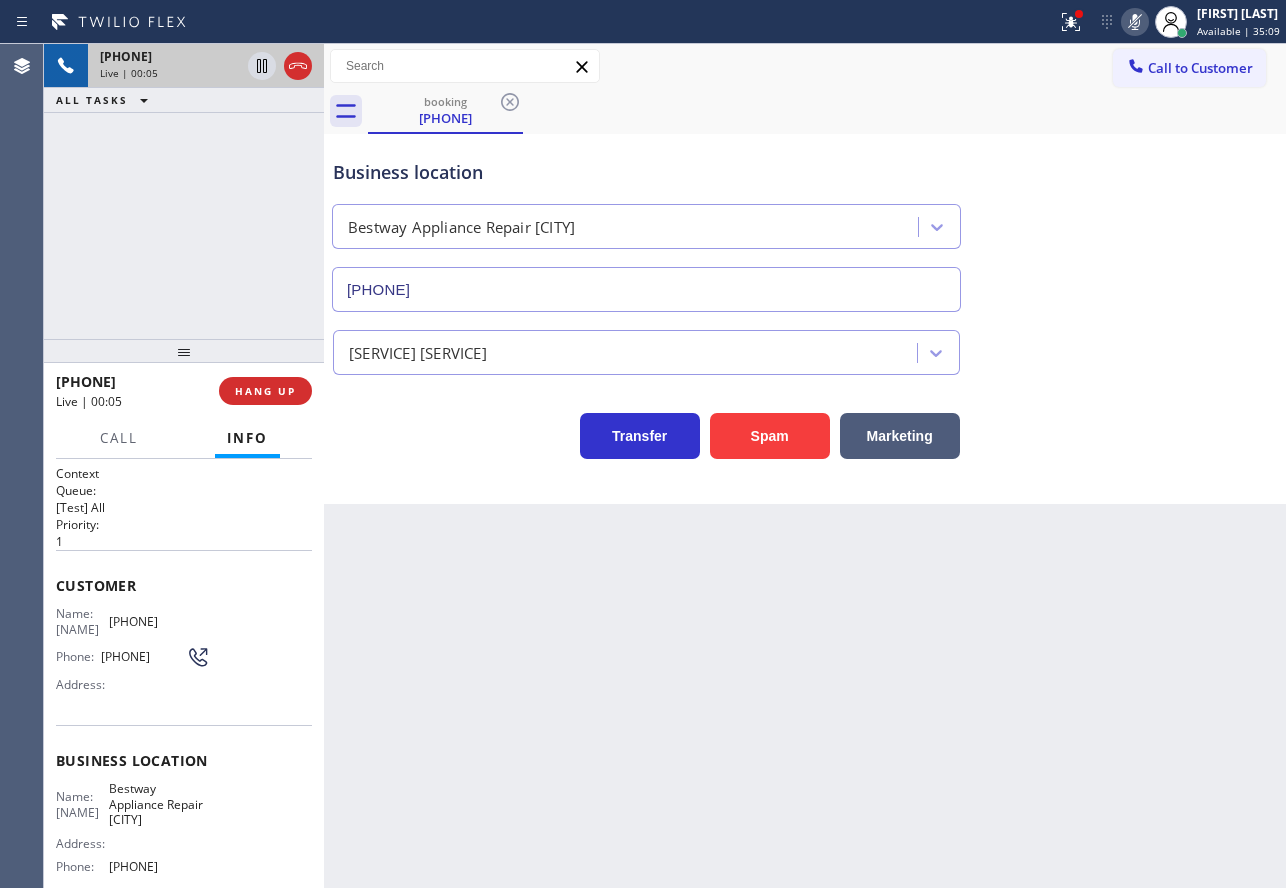 click 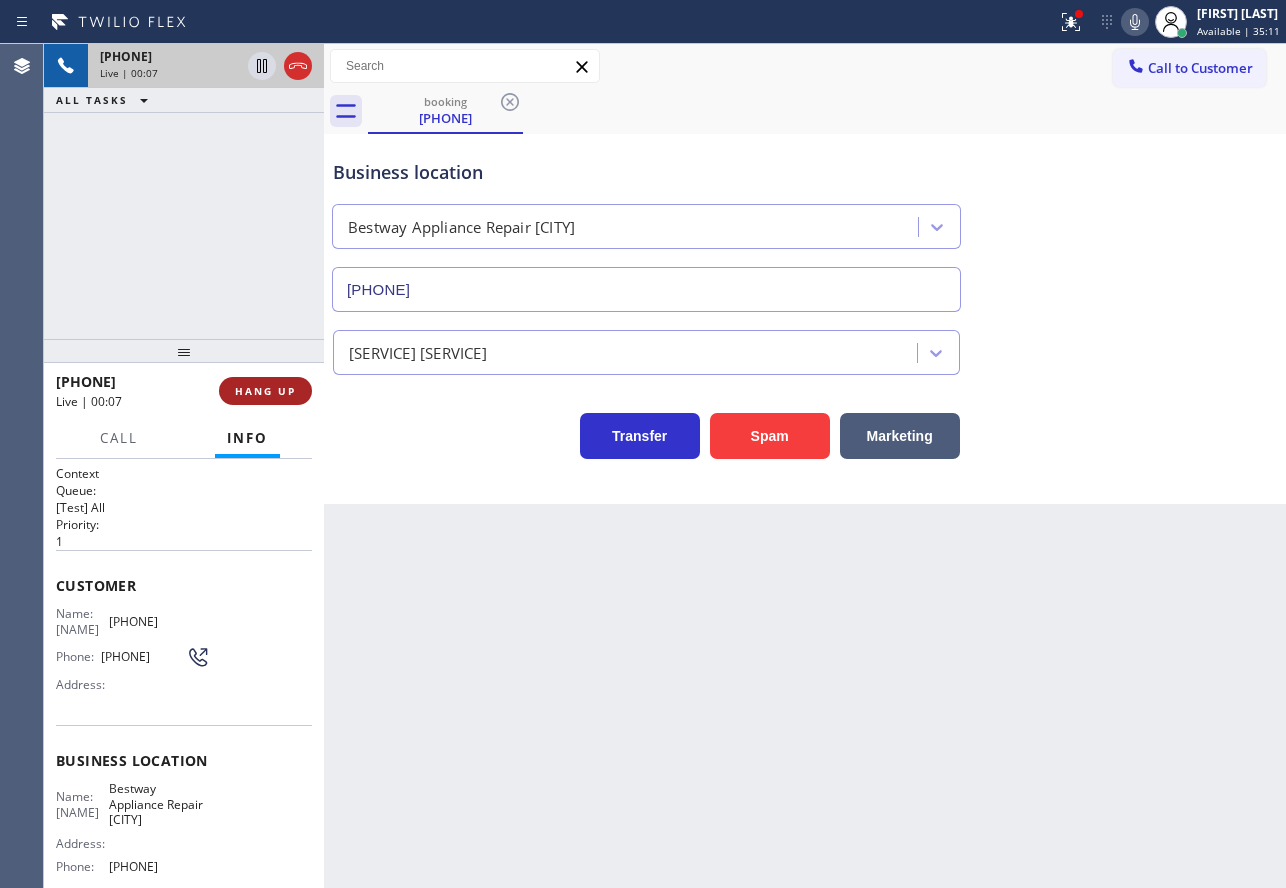 click on "HANG UP" at bounding box center (265, 391) 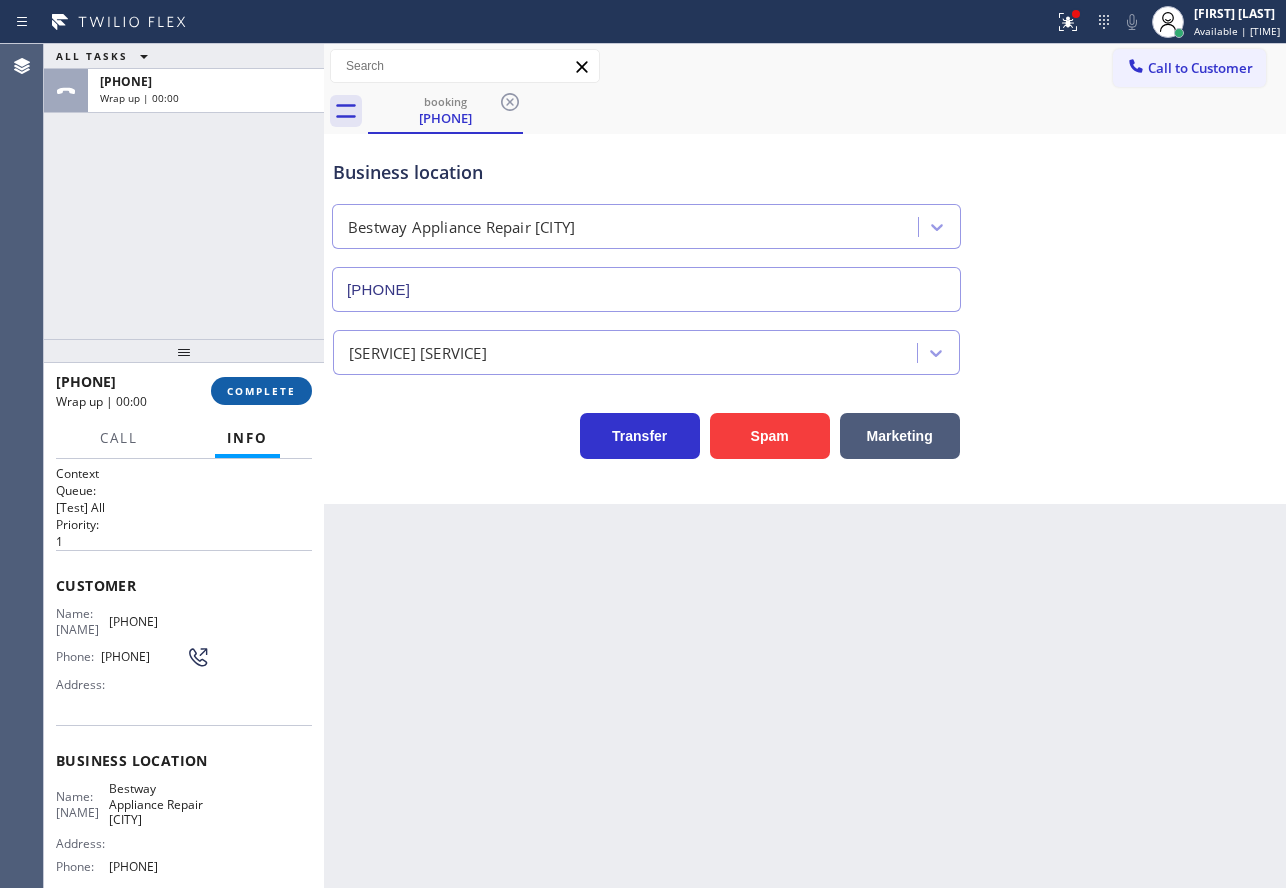 click on "COMPLETE" at bounding box center [261, 391] 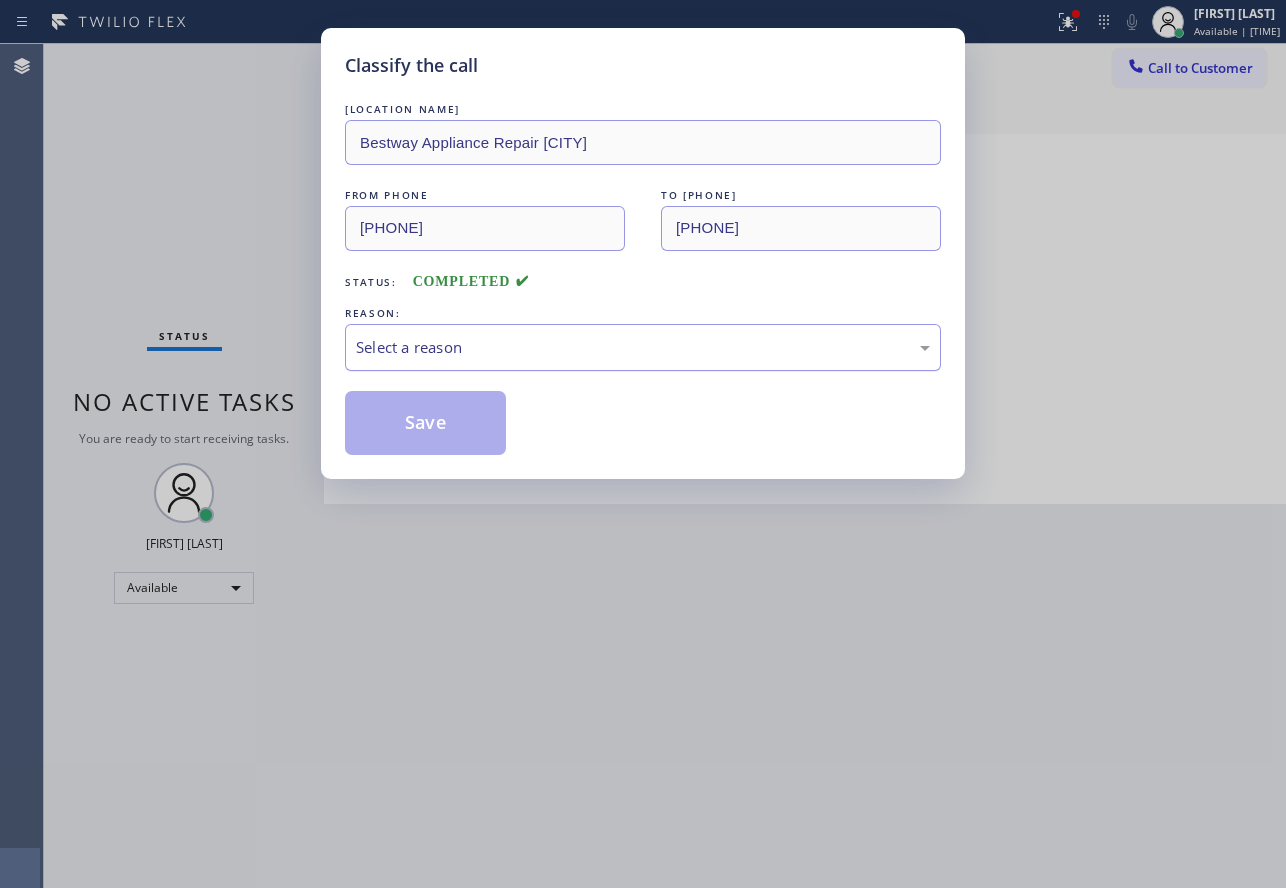 click on "Select a reason" at bounding box center [643, 347] 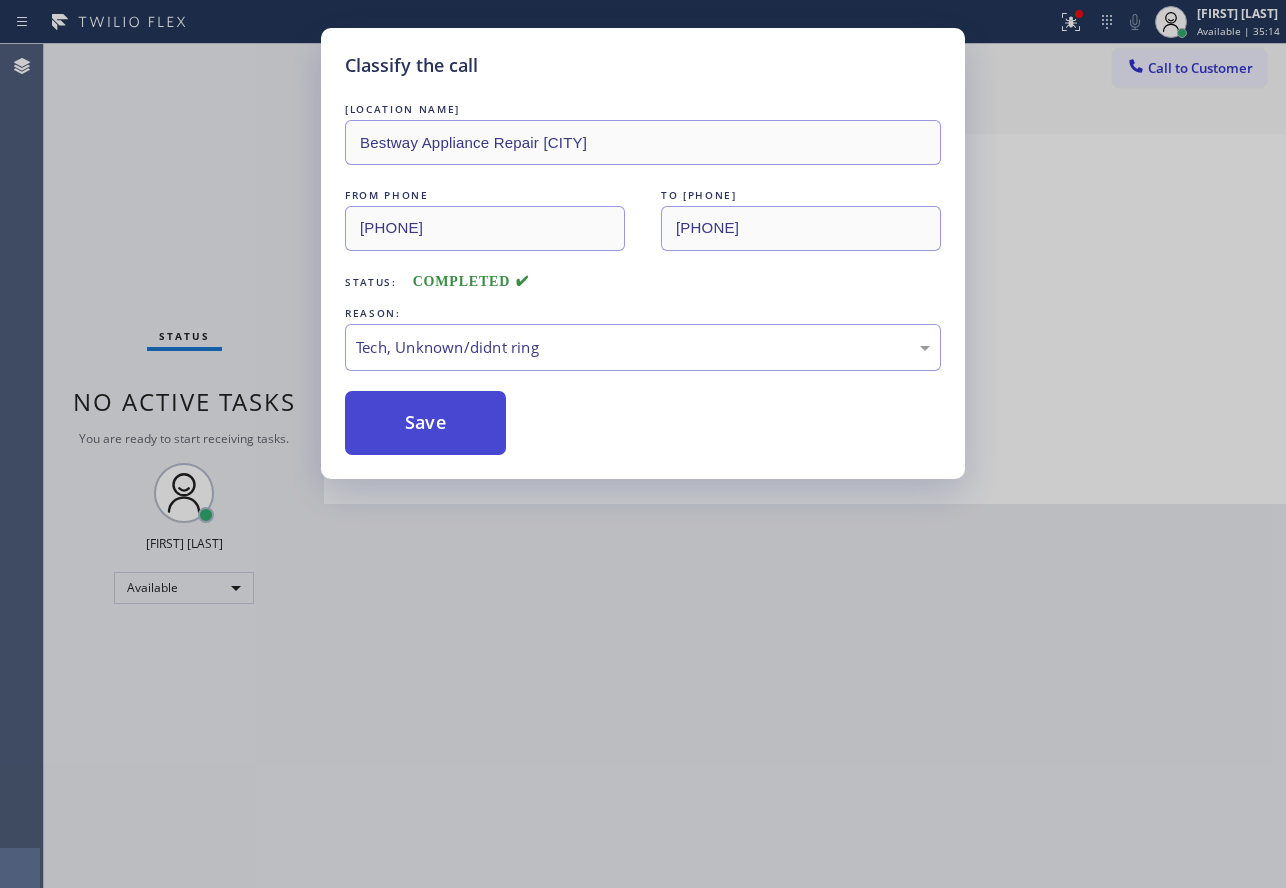 click on "Save" at bounding box center [425, 423] 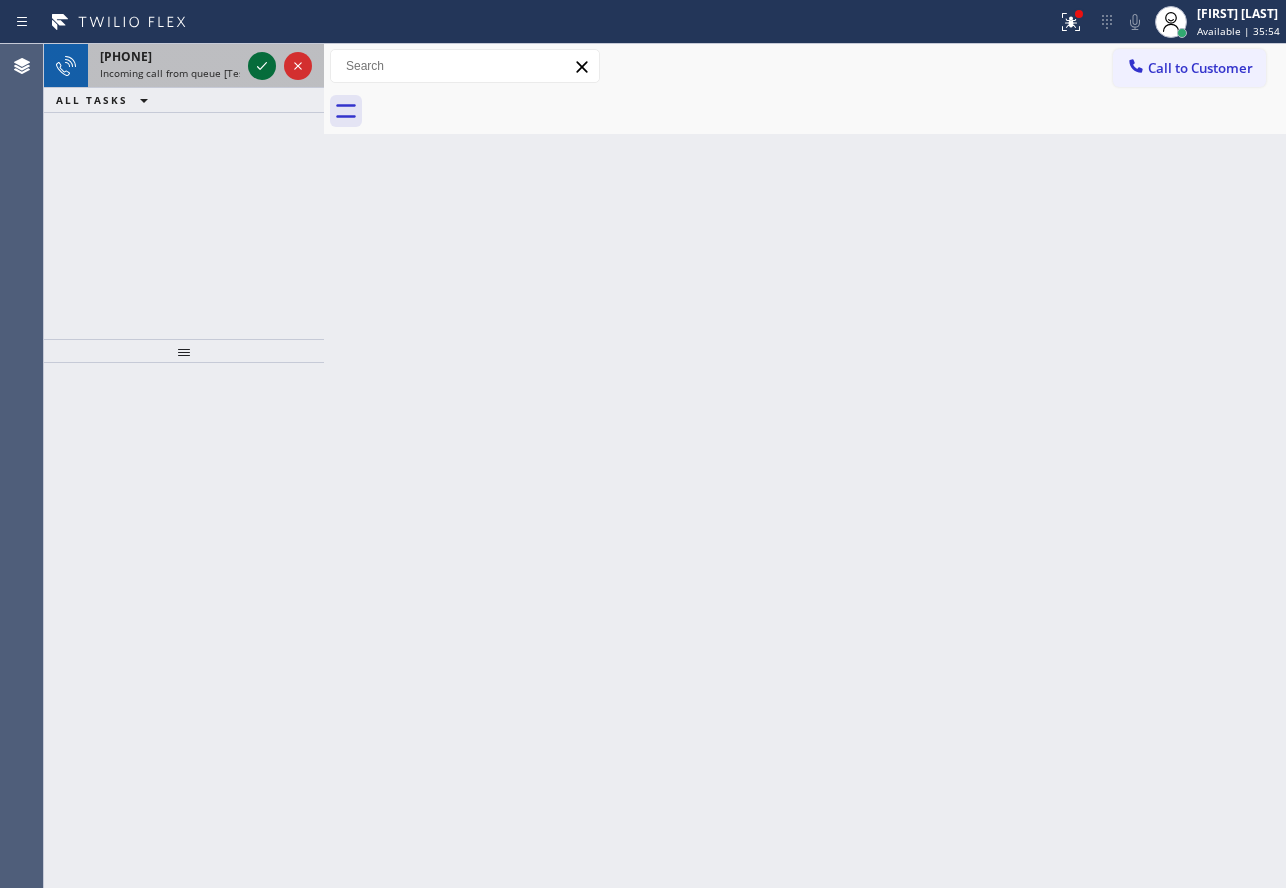 click 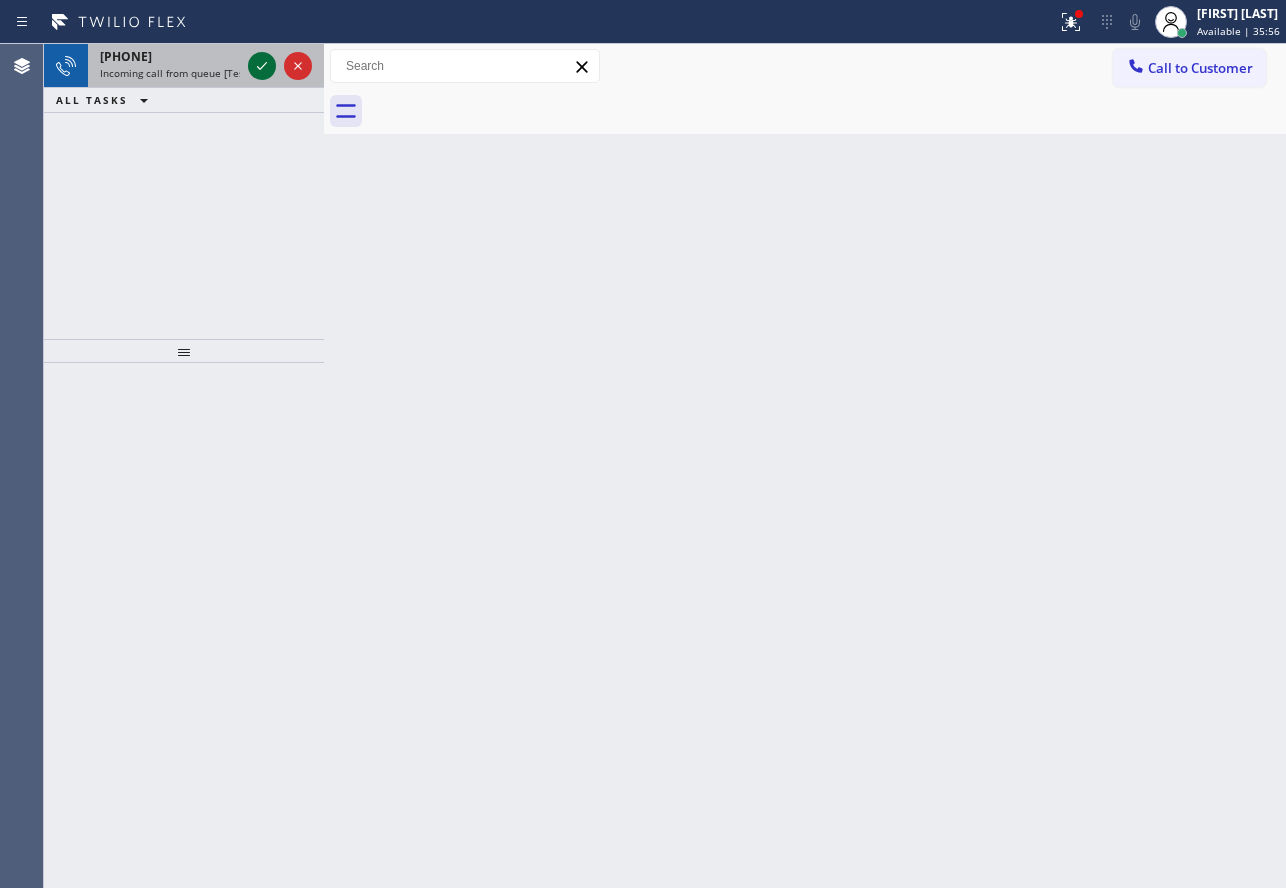 click 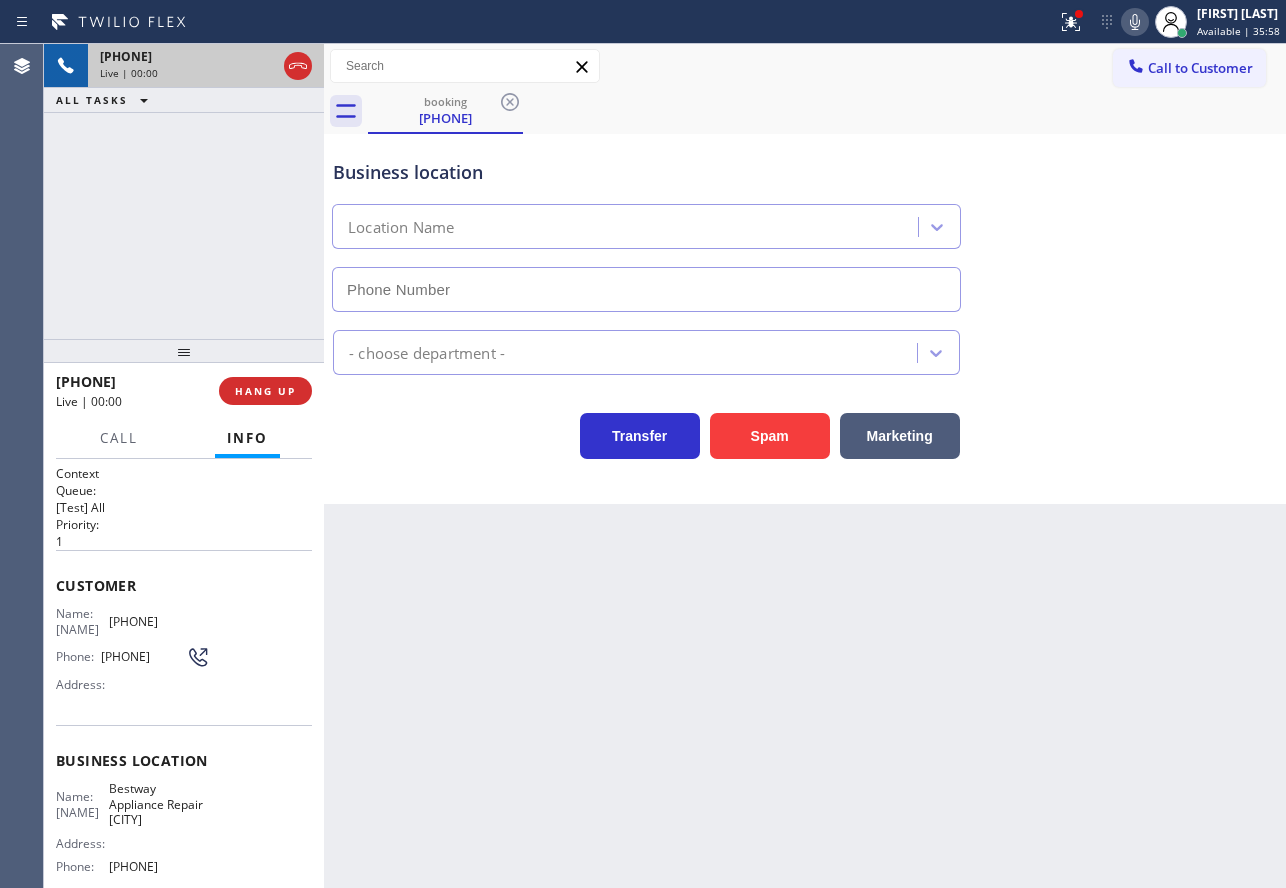type on "[PHONE]" 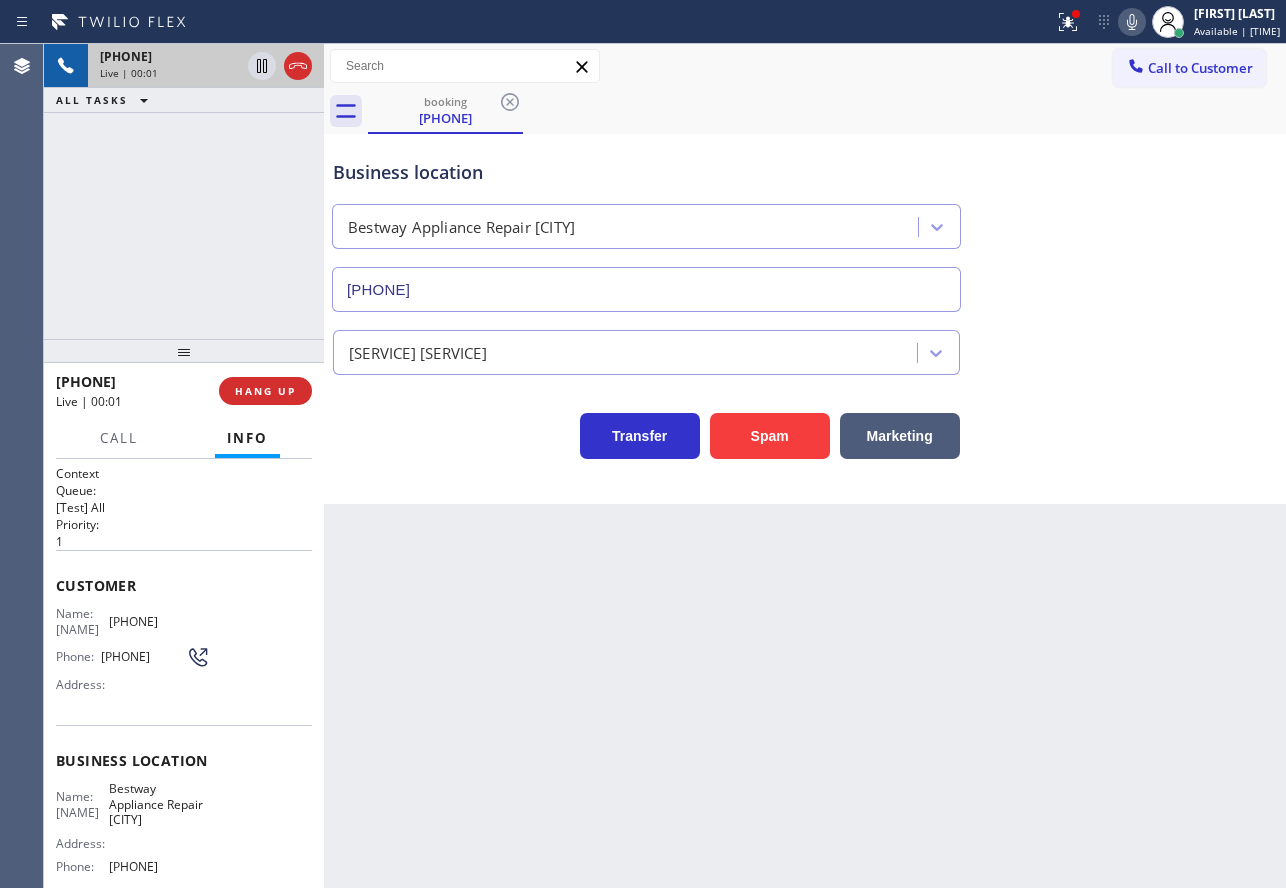 click on "Transfer Spam Marketing" at bounding box center (805, 427) 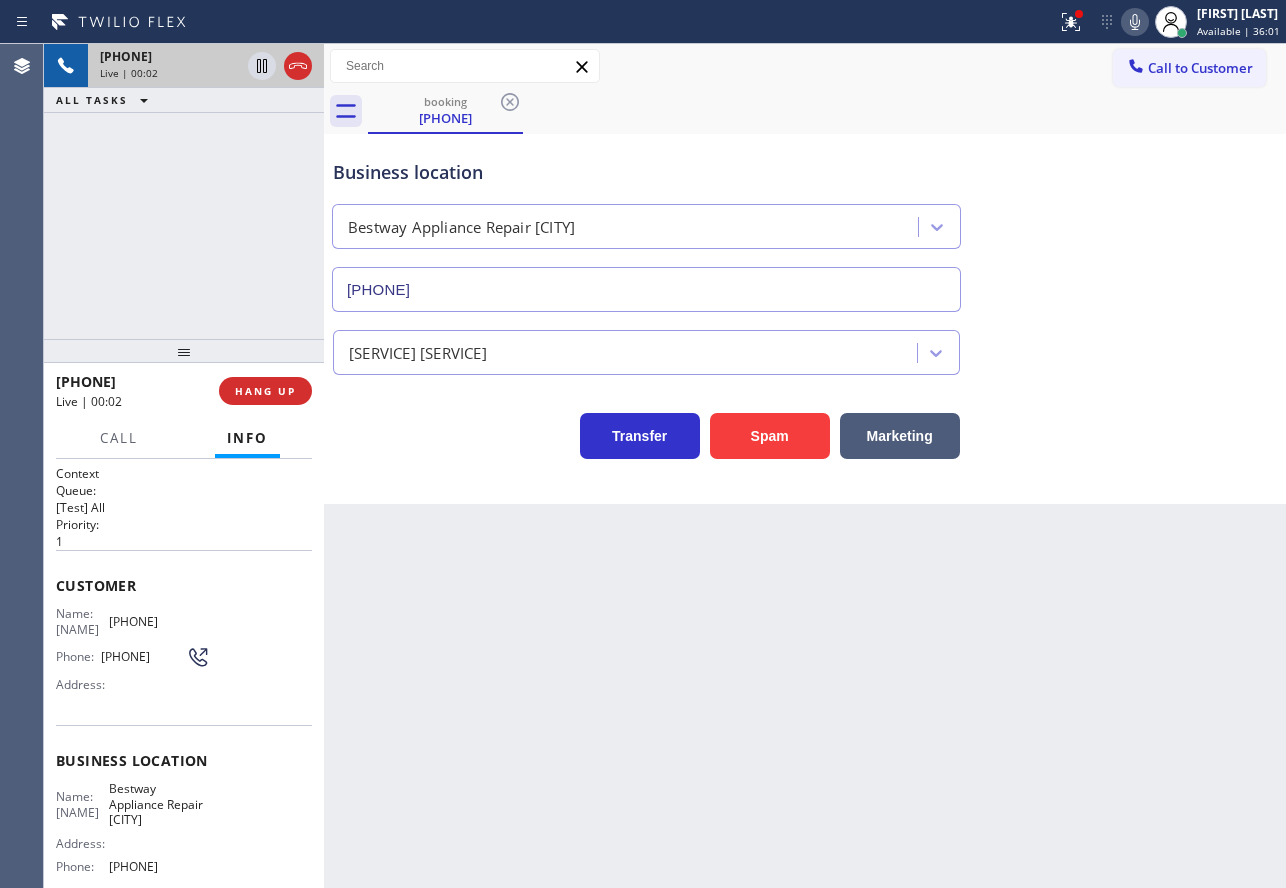 click 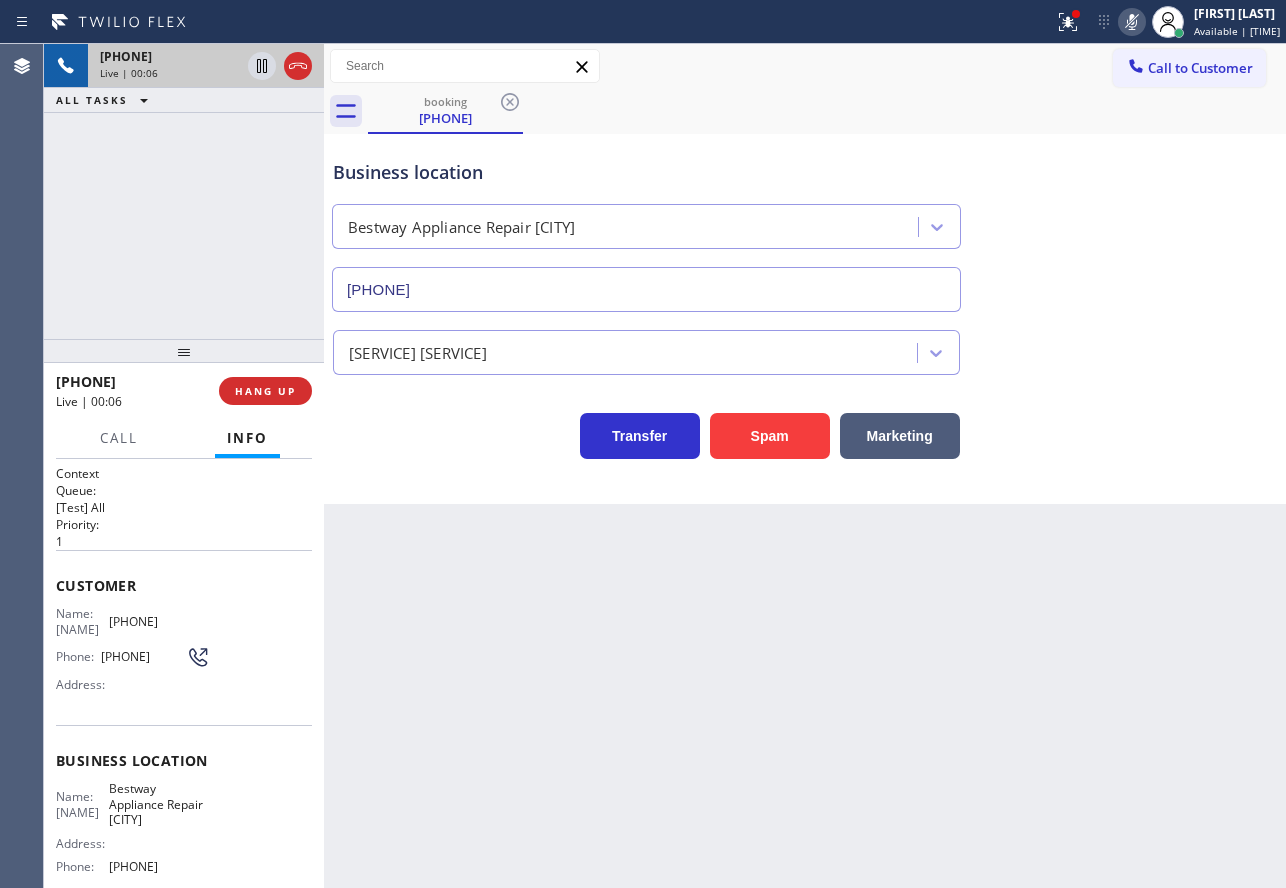 click 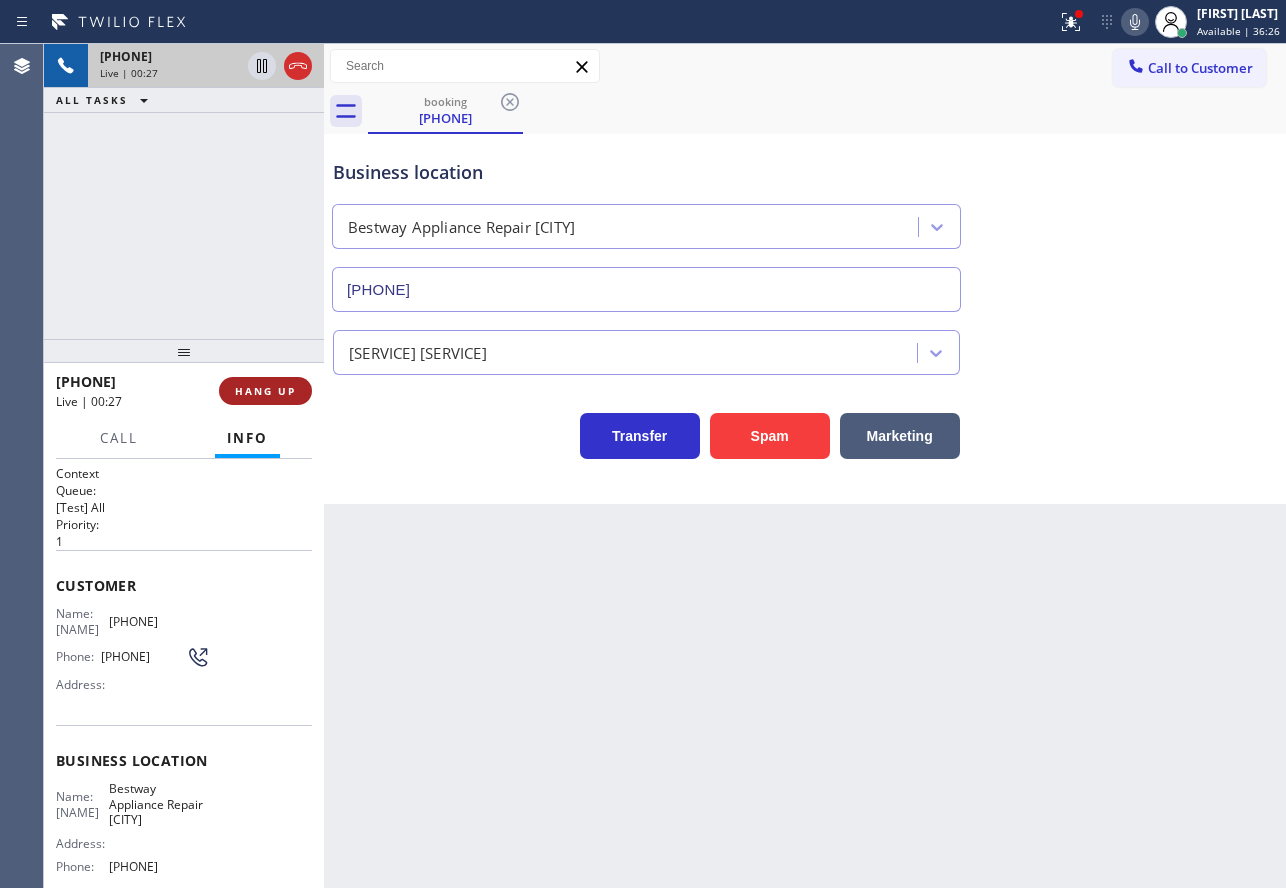 click on "HANG UP" at bounding box center (265, 391) 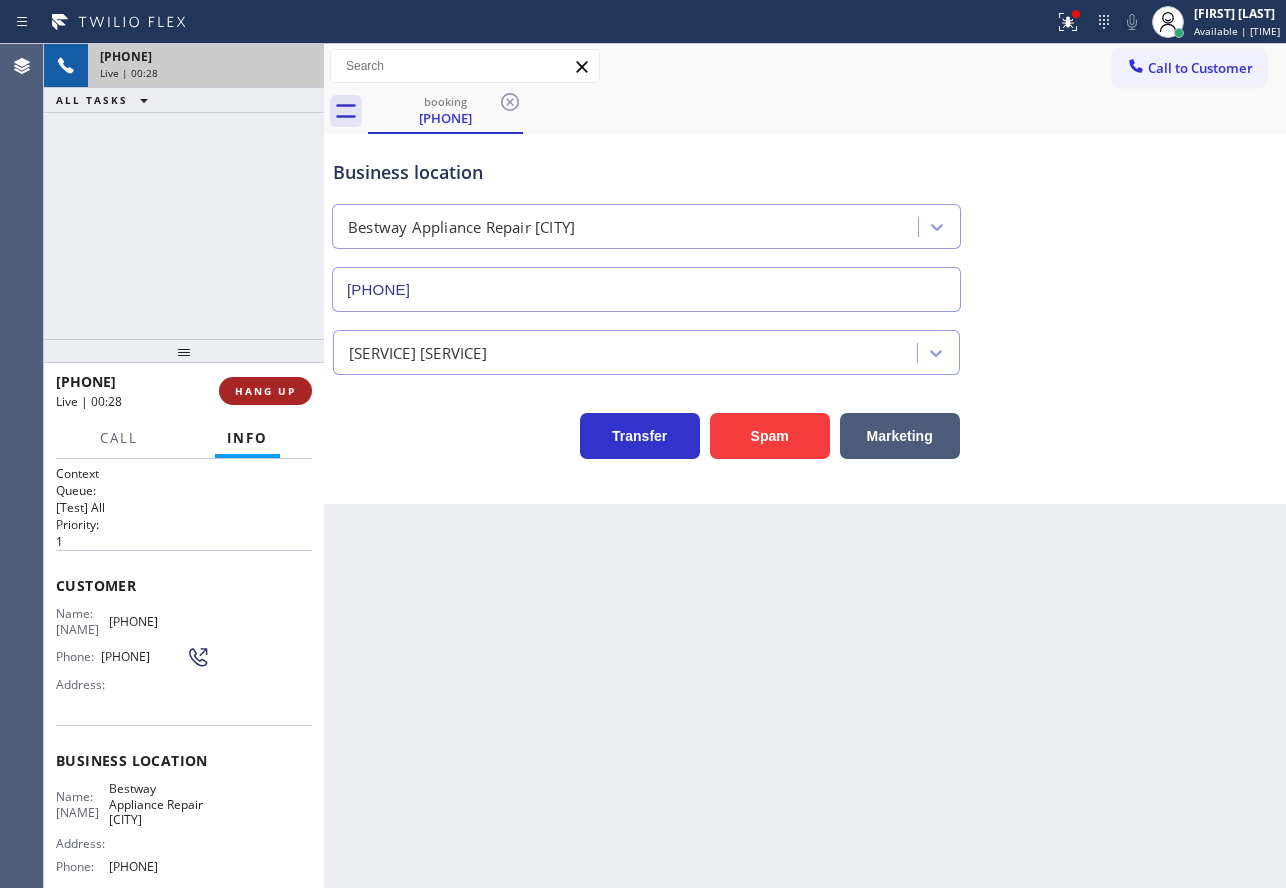 click on "HANG UP" at bounding box center [265, 391] 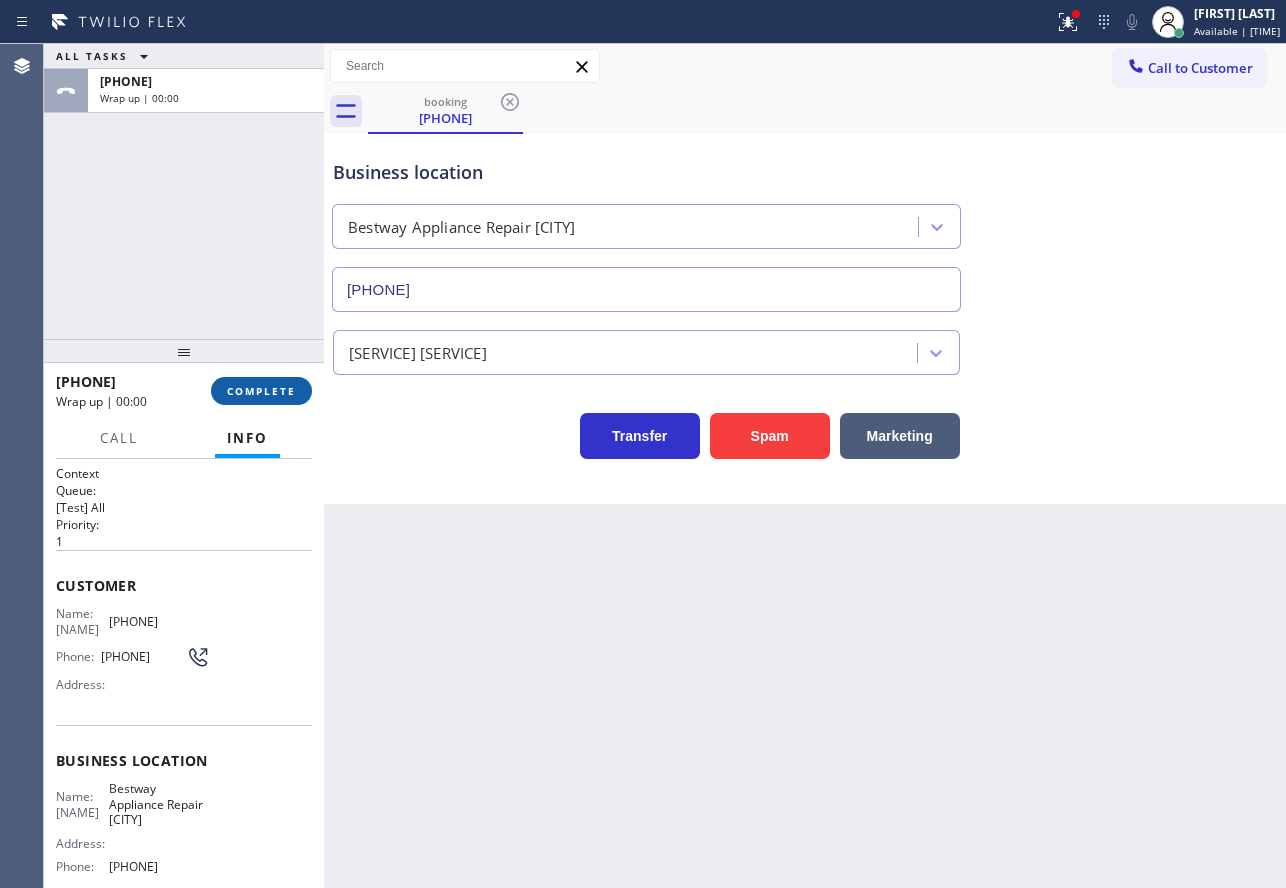 click on "COMPLETE" at bounding box center [261, 391] 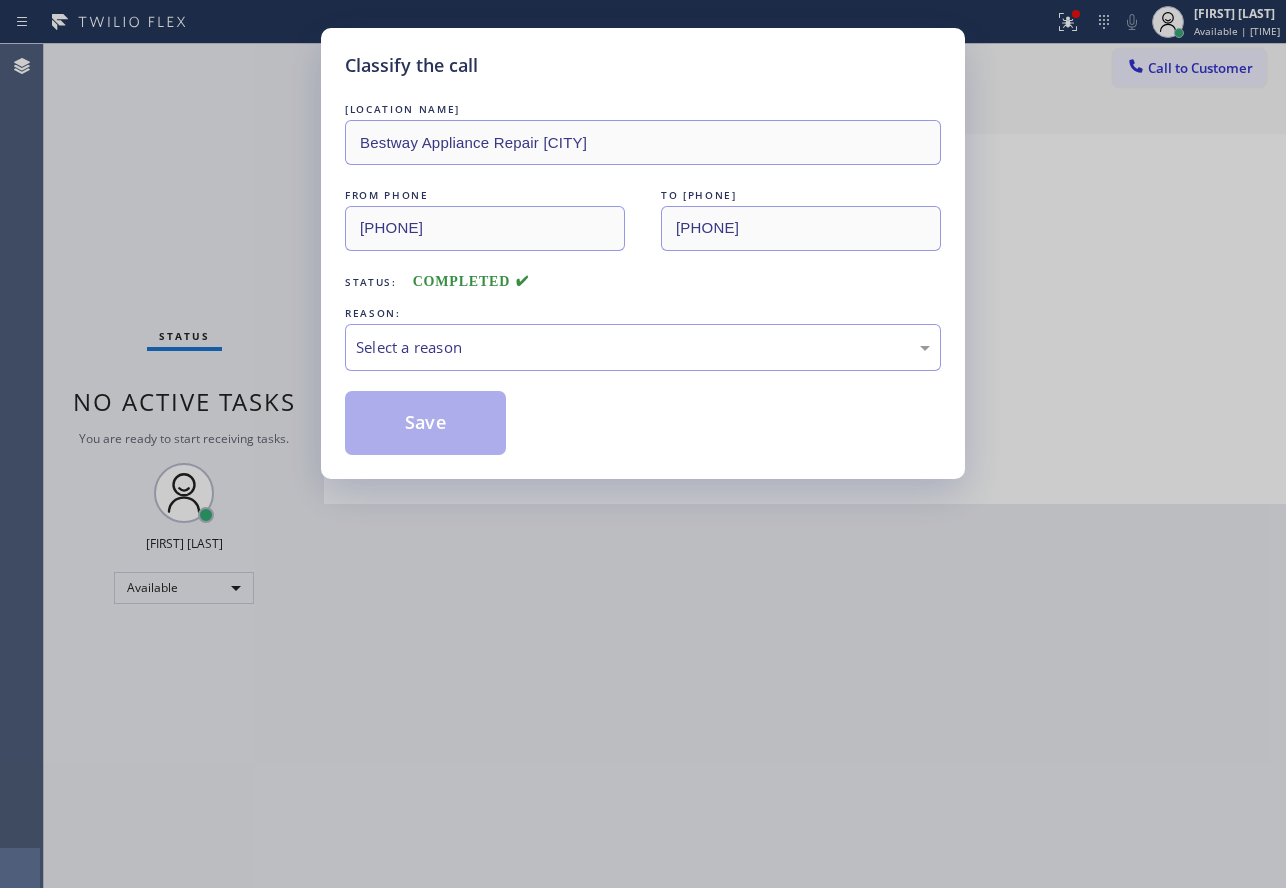 click on "Select a reason" at bounding box center (643, 347) 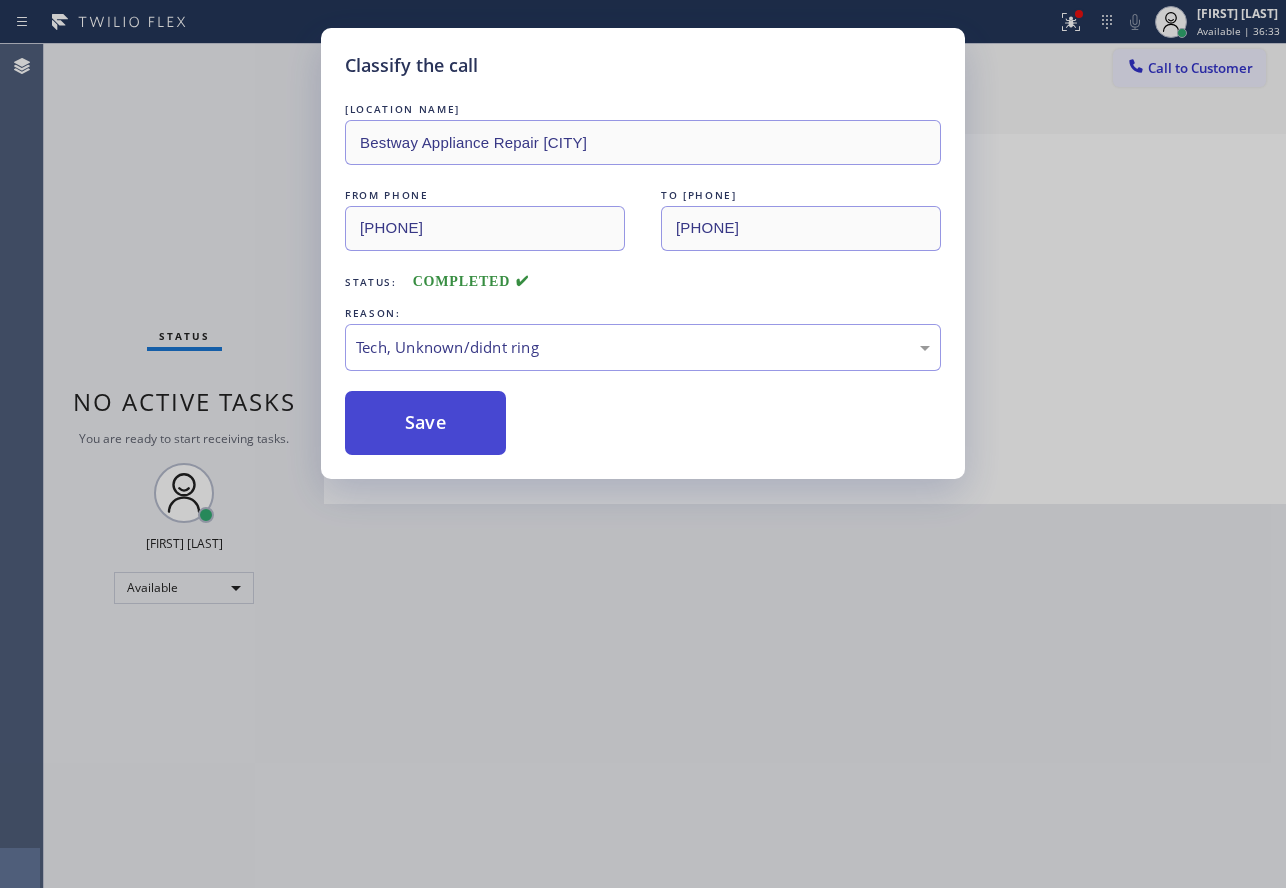 click on "Save" at bounding box center [425, 423] 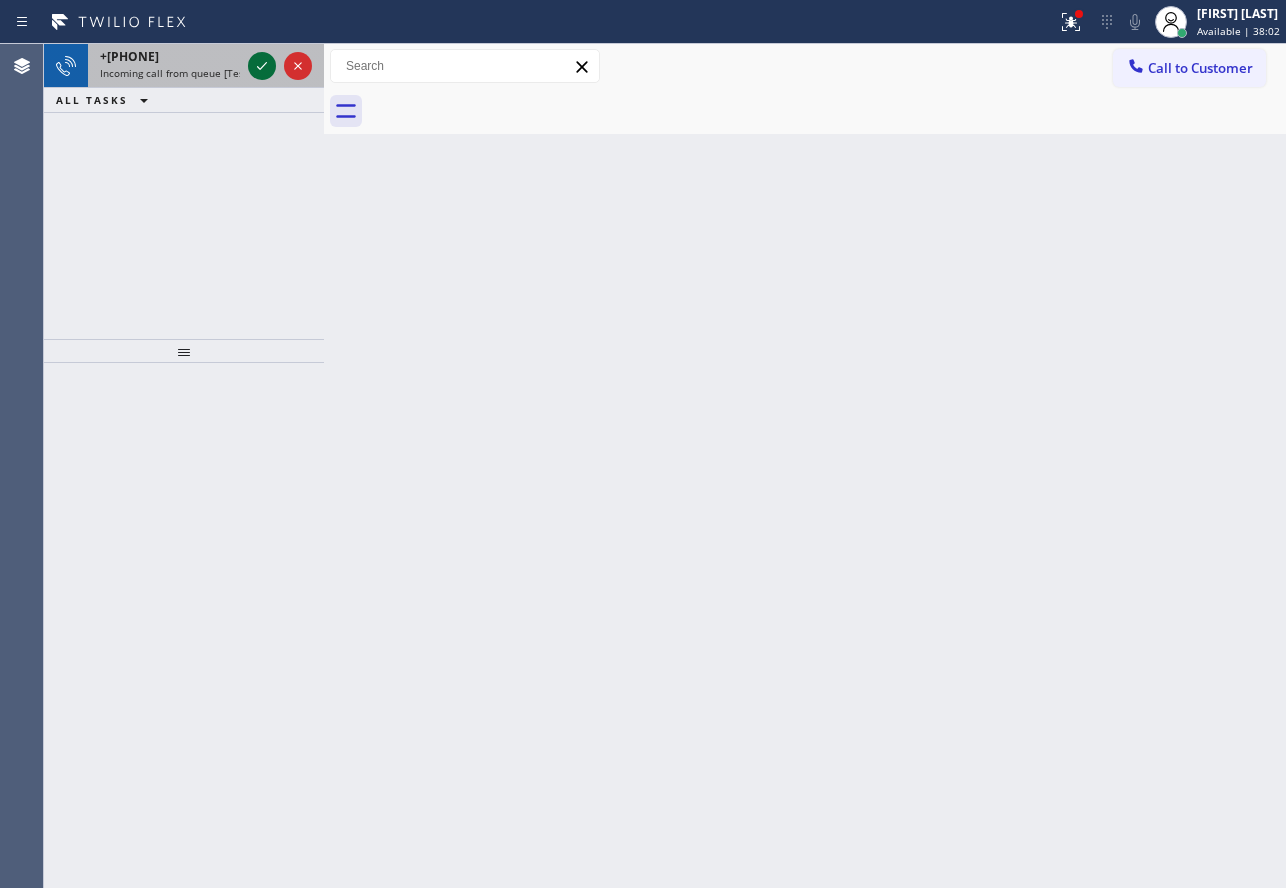 click 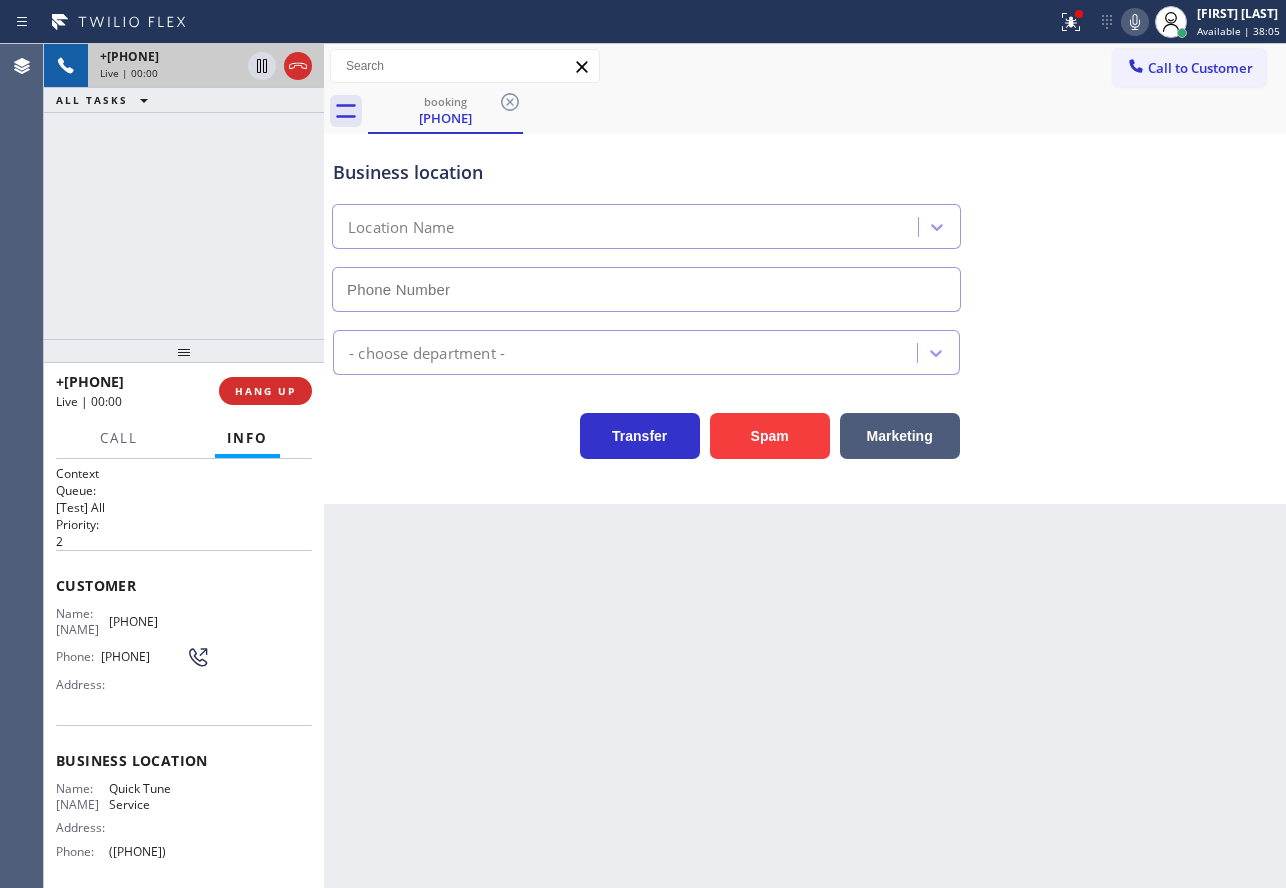 type on "([PHONE])" 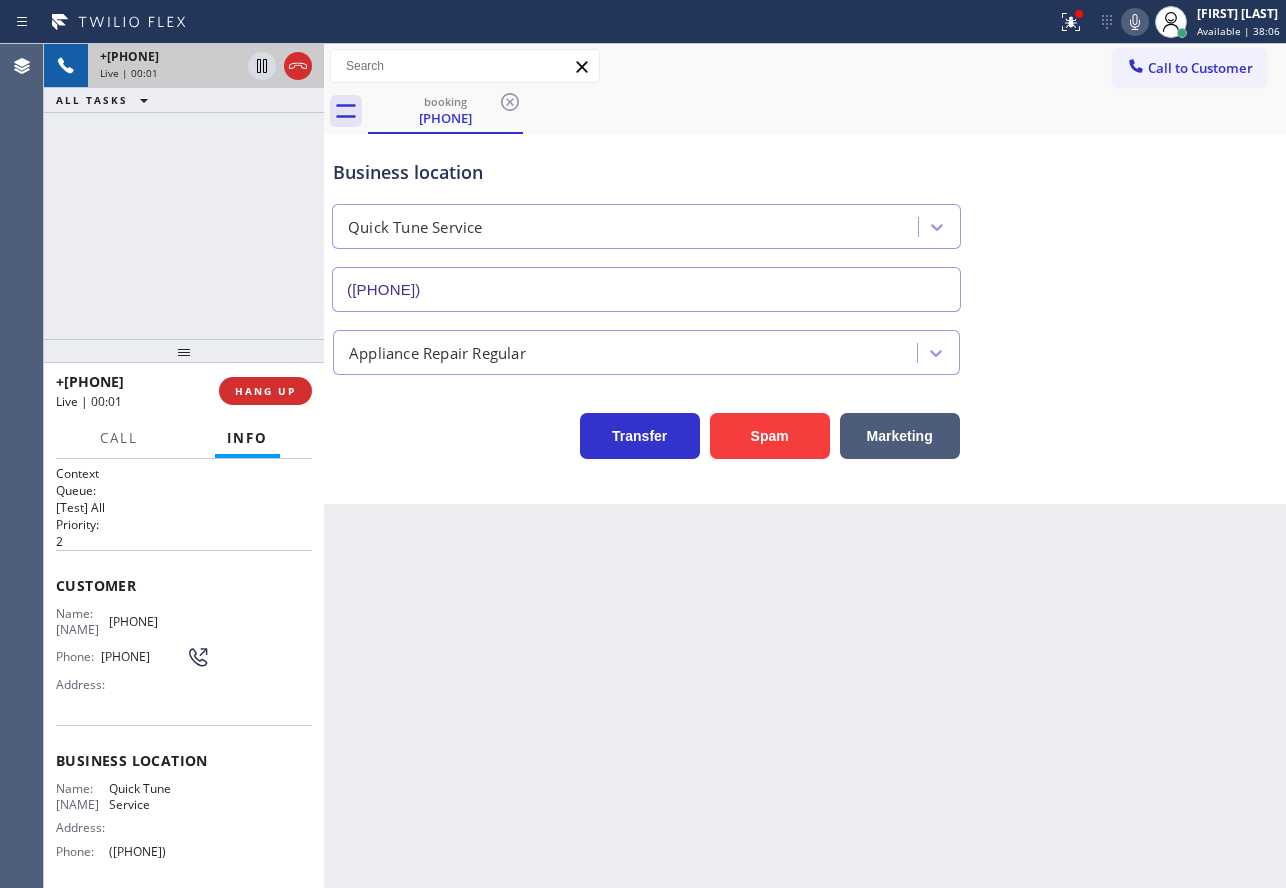 click on "Business location" at bounding box center [646, 172] 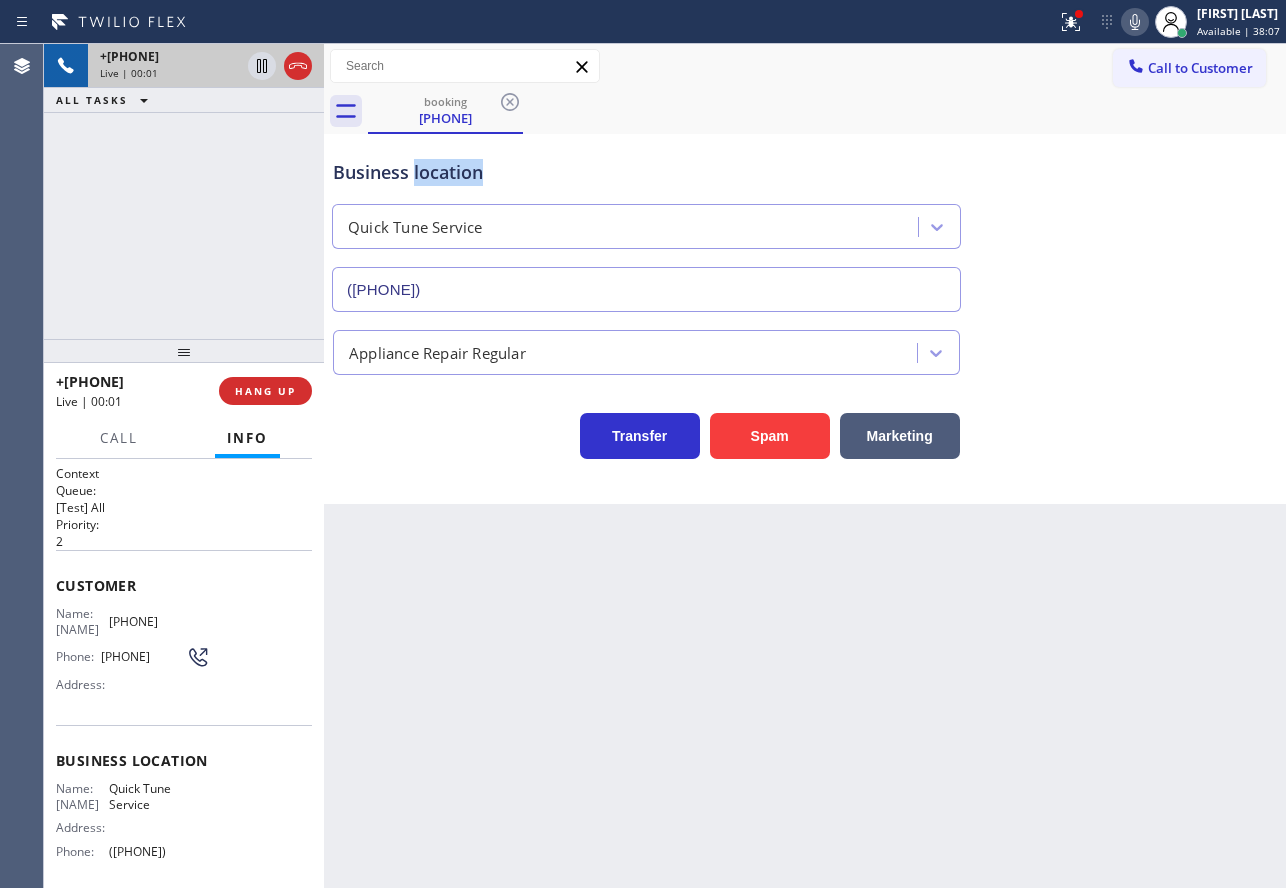 click on "Business location" at bounding box center (646, 172) 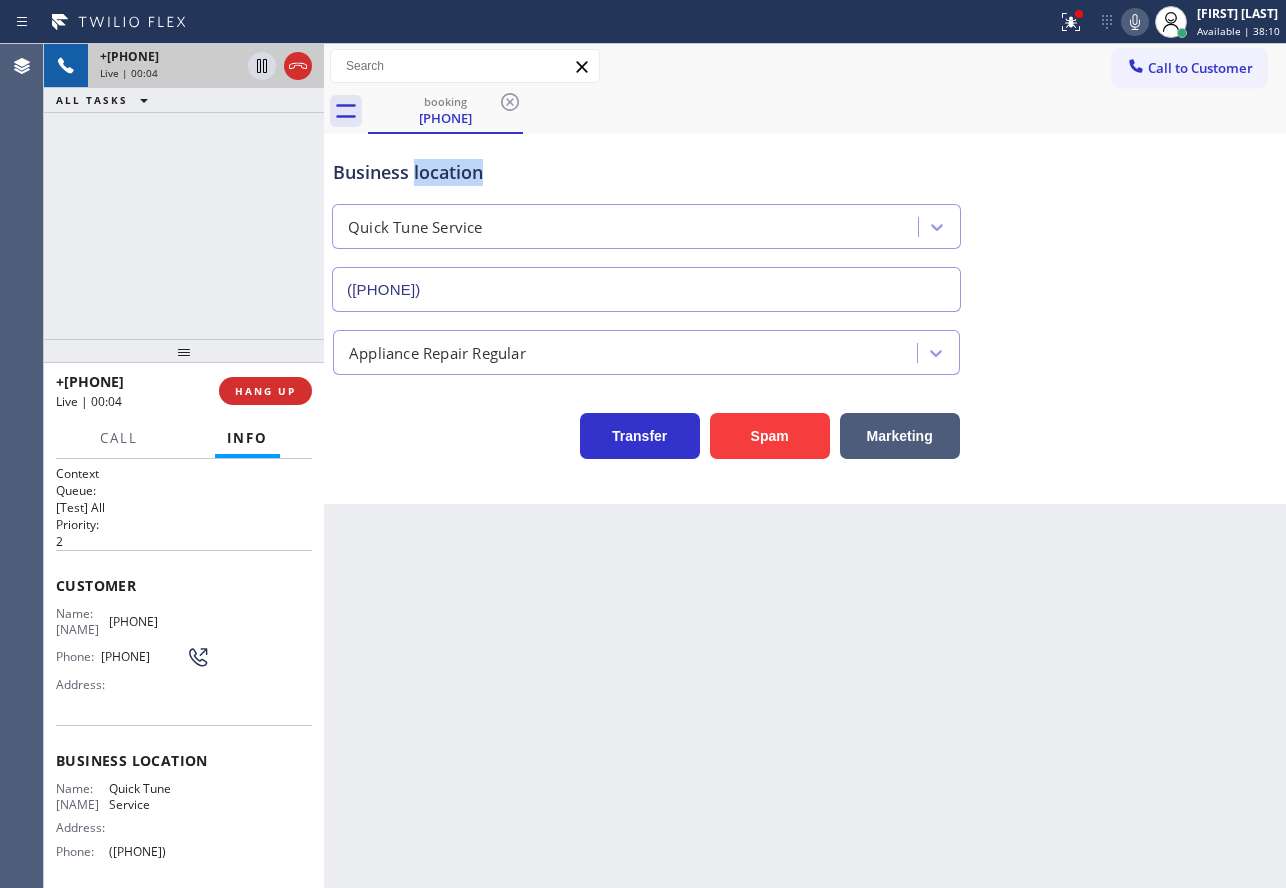 click on "Business location" at bounding box center (646, 172) 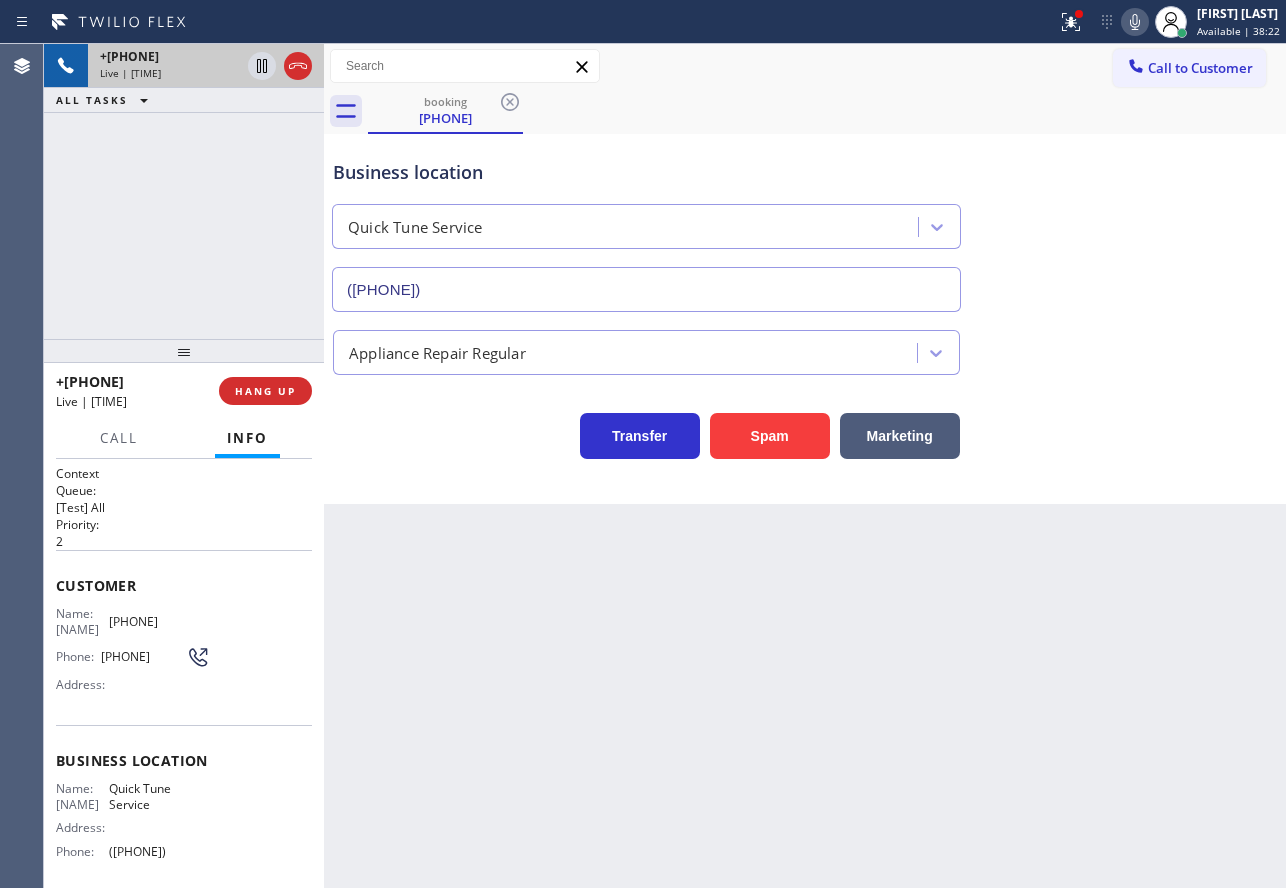 click on "Back to Dashboard Change Sender ID Customers Technicians Select a contact Outbound call Technician Search Technician Your caller id phone number Your caller id phone number Call Technician info Name   Phone none Address none Change Sender ID HVAC [PHONE]  [PHONE] Appliance Repair [PHONE] Plumbing [PHONE] Air Duct Cleaning [PHONE]  Electricians [PHONE]  Cancel Change Check personal SMS Reset Change booking [PHONE] Call to Customer Outbound call Location High Energy Viking Refrigerator Repair Your caller id phone number [PHONE] Customer number Call Outbound call Technician Search Technician Your caller id phone number Your caller id phone number Call booking [PHONE] Business location Quick Tune Service [PHONE] Appliance Repair Regular Transfer Spam Marketing" at bounding box center [805, 466] 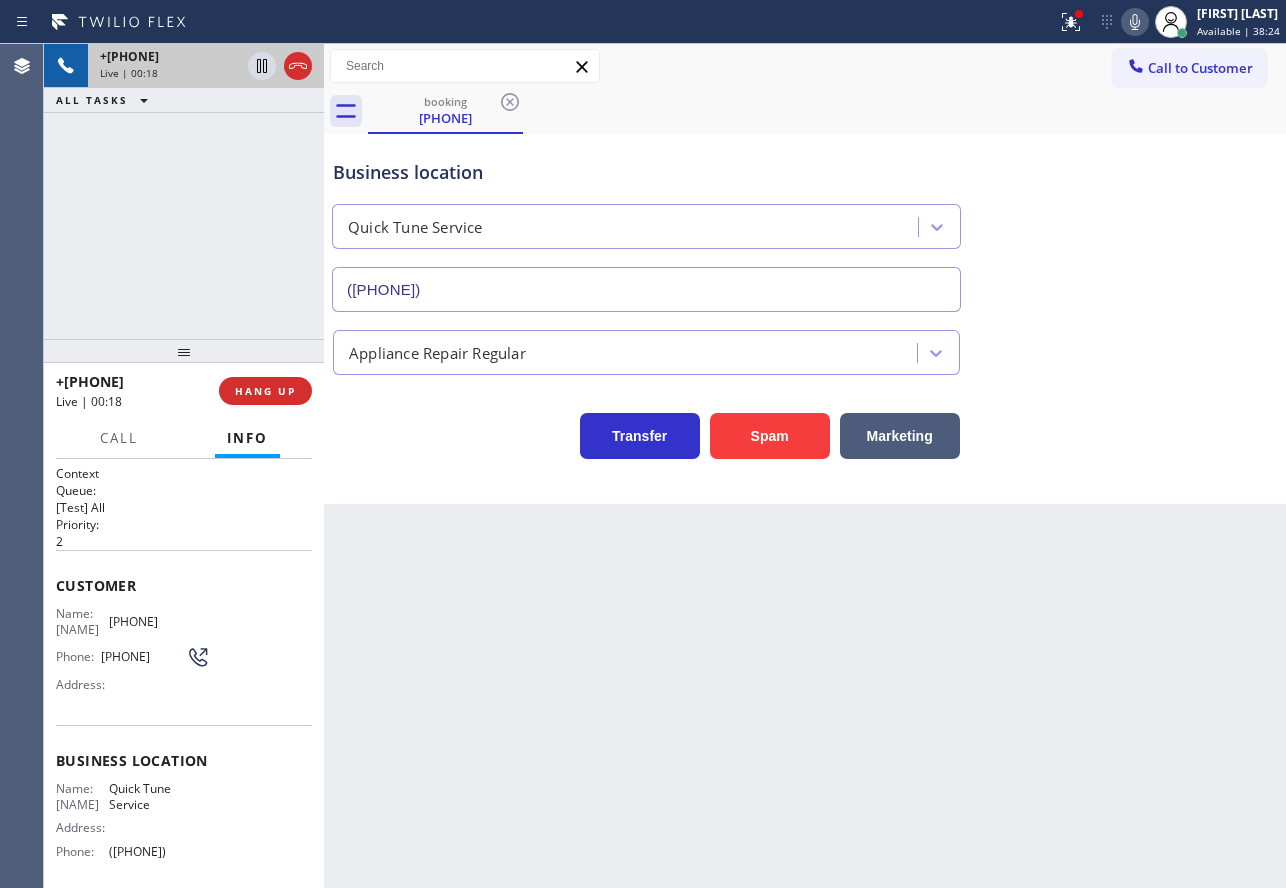 click on "Transfer Spam Marketing" at bounding box center (646, 431) 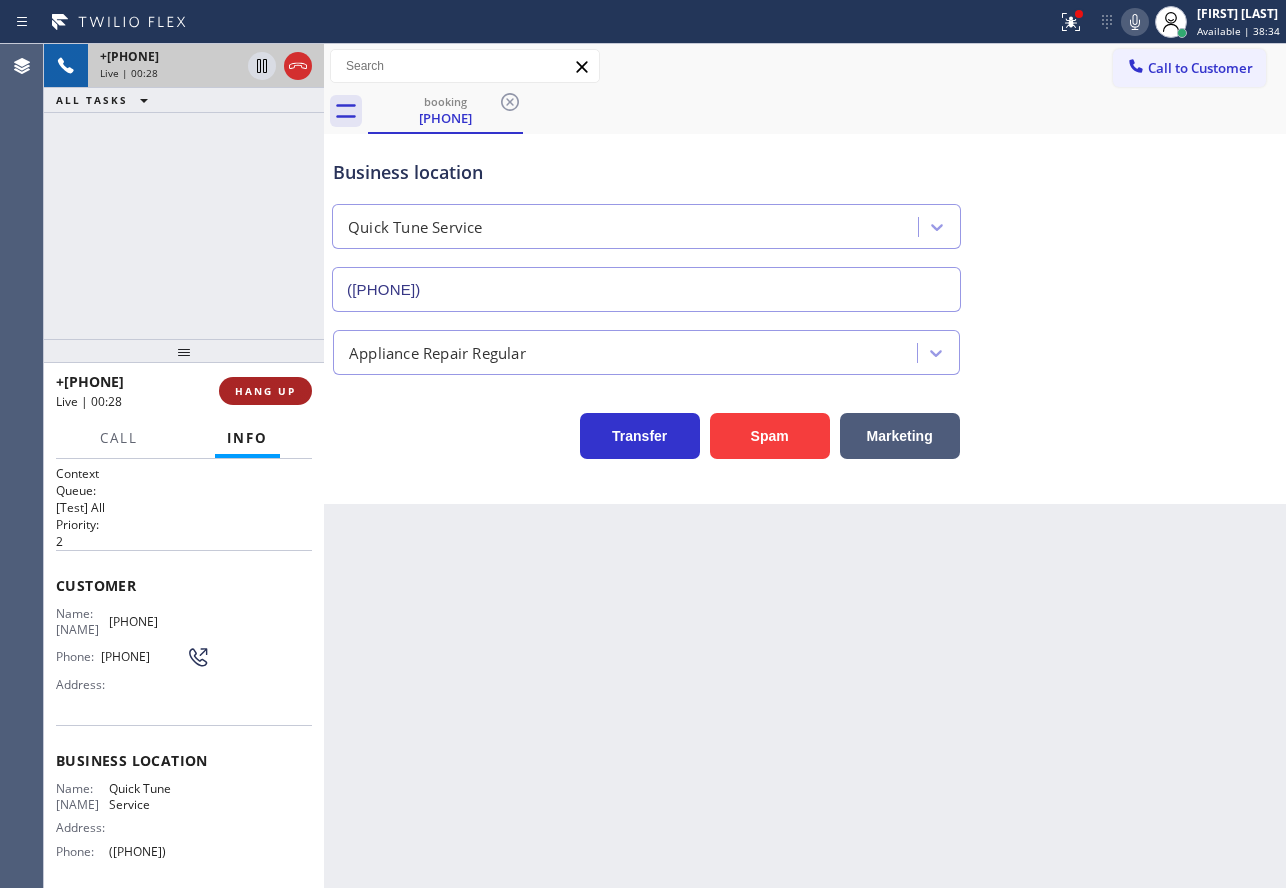 click on "HANG UP" at bounding box center (265, 391) 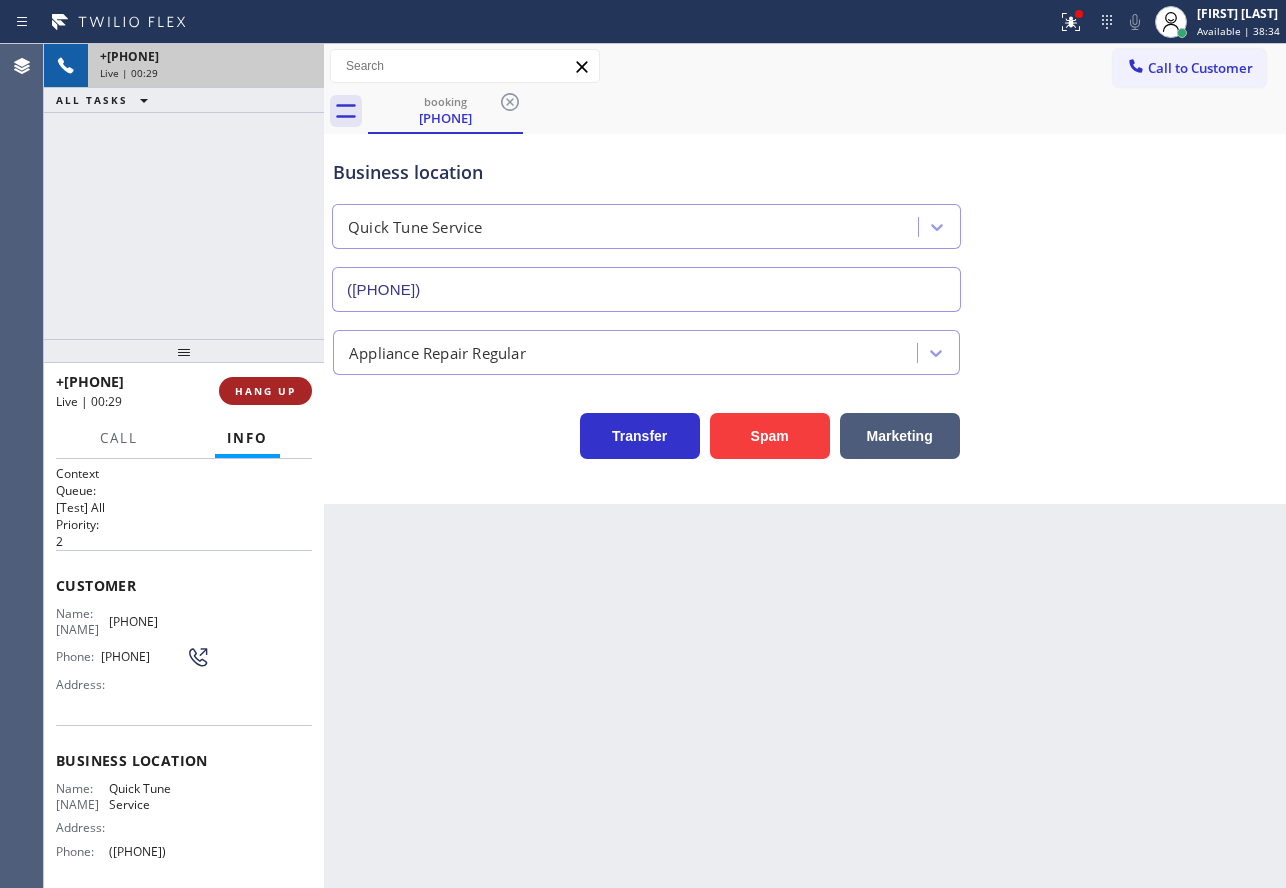 click on "HANG UP" at bounding box center (265, 391) 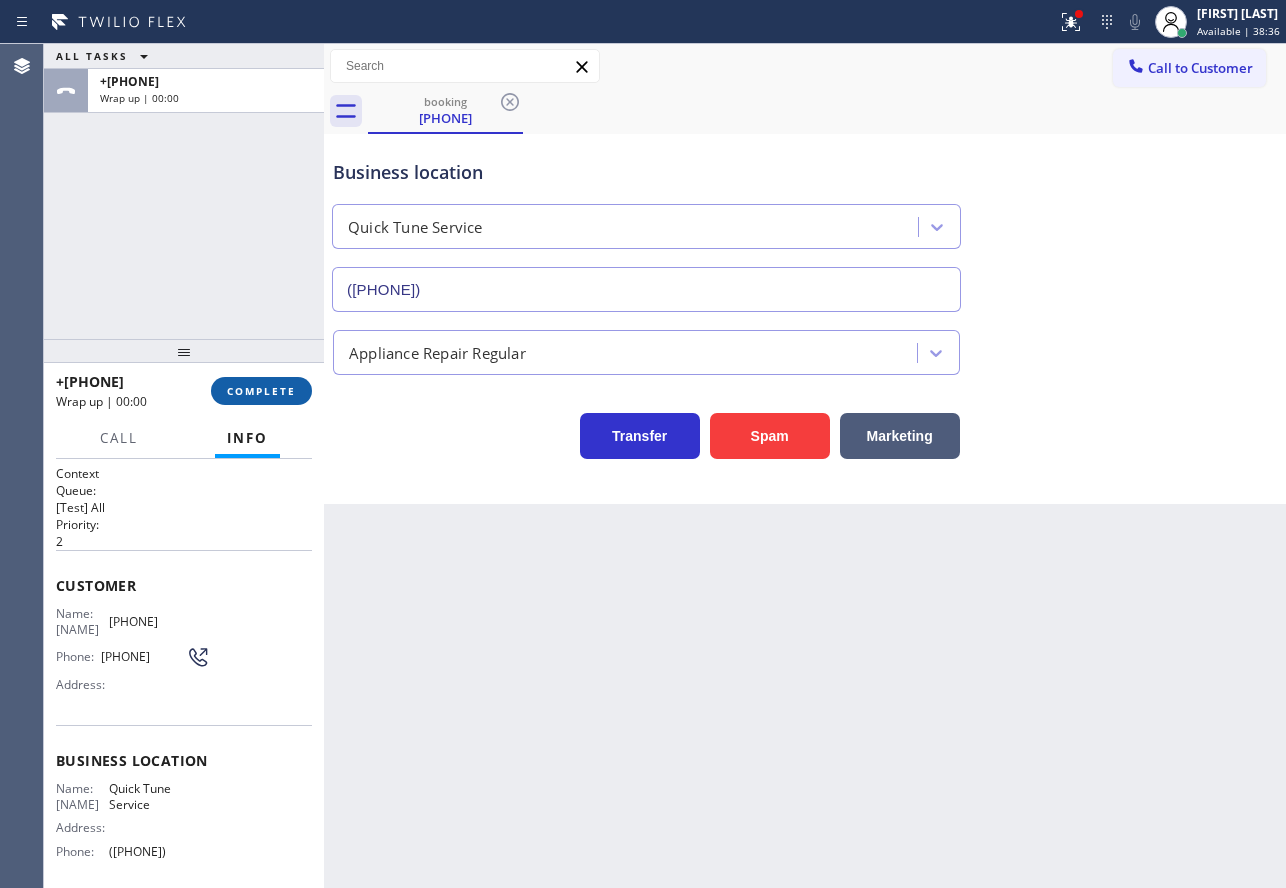 click on "COMPLETE" at bounding box center (261, 391) 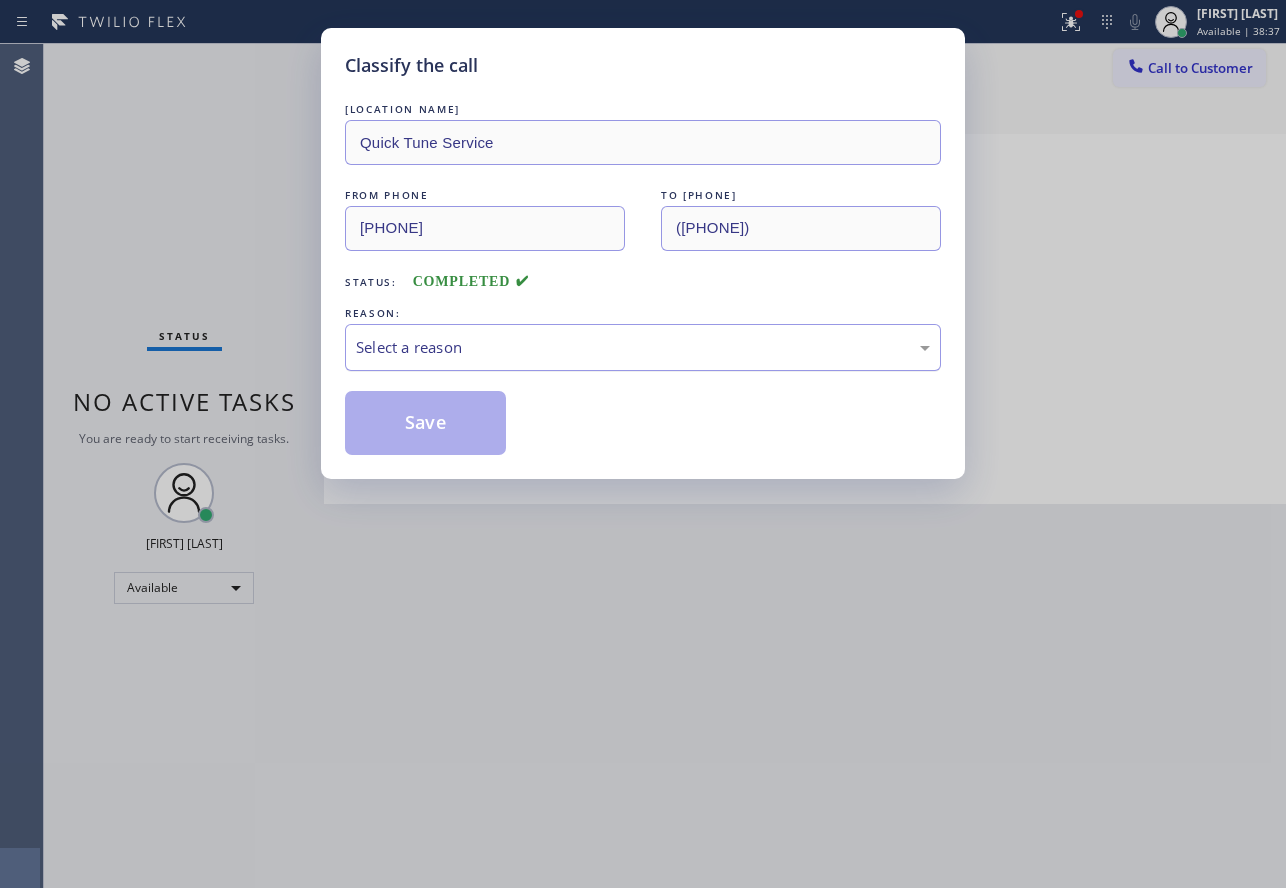 click on "Select a reason" at bounding box center [643, 347] 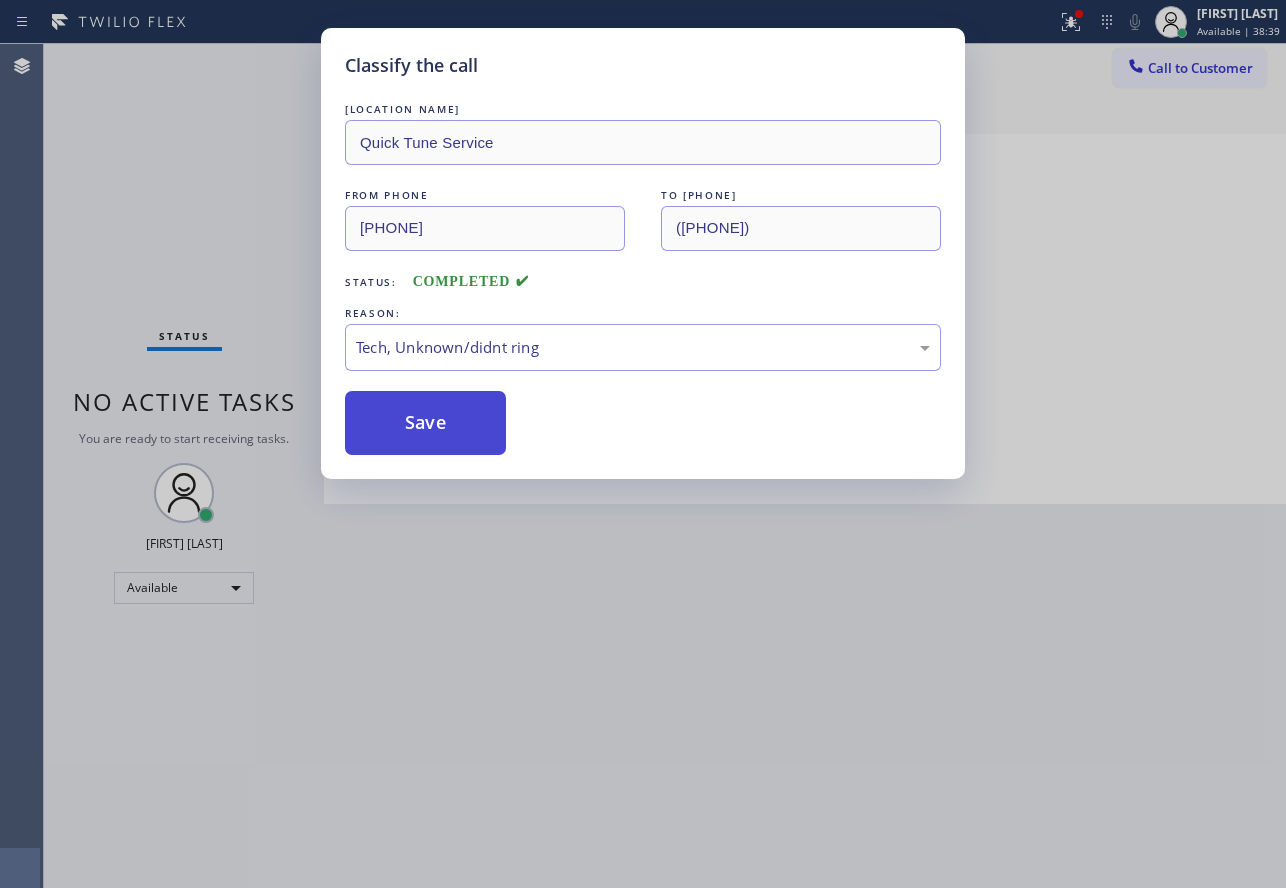click on "Save" at bounding box center (425, 423) 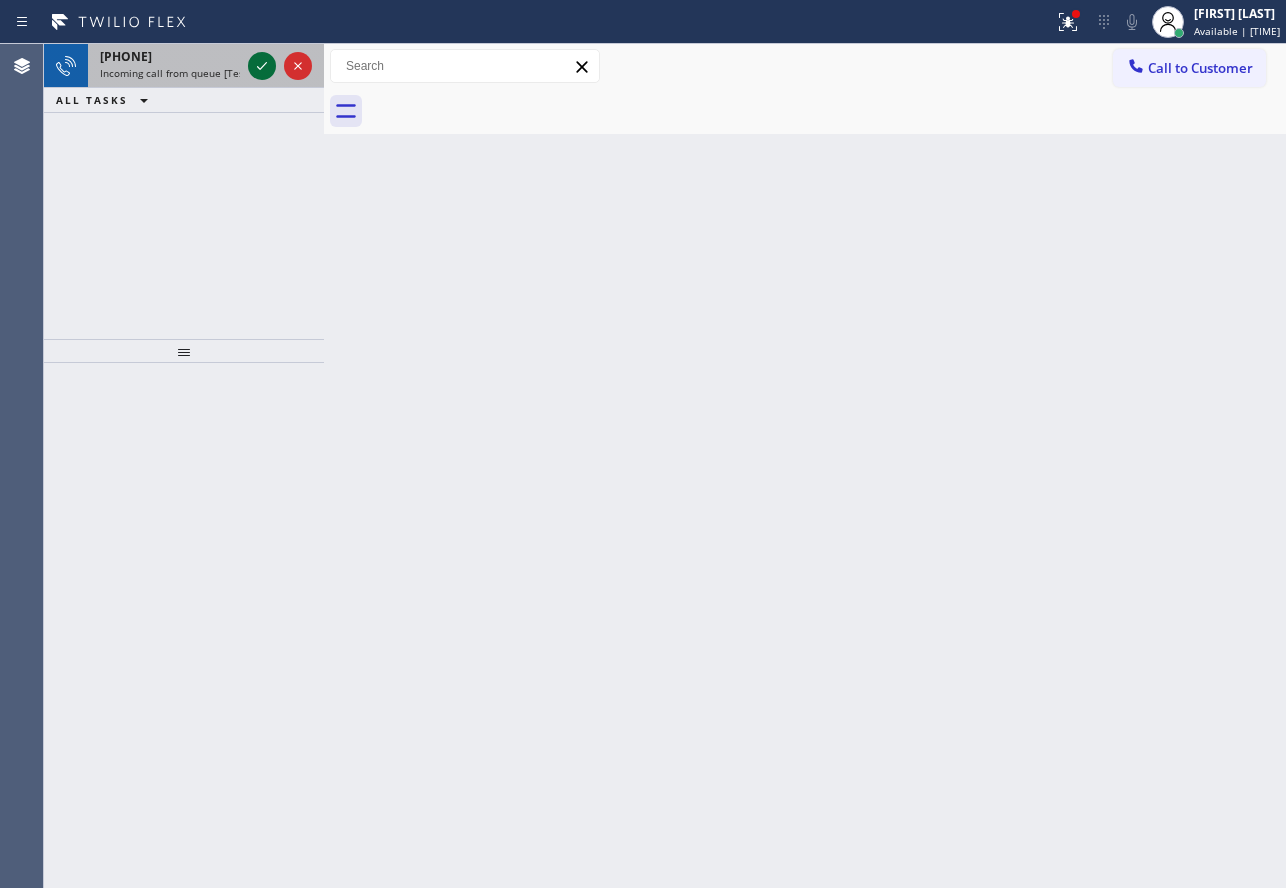 click 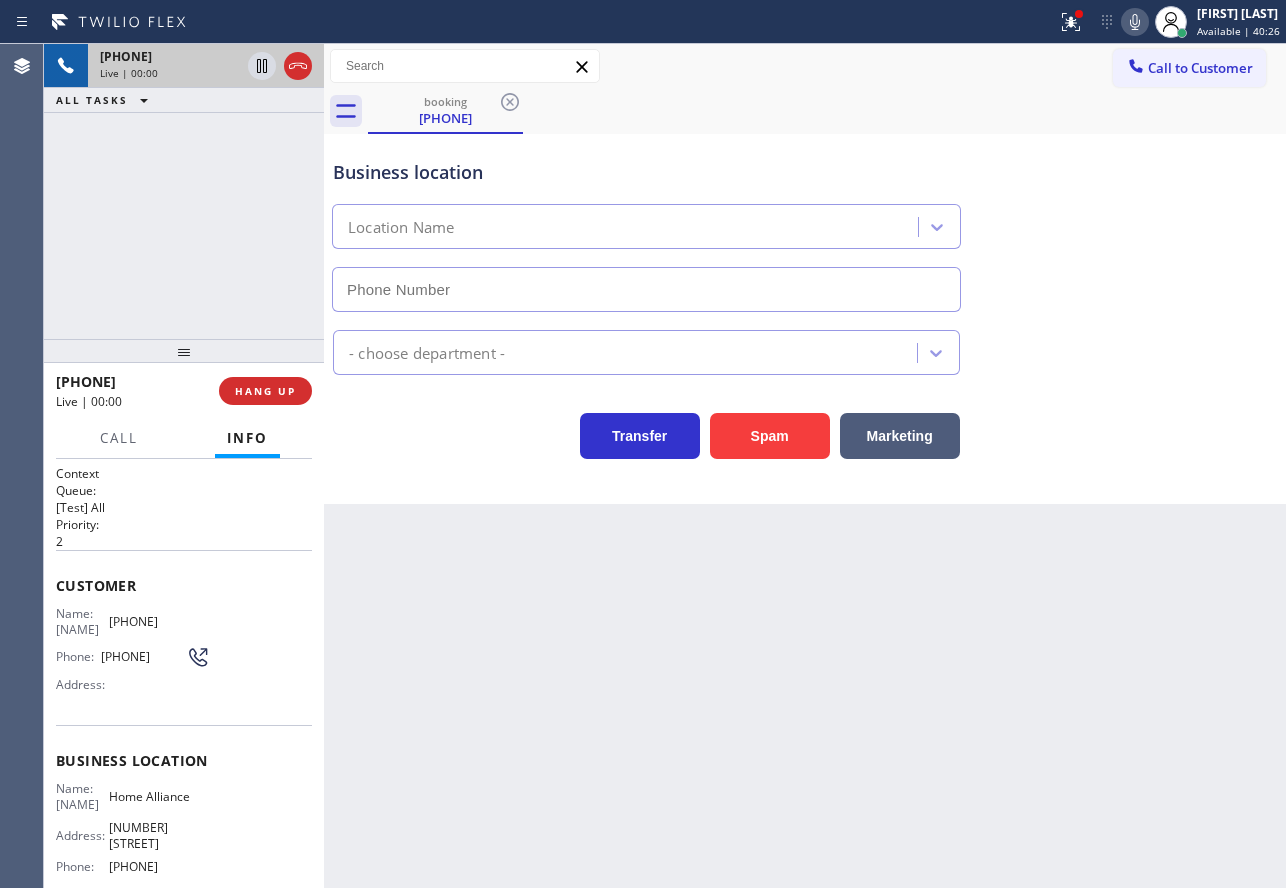 type on "[PHONE]" 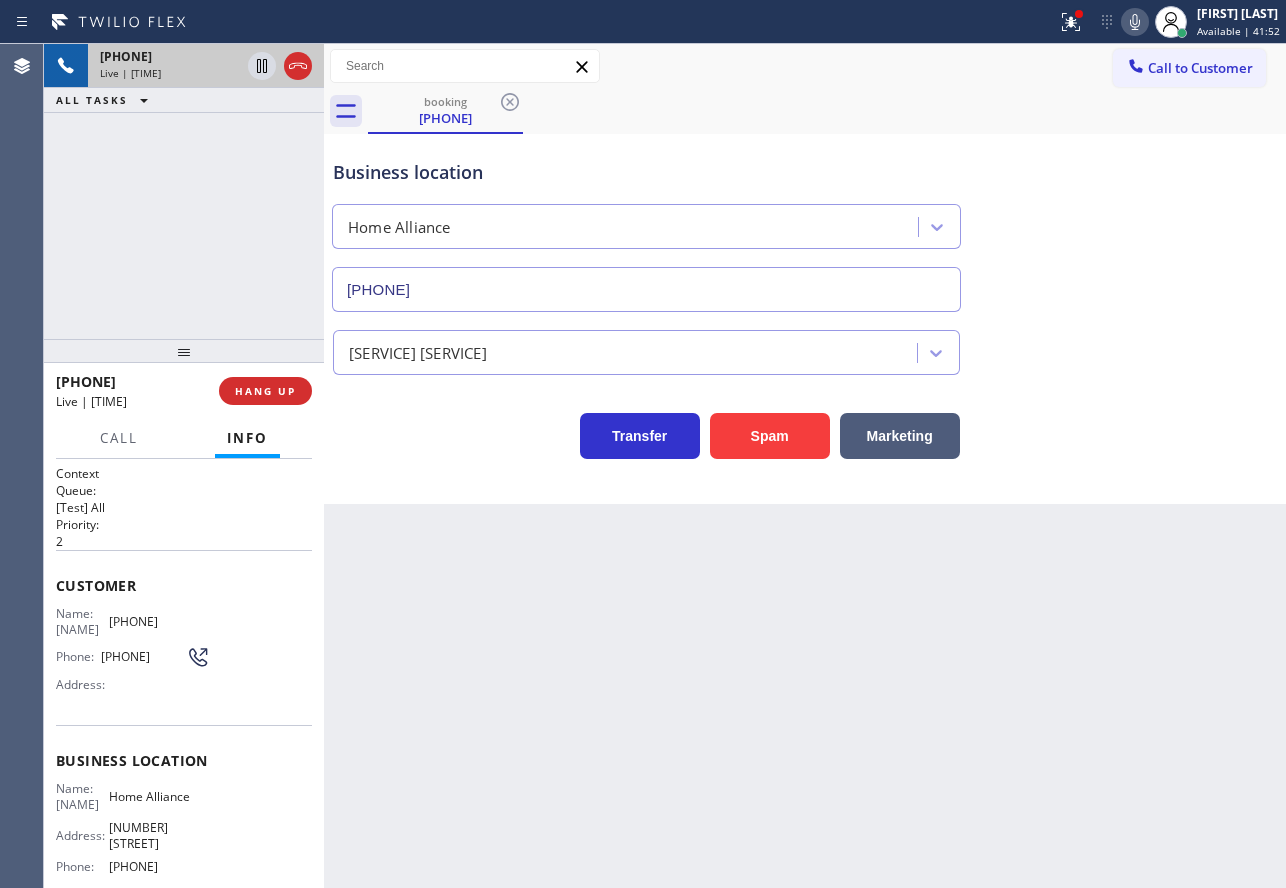 click on "Business location" at bounding box center [646, 172] 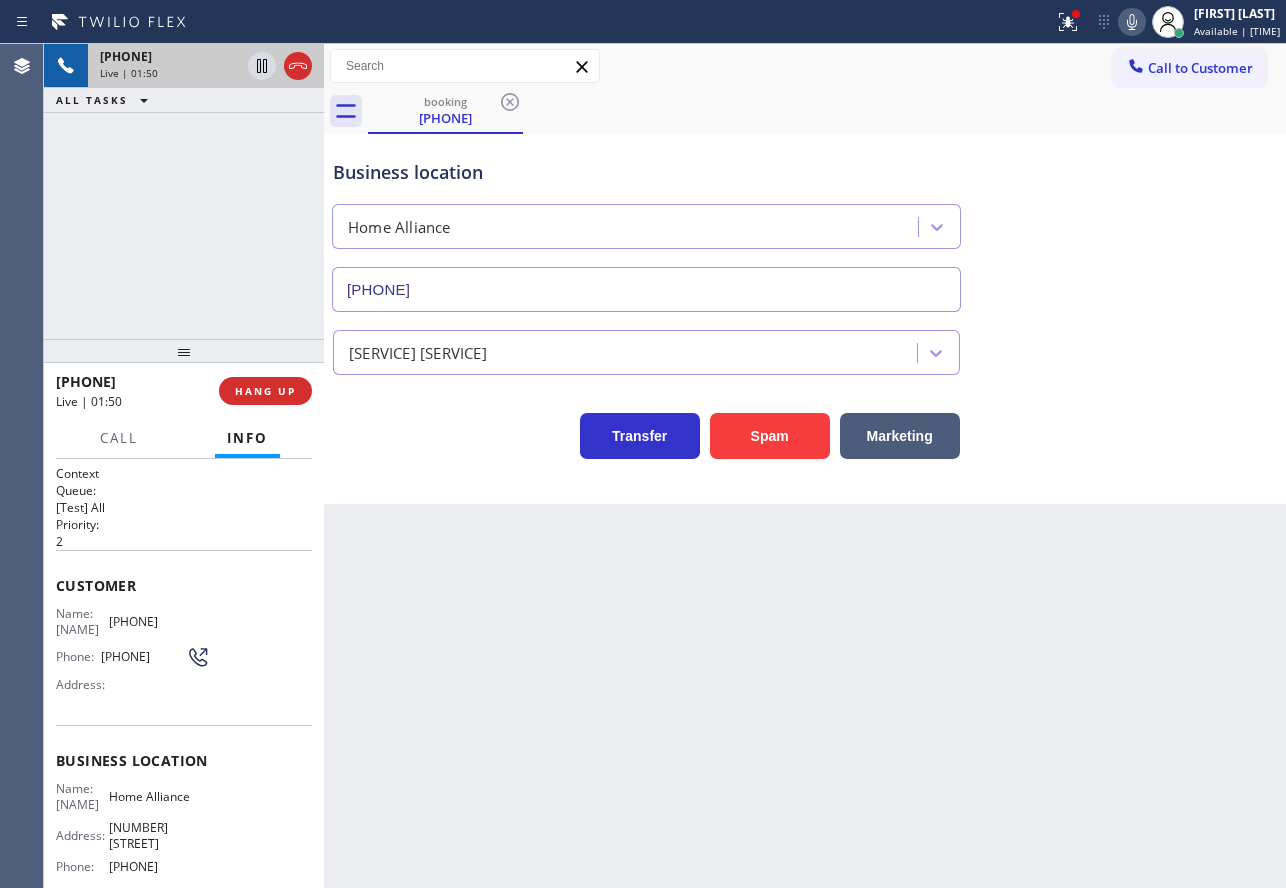 click 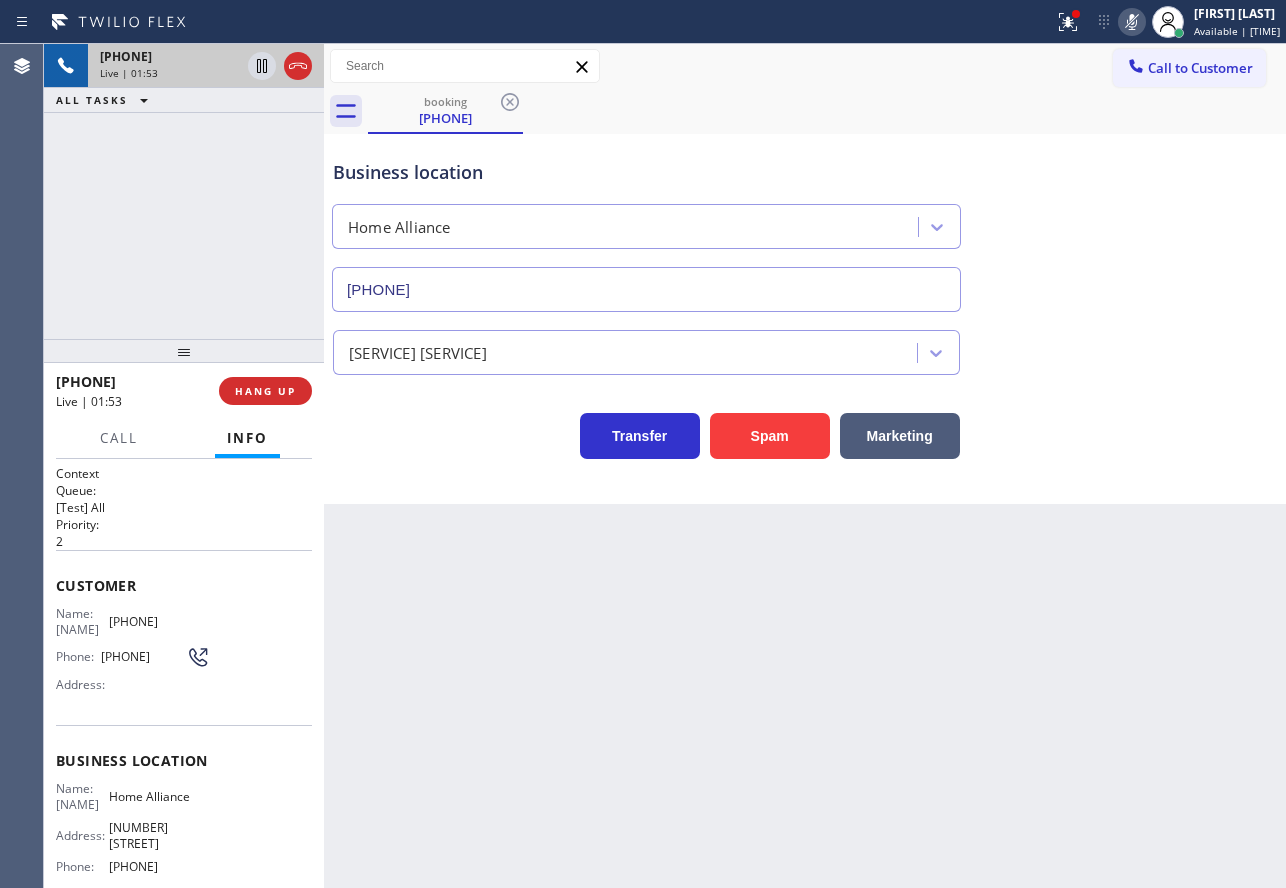 click 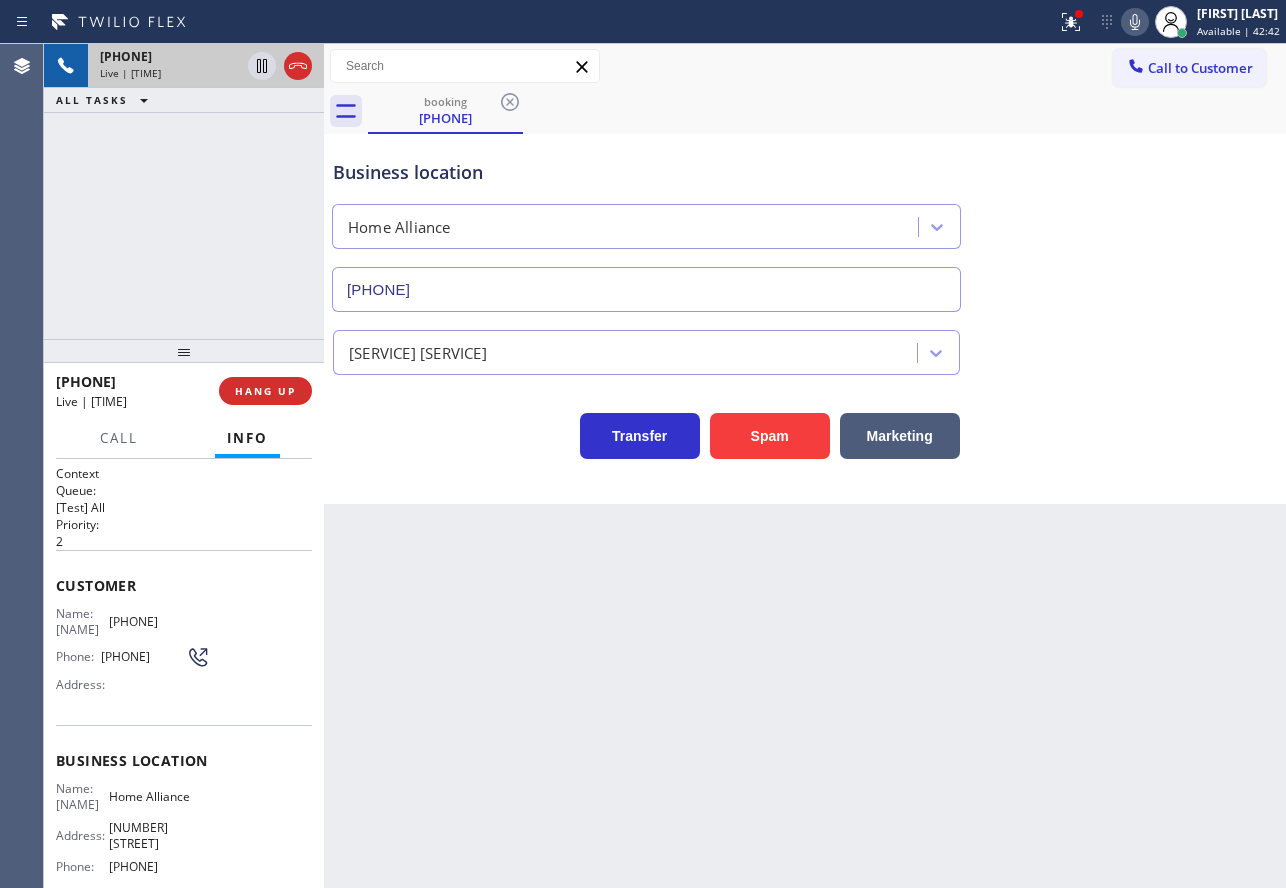 click 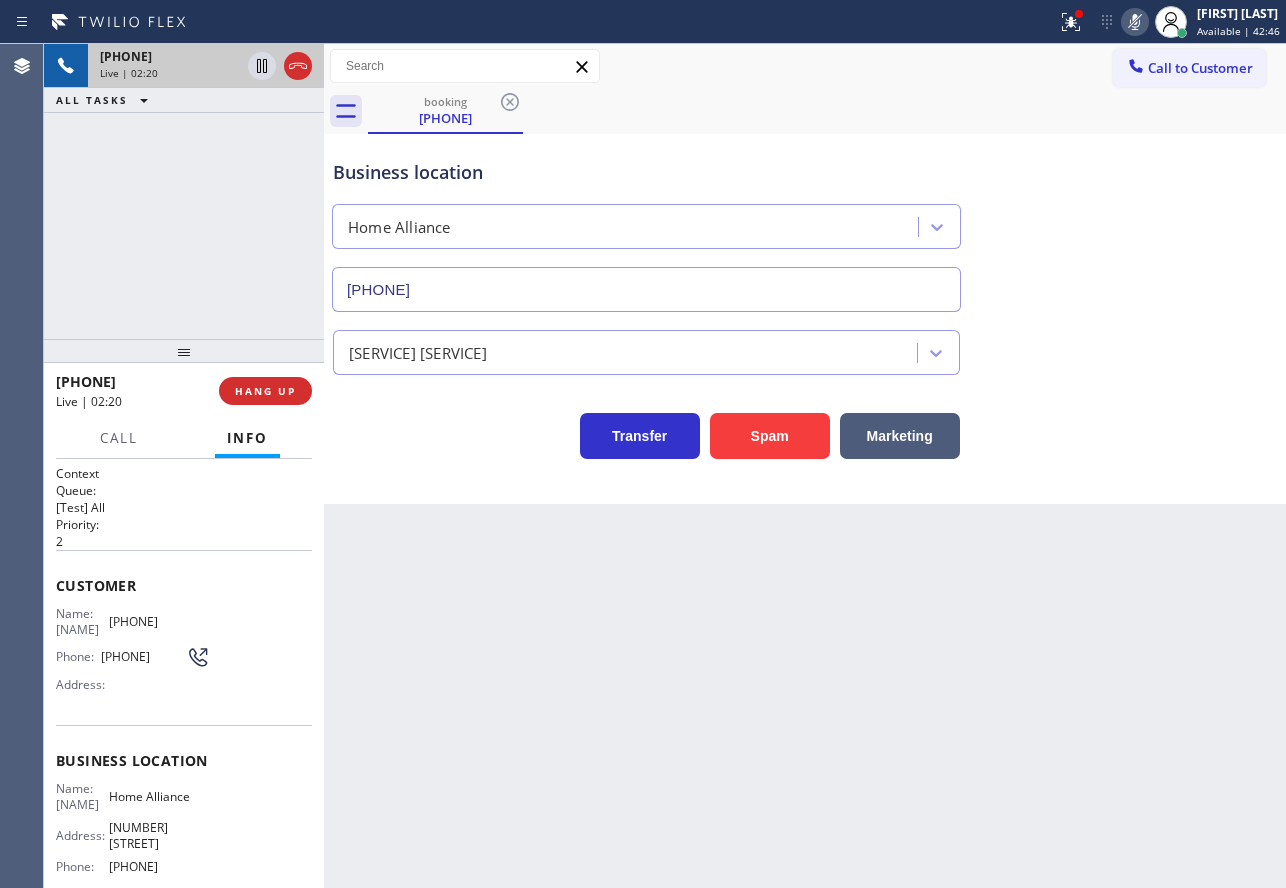 click 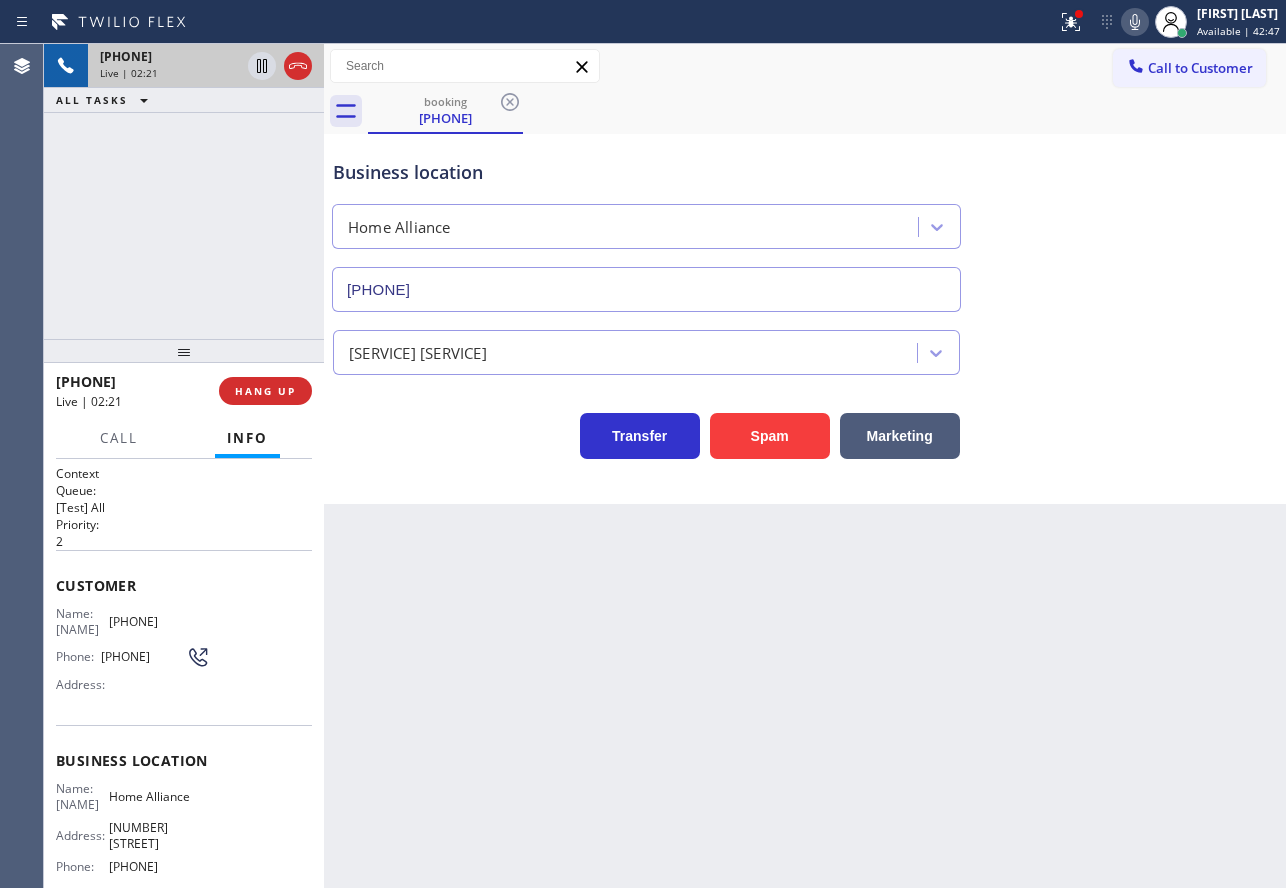 click 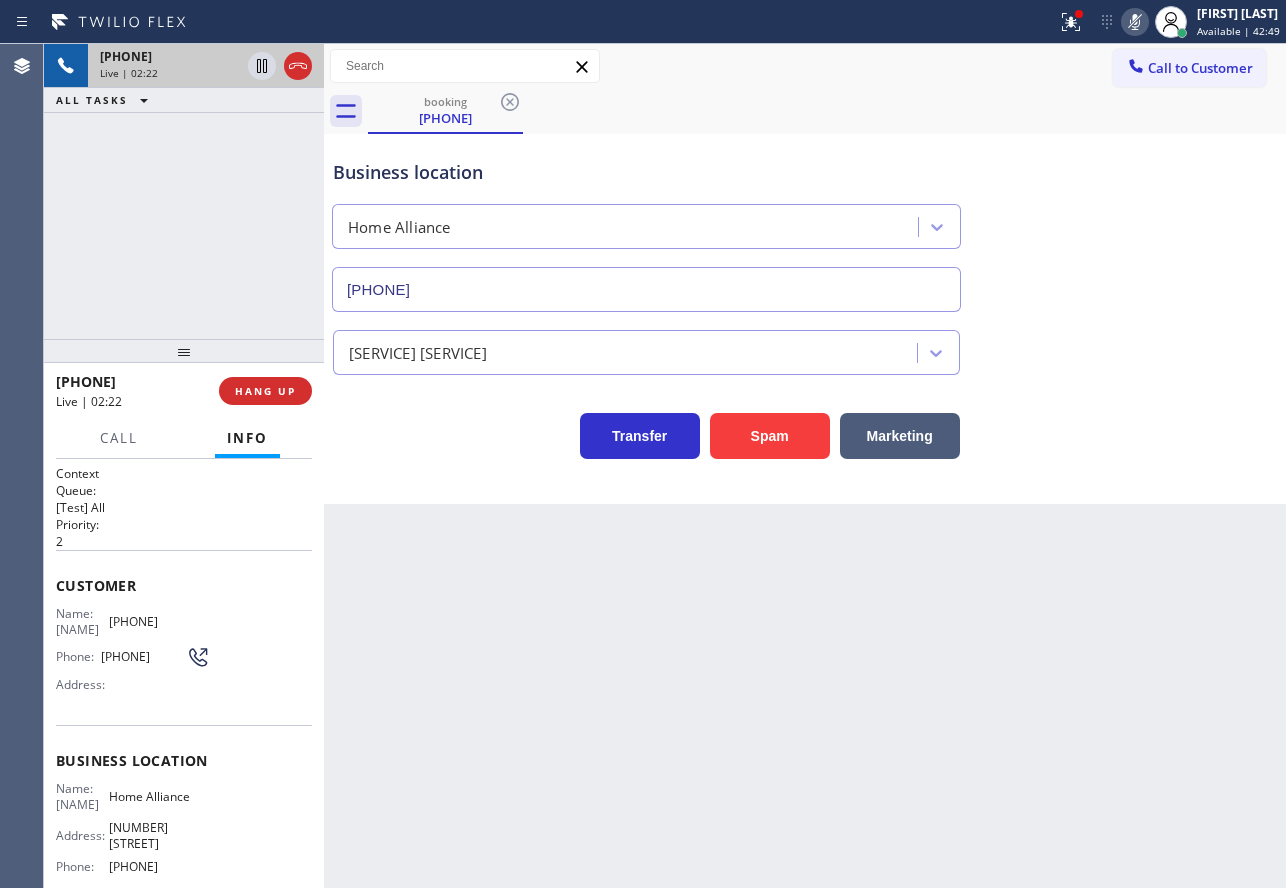 click 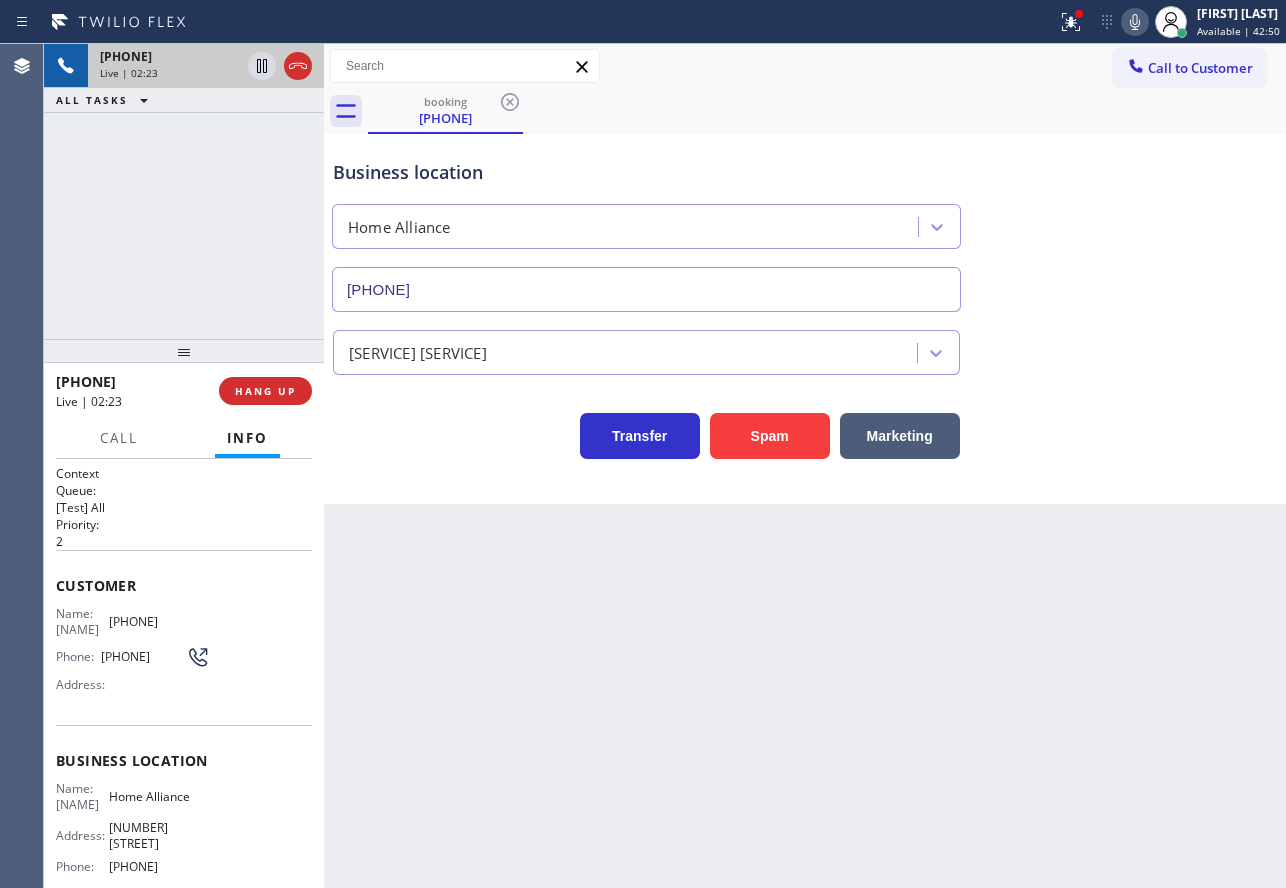 click on "Business location Home Alliance [PHONE]" at bounding box center (805, 221) 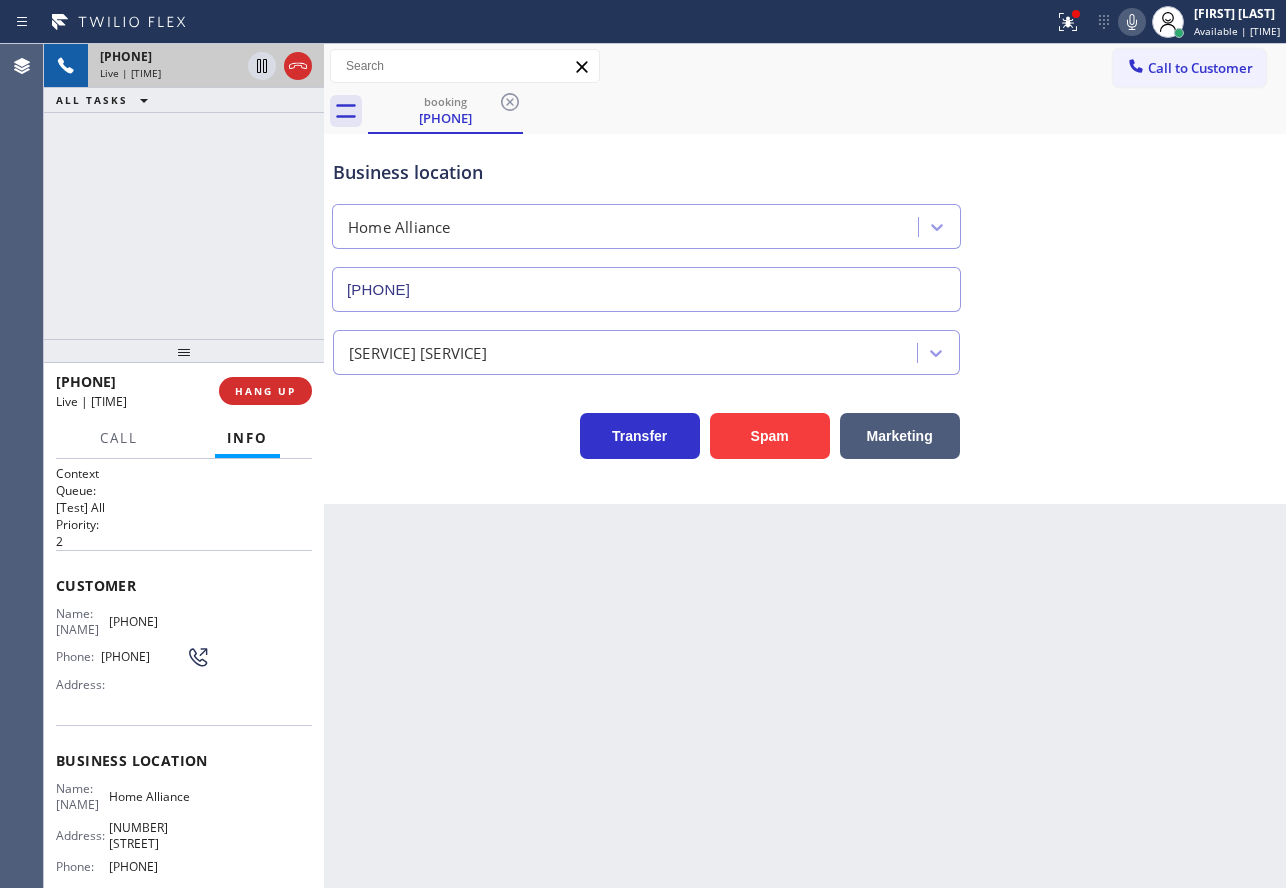click 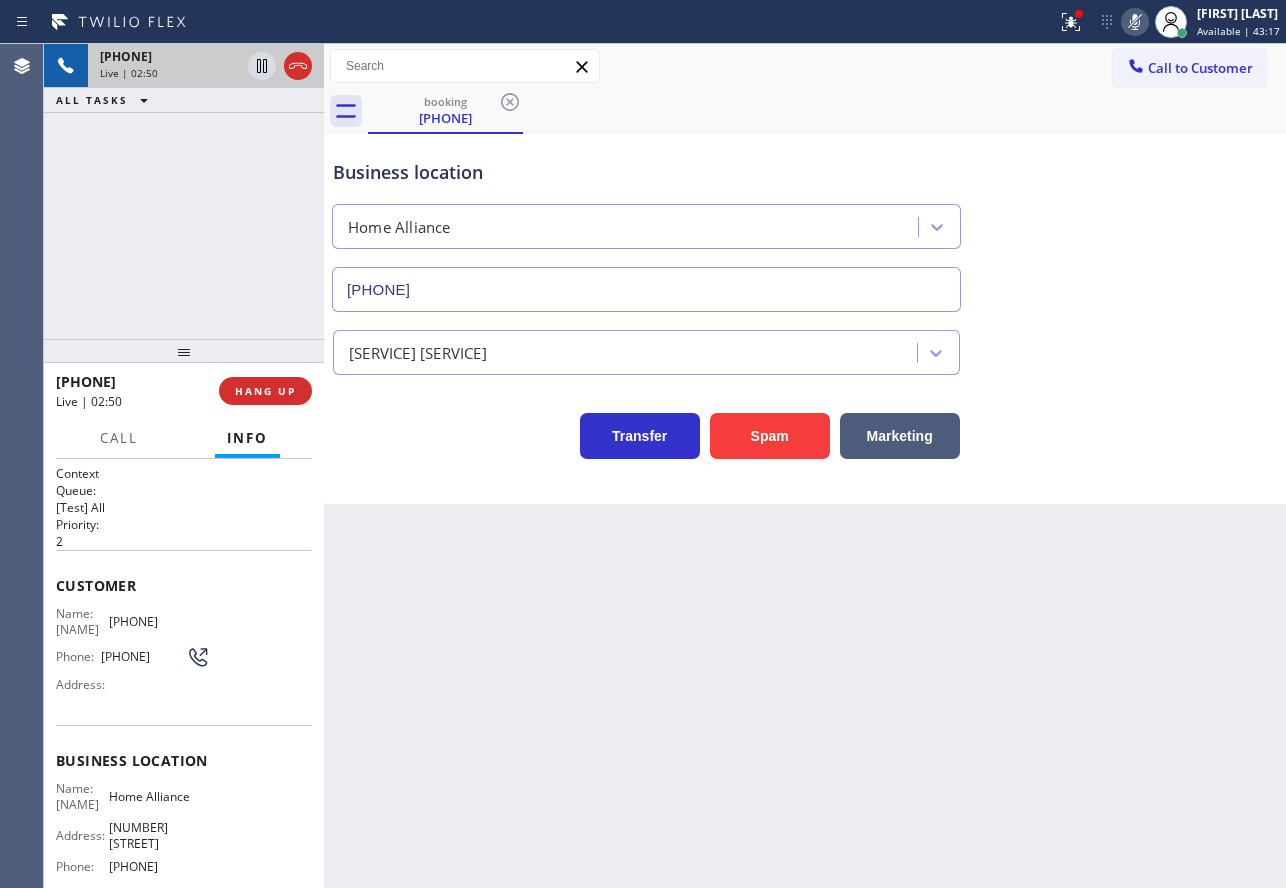 click 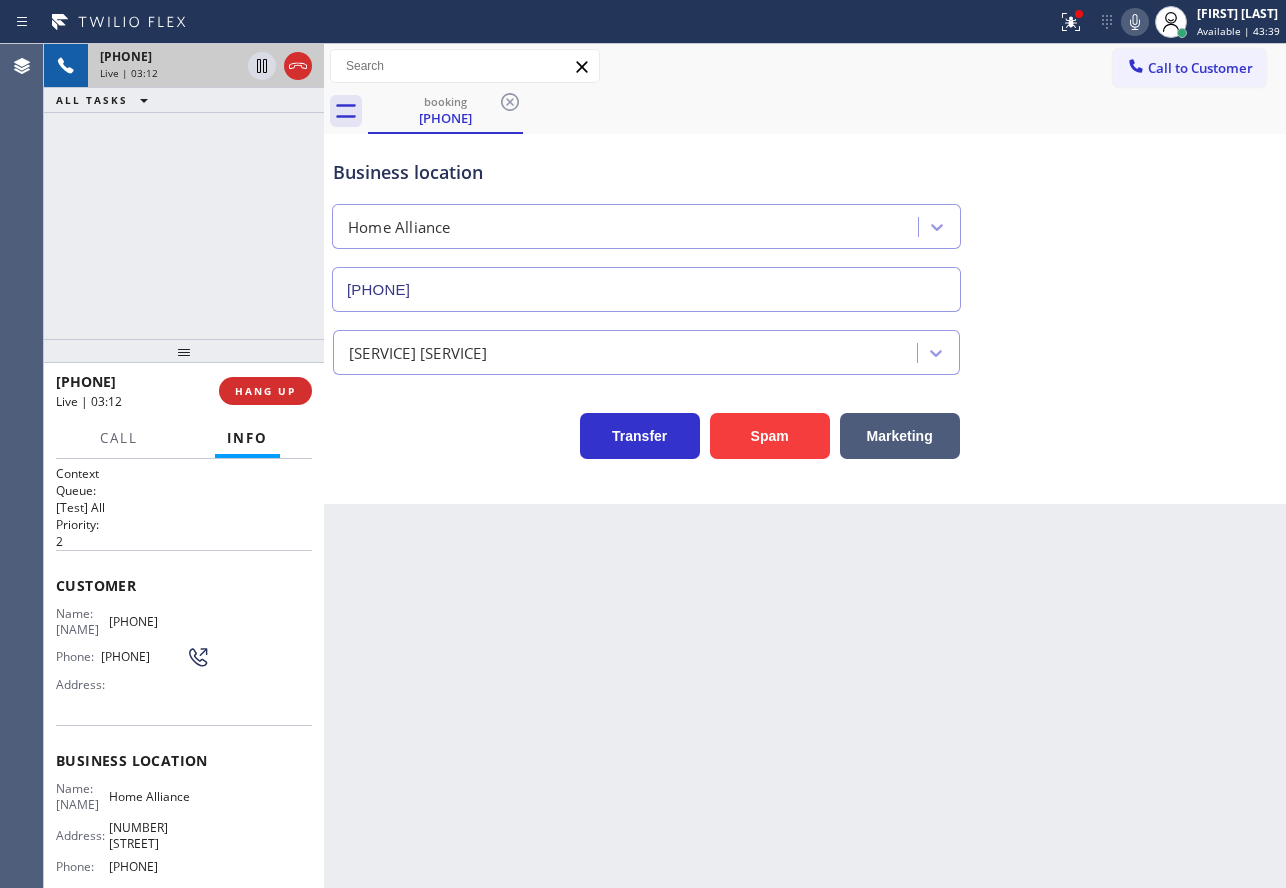 click 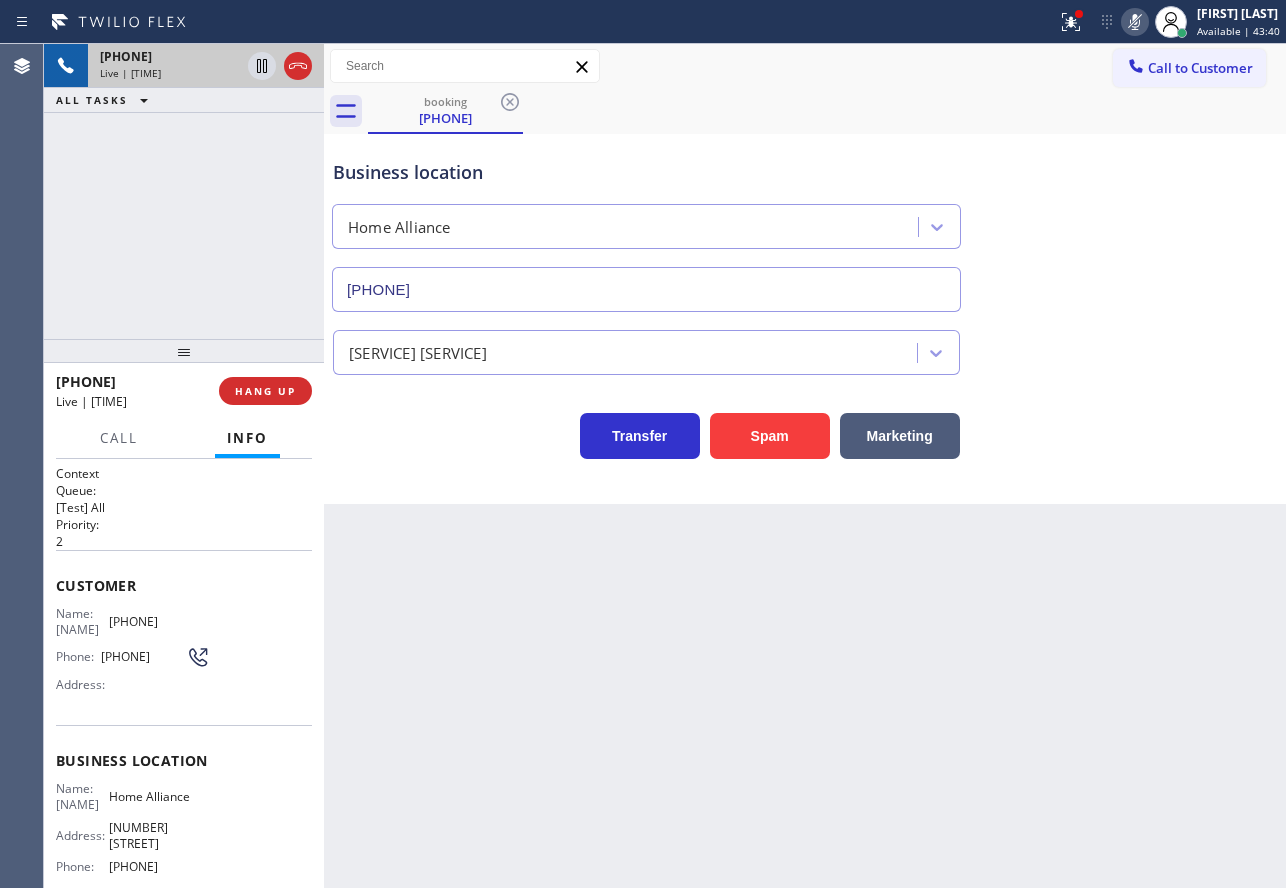 click 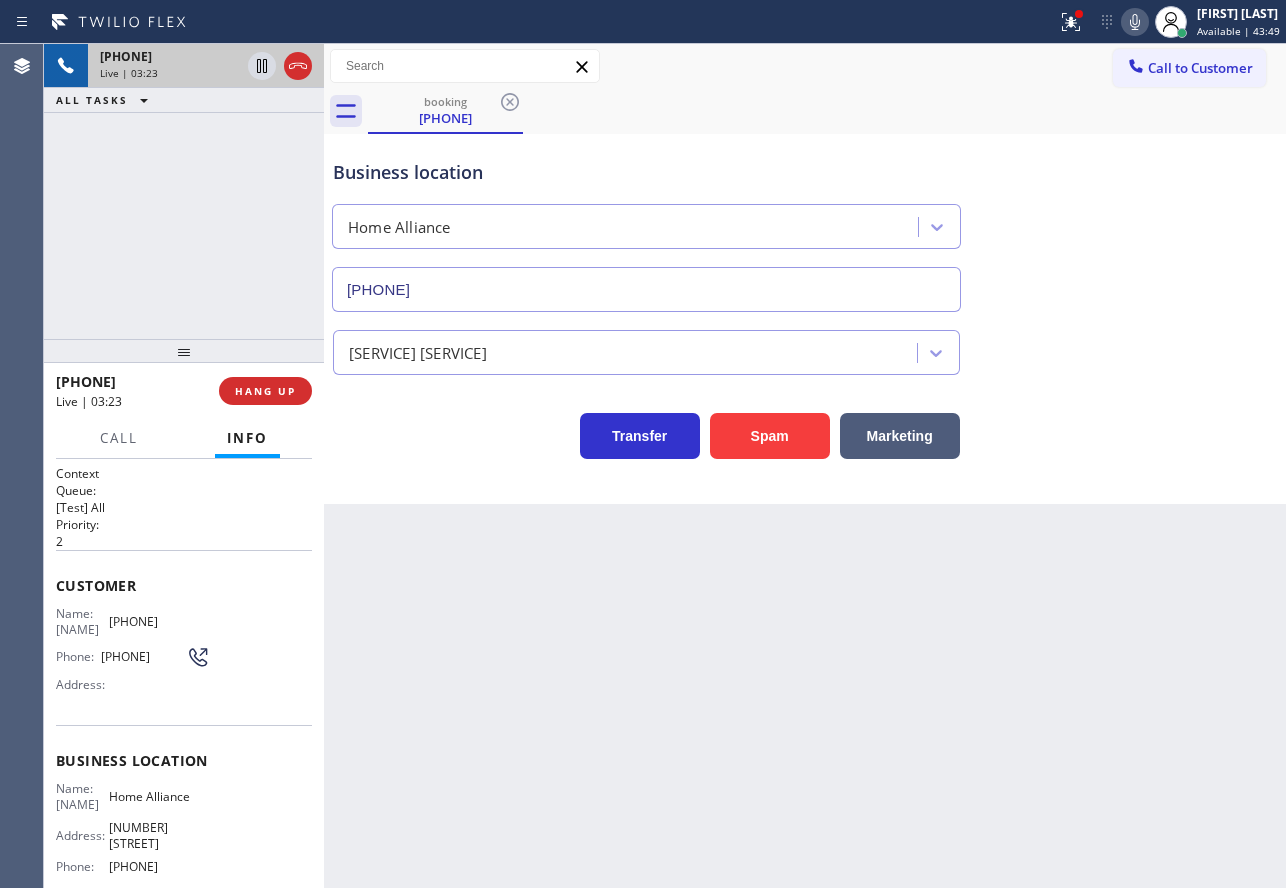 click 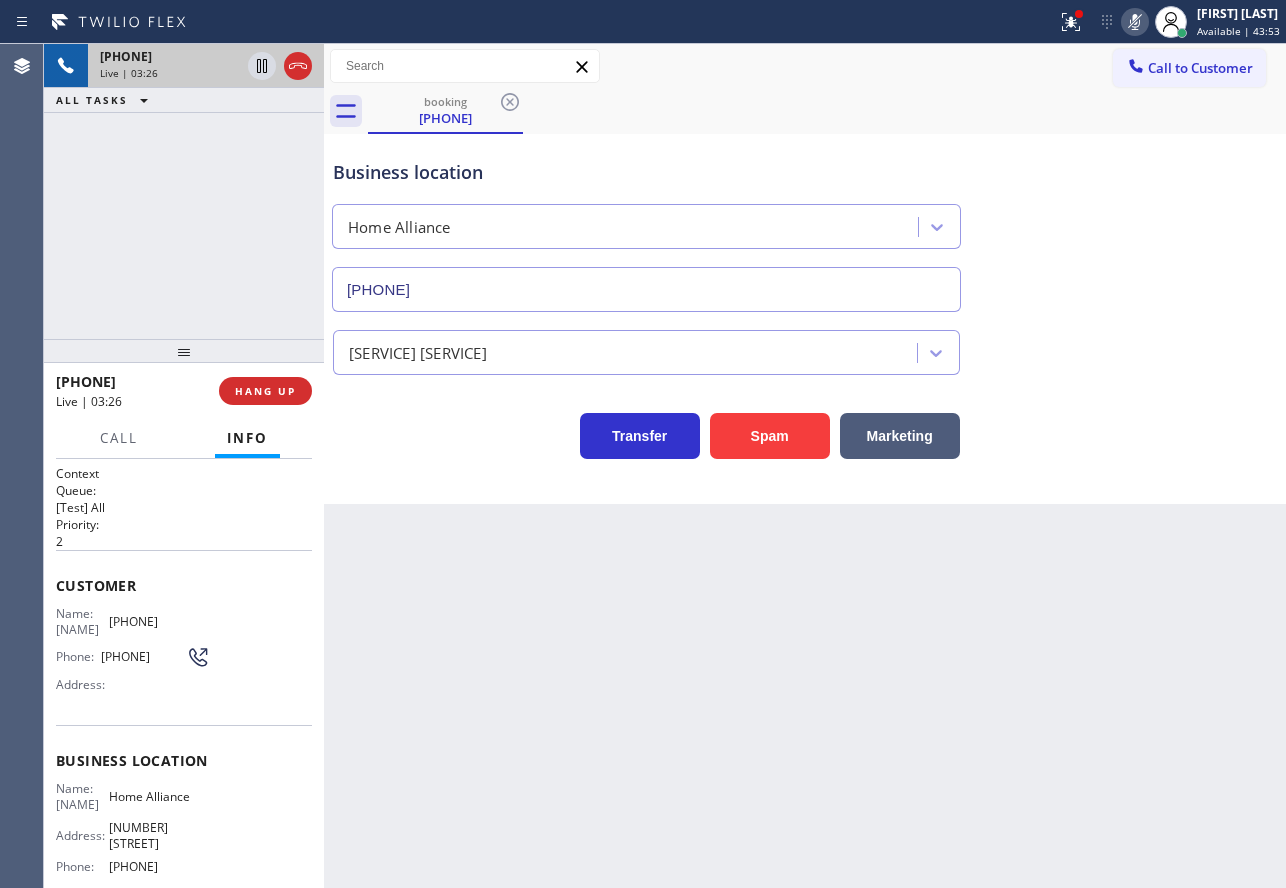 click 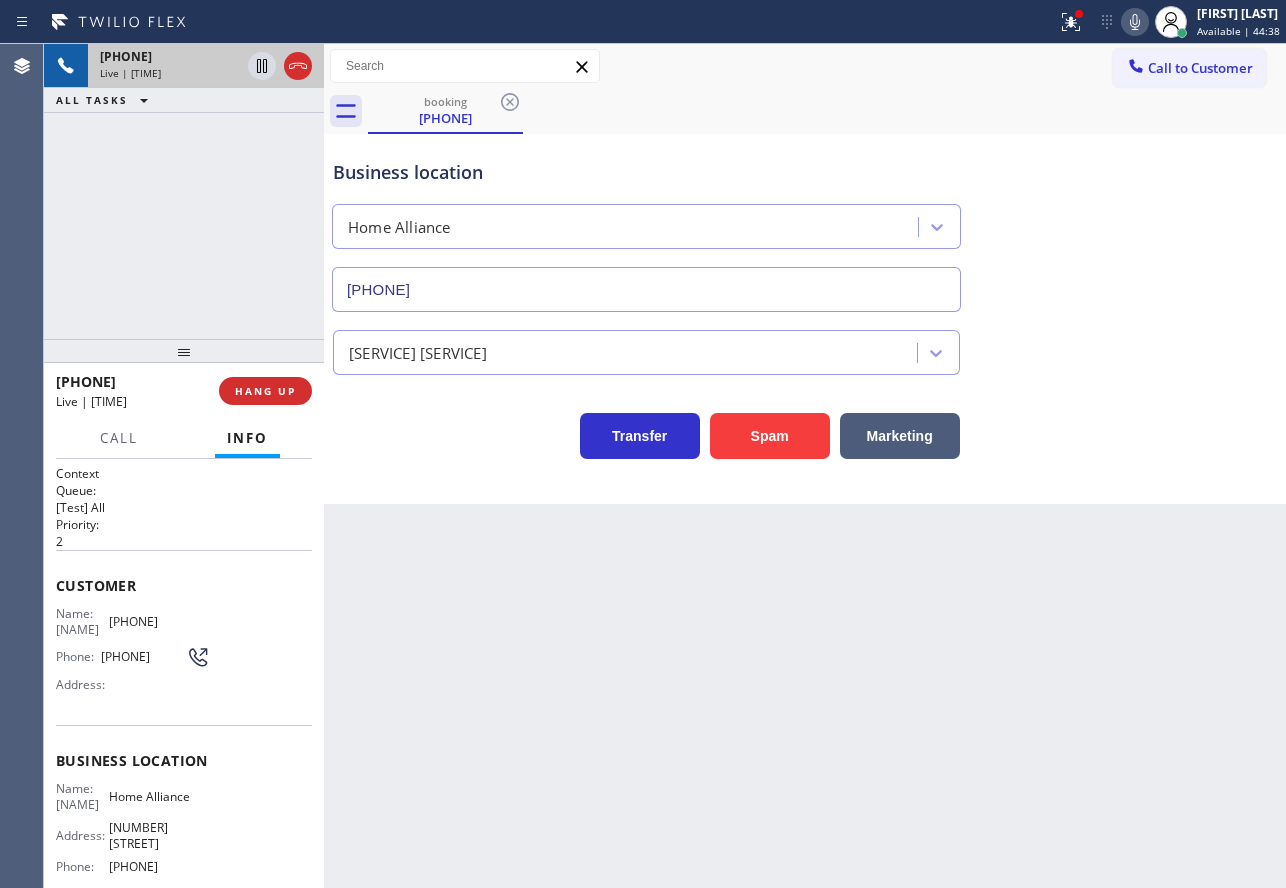click 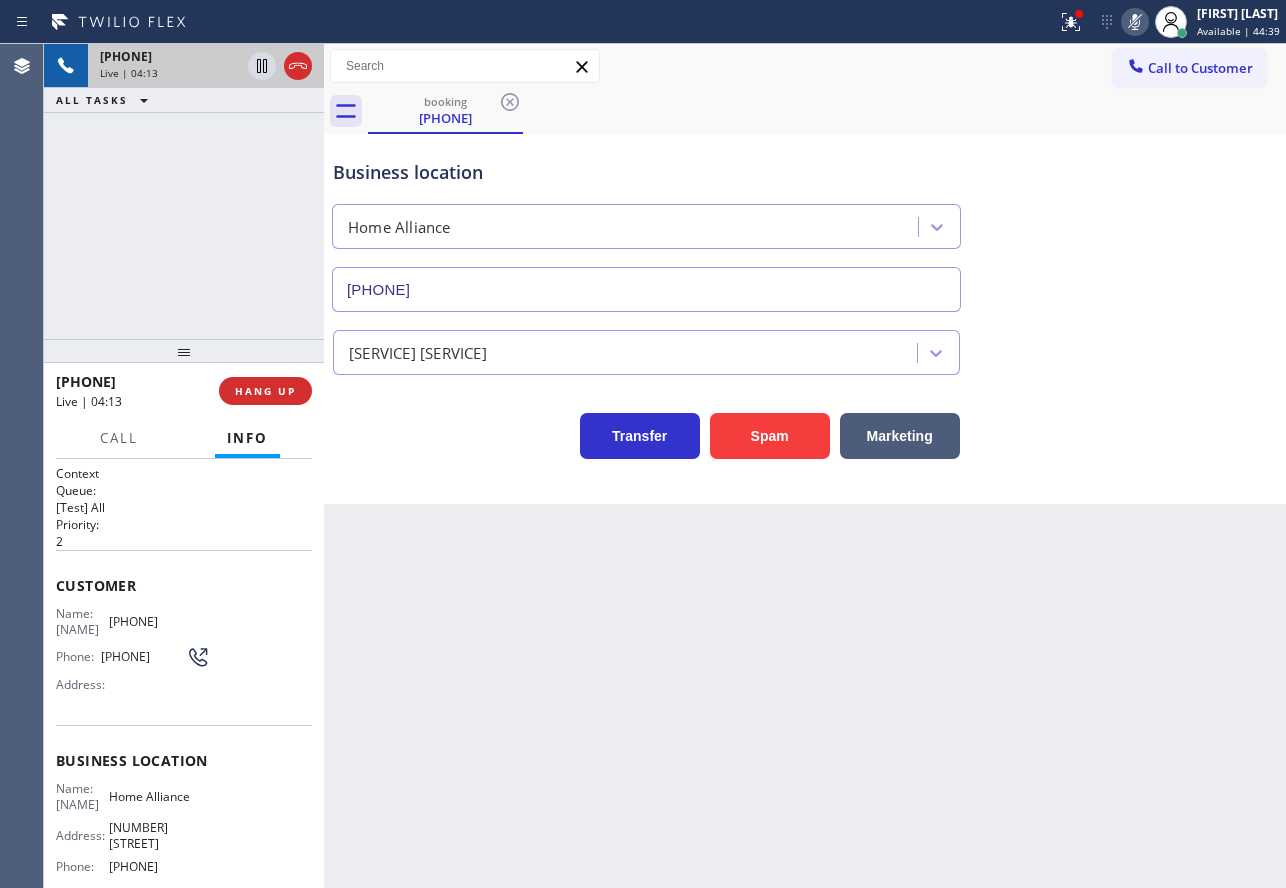 click 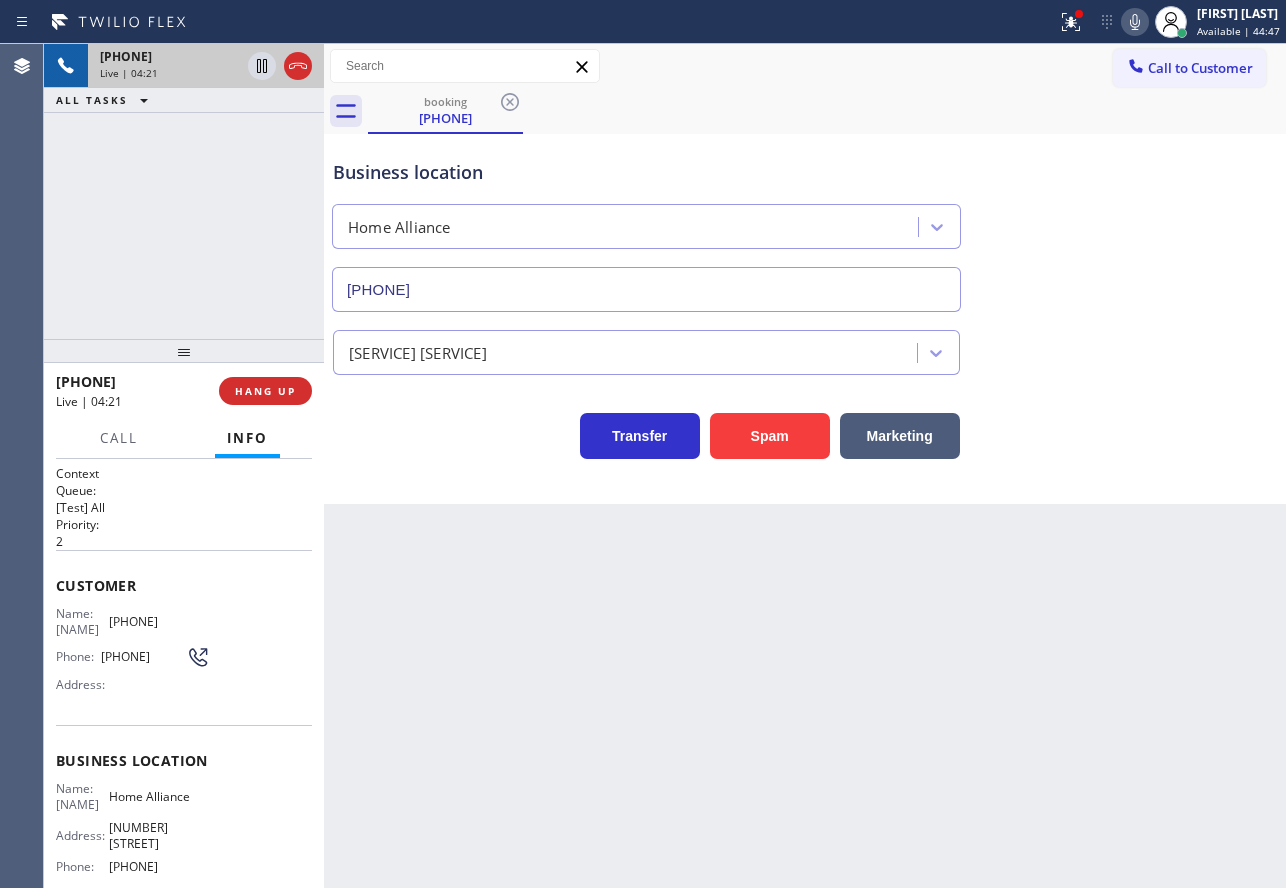 click 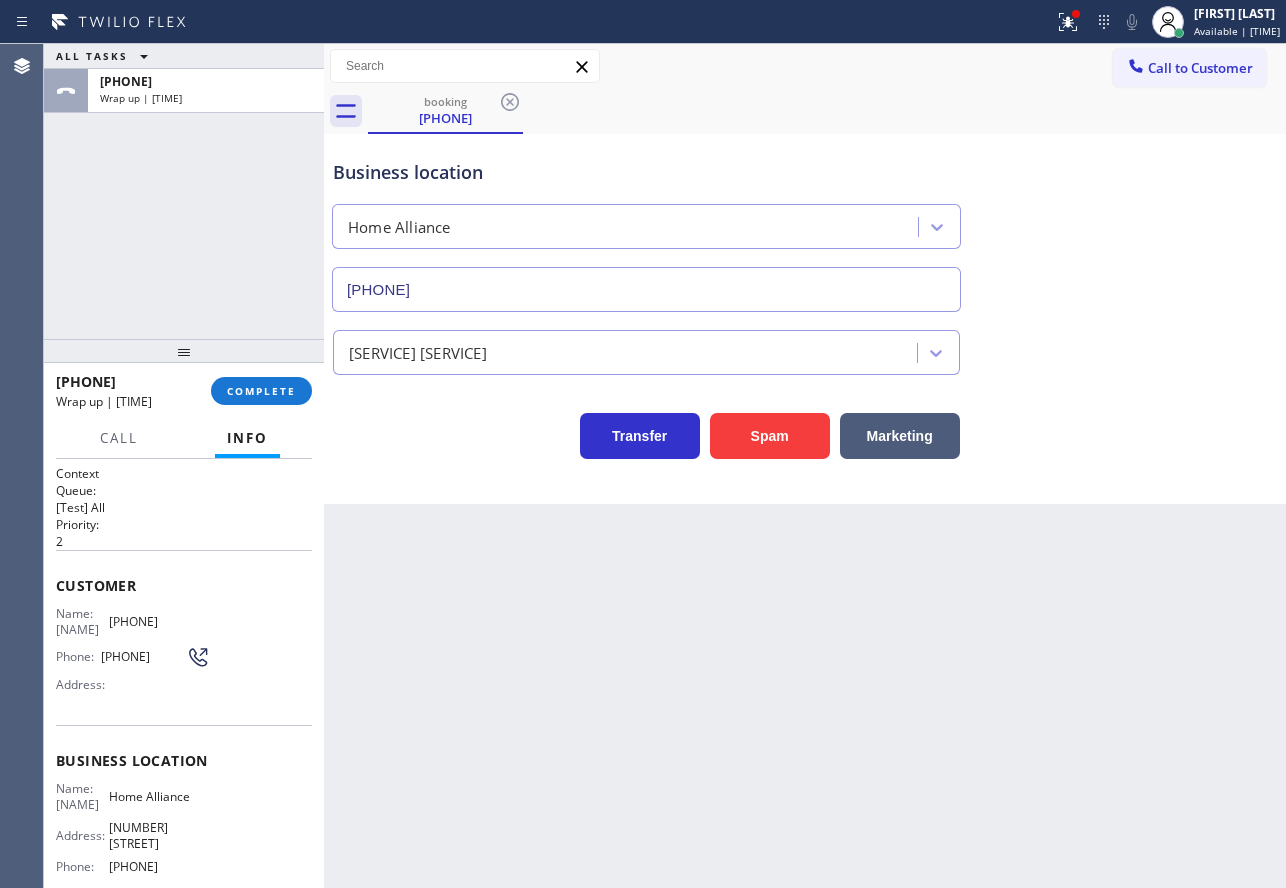 click on "[PHONE]" at bounding box center (159, 621) 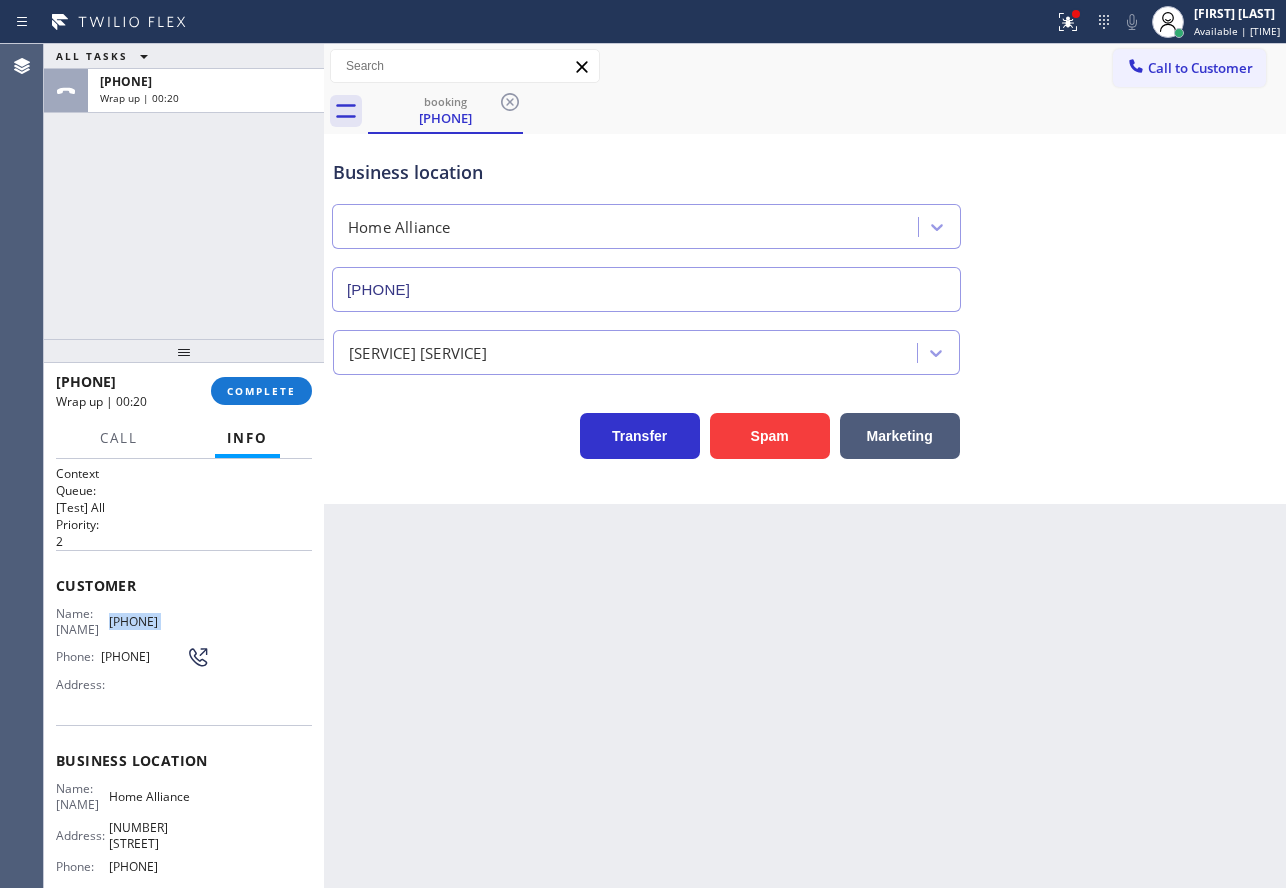 click on "[PHONE]" at bounding box center (159, 621) 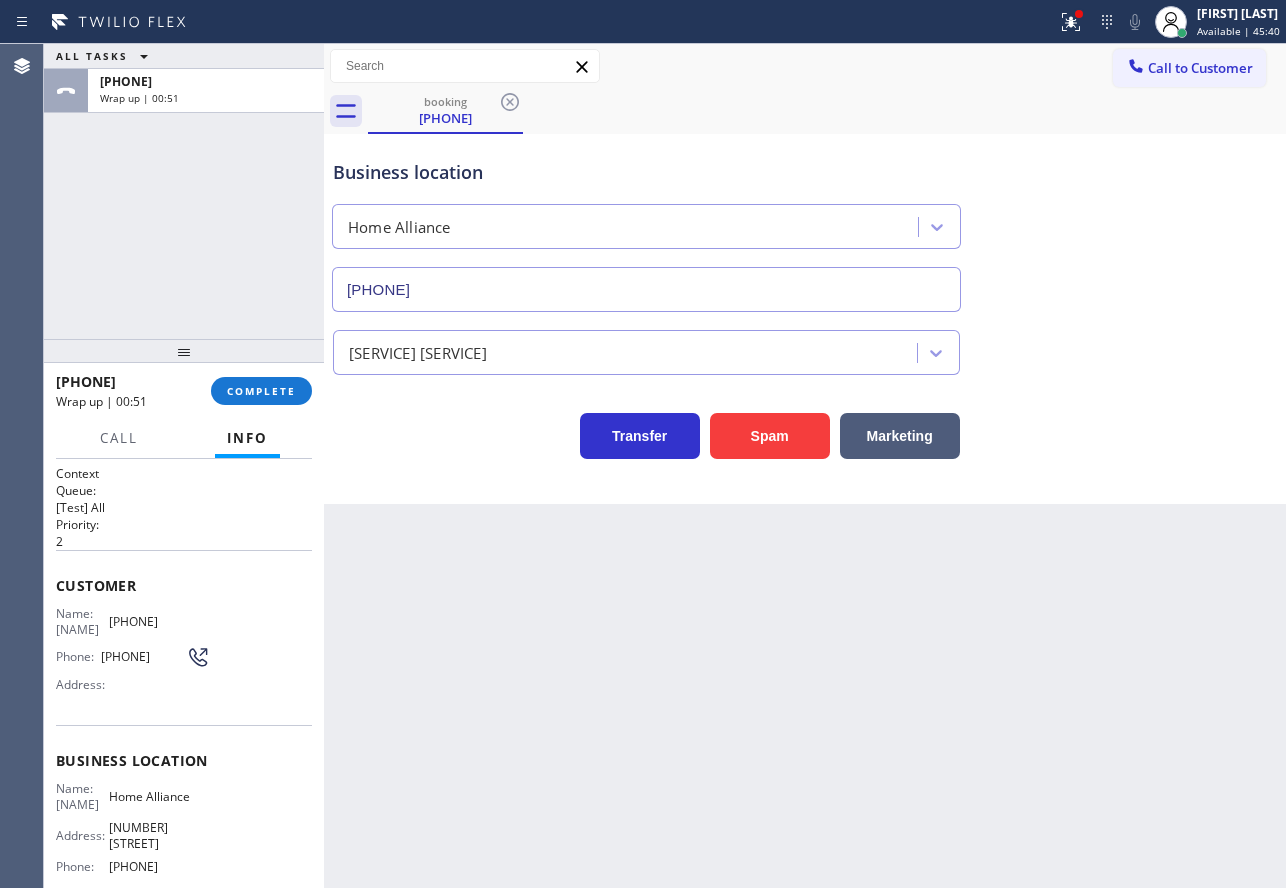 click on "Name: [NAME] Address: [NUMBER] [STREET] Ste [NUMBER] Phone: ([PHONE]) [PHONE]-[PHONE]" at bounding box center (133, 831) 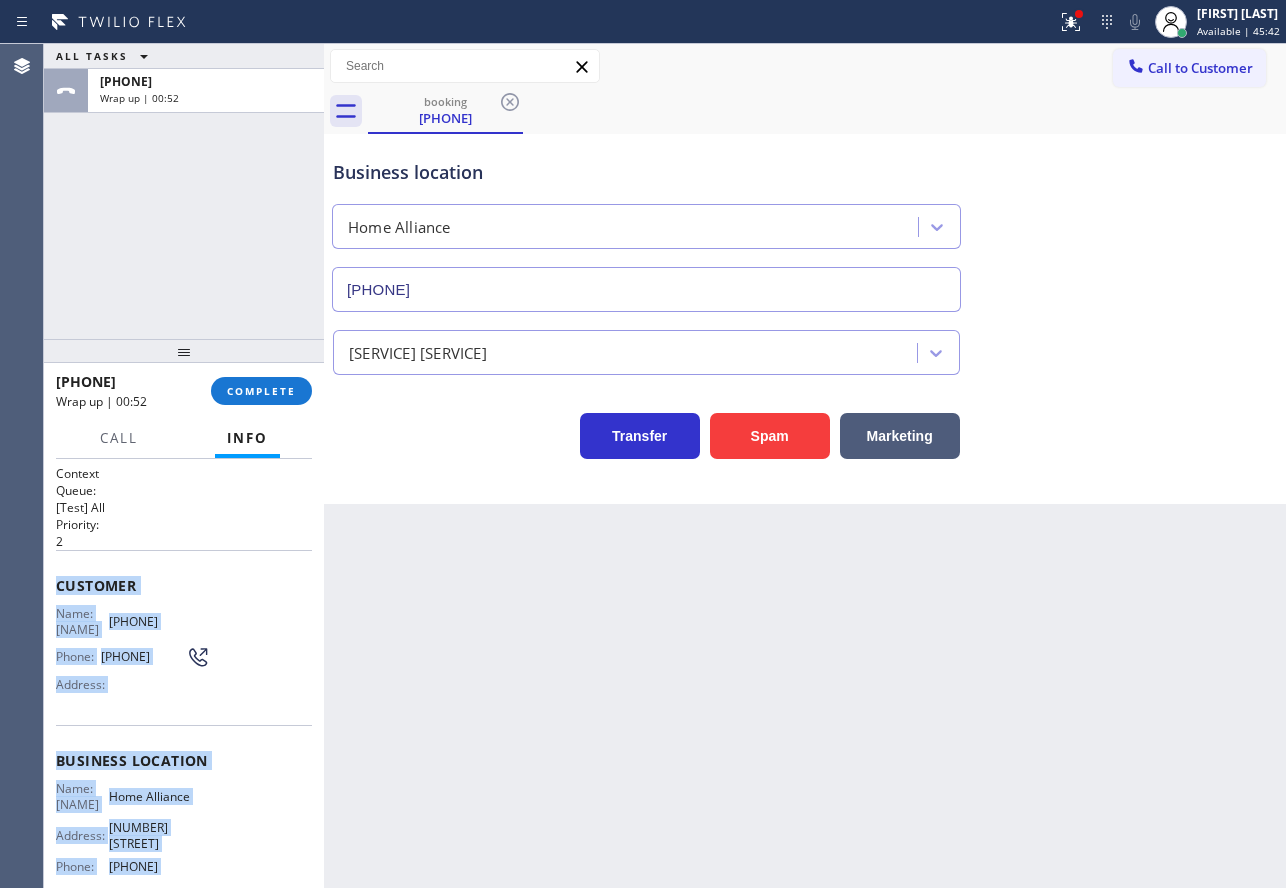 drag, startPoint x: 195, startPoint y: 851, endPoint x: 55, endPoint y: 575, distance: 309.477 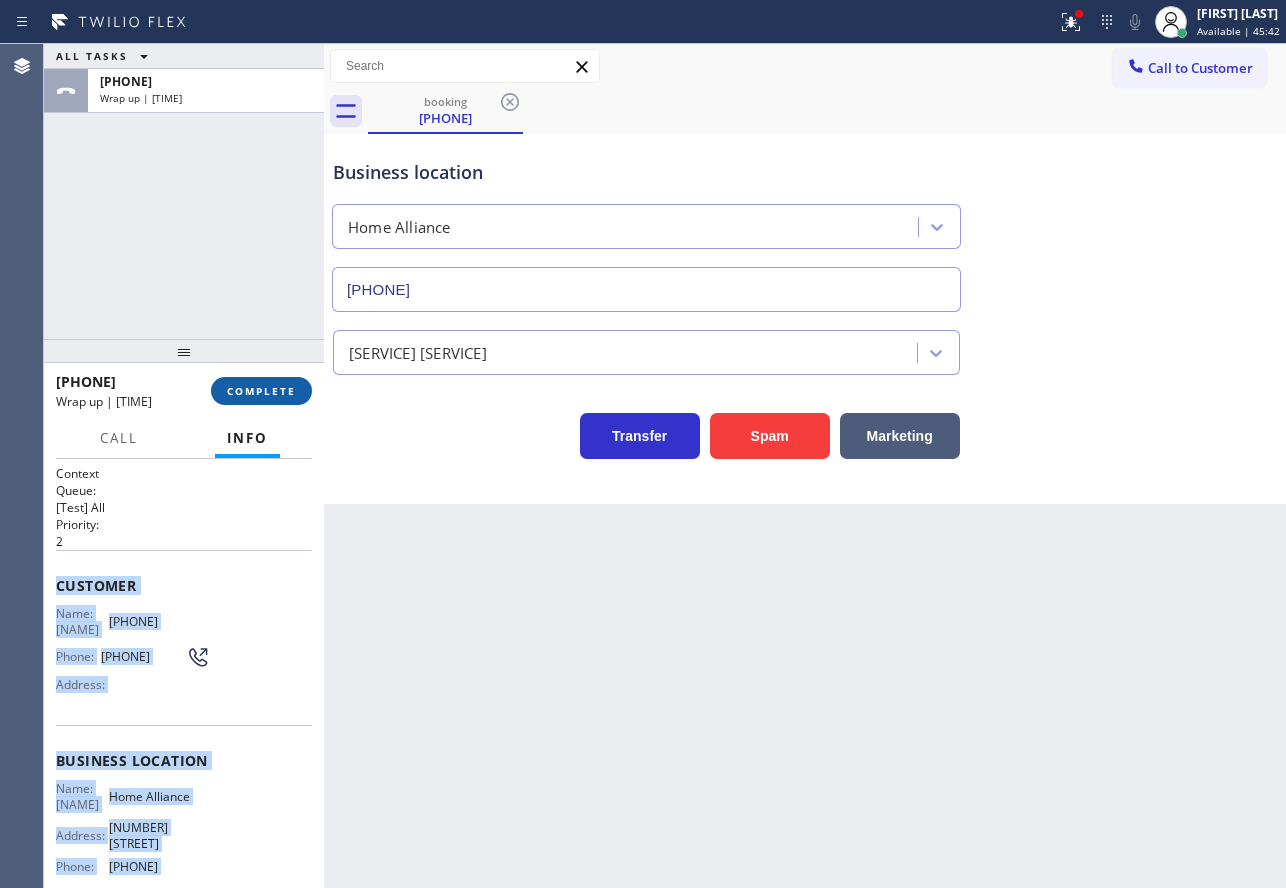 click on "COMPLETE" at bounding box center [261, 391] 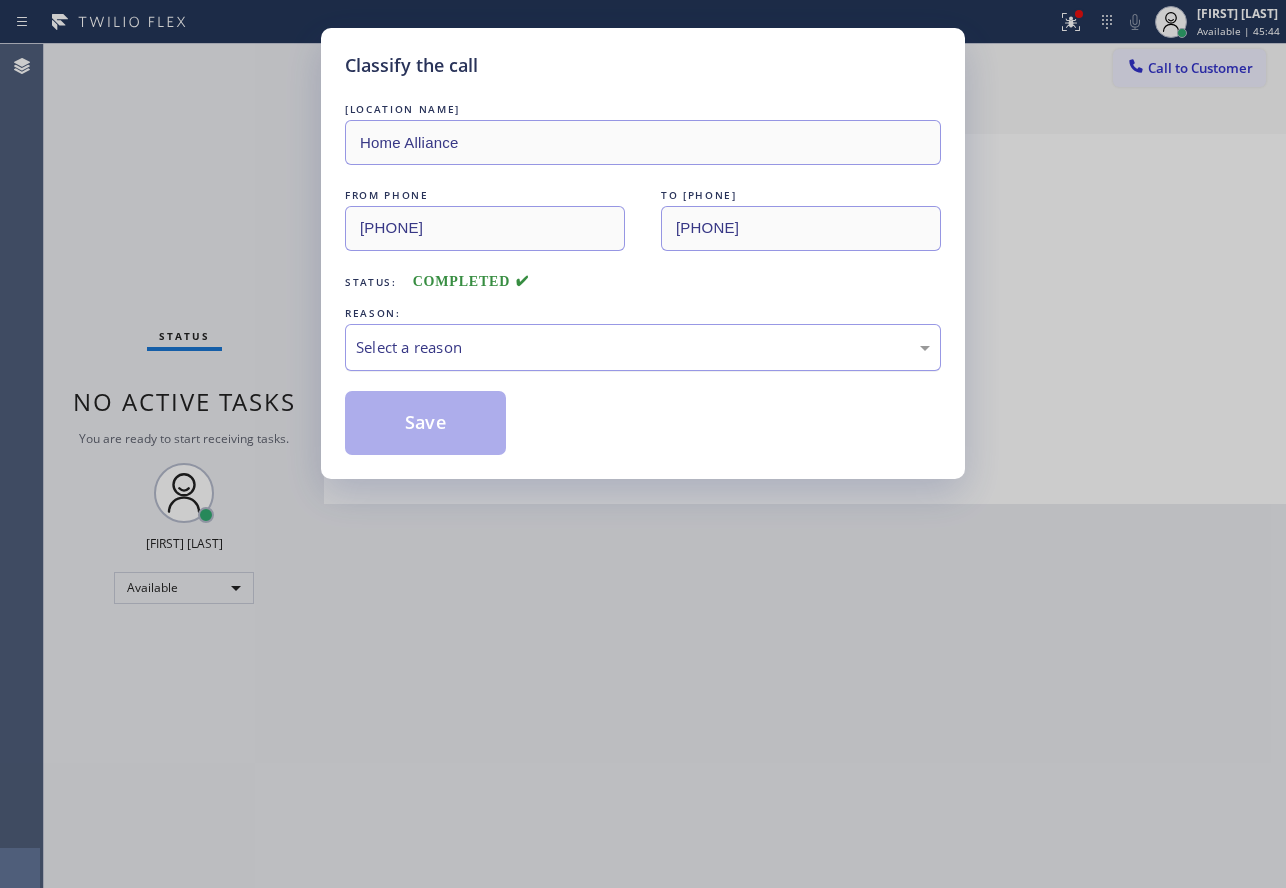 click on "Select a reason" at bounding box center [643, 347] 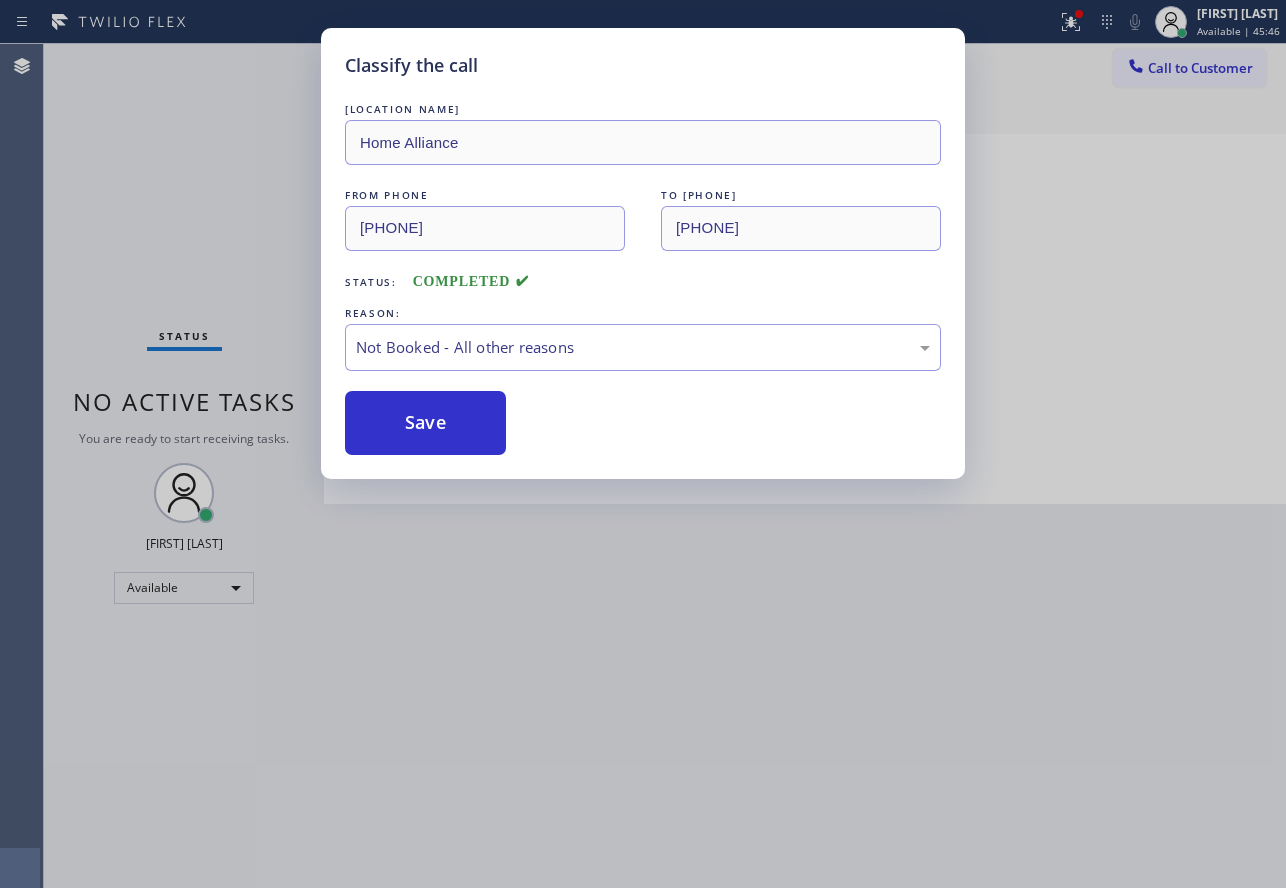 click on "Save" at bounding box center (425, 423) 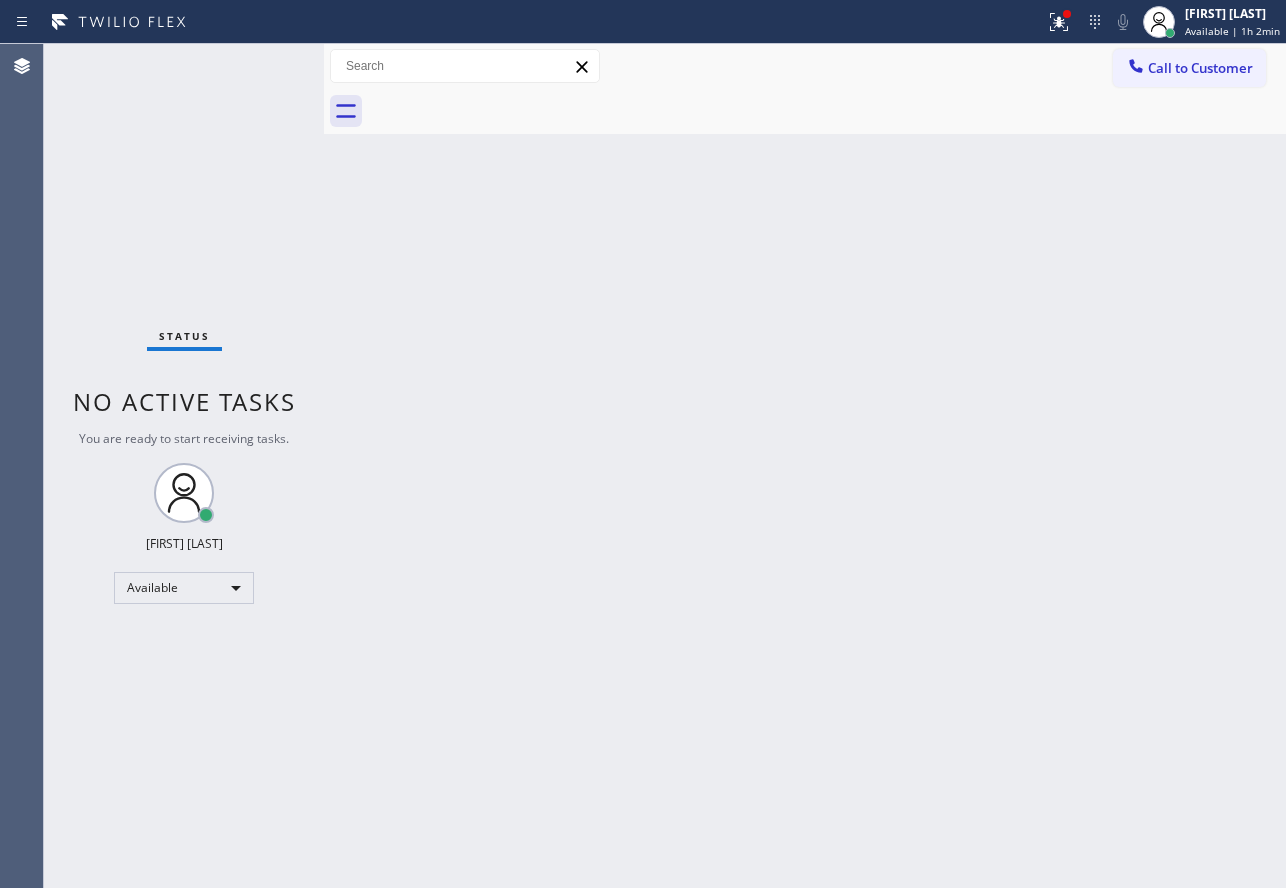 click on "Back to Dashboard Change Sender ID Customers Technicians Select a contact Outbound call Technician Search Technician Your caller id phone number Your caller id phone number Call Technician info Name   Phone none Address none Change Sender ID HVAC +[NUMBER] [PHONE] 5 Star Appliance +[NUMBER] [PHONE] Appliance Repair +[NUMBER] [PHONE] Plumbing +[NUMBER] [PHONE] Air Duct Cleaning +[NUMBER] [PHONE]  Electricians +[NUMBER] [PHONE] Cancel Change Check personal SMS Reset Change No tabs Call to Customer Outbound call Location High Energy Viking Refrigerator Repair Your caller id phone number ([PHONE]) Customer number Call Outbound call Technician Search Technician Your caller id phone number Your caller id phone number Call" at bounding box center (805, 466) 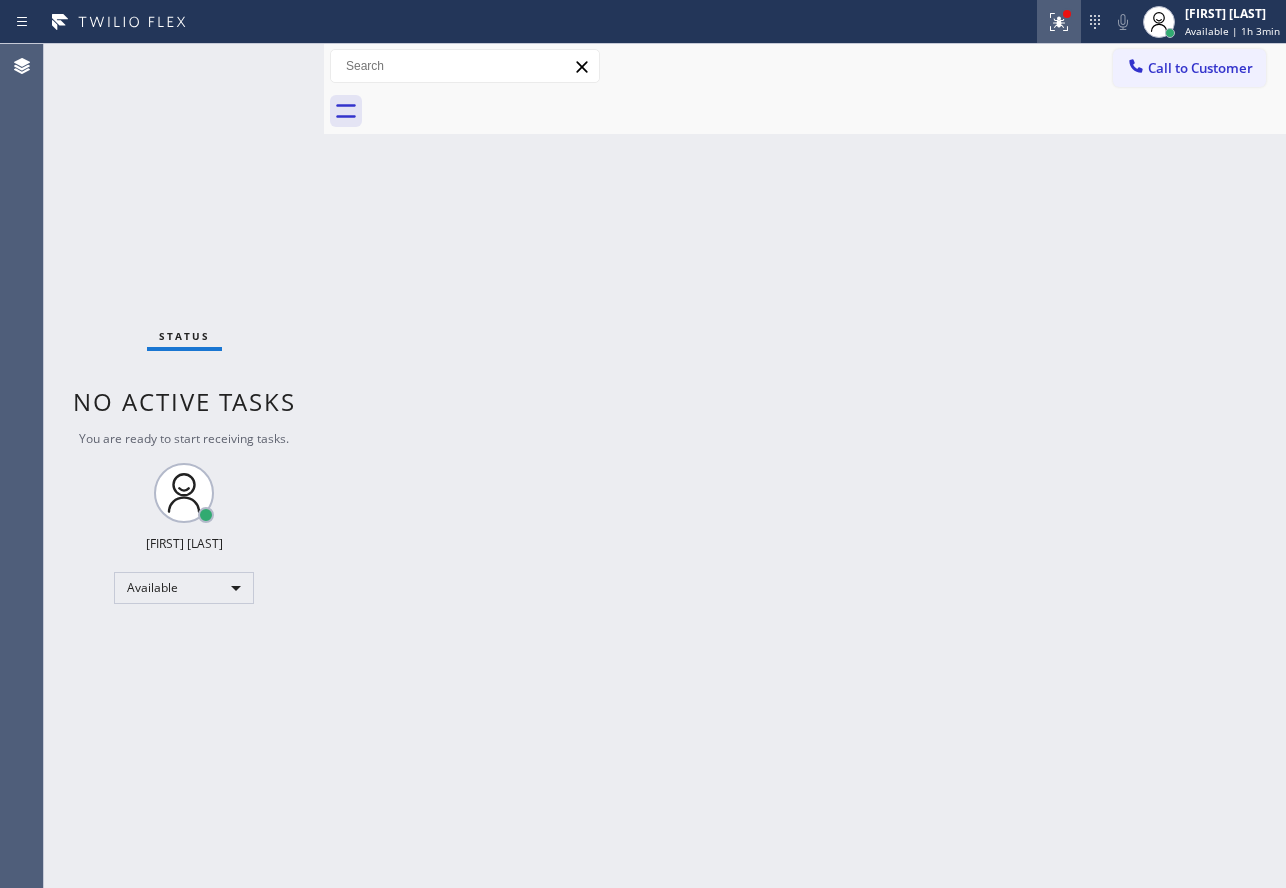 click 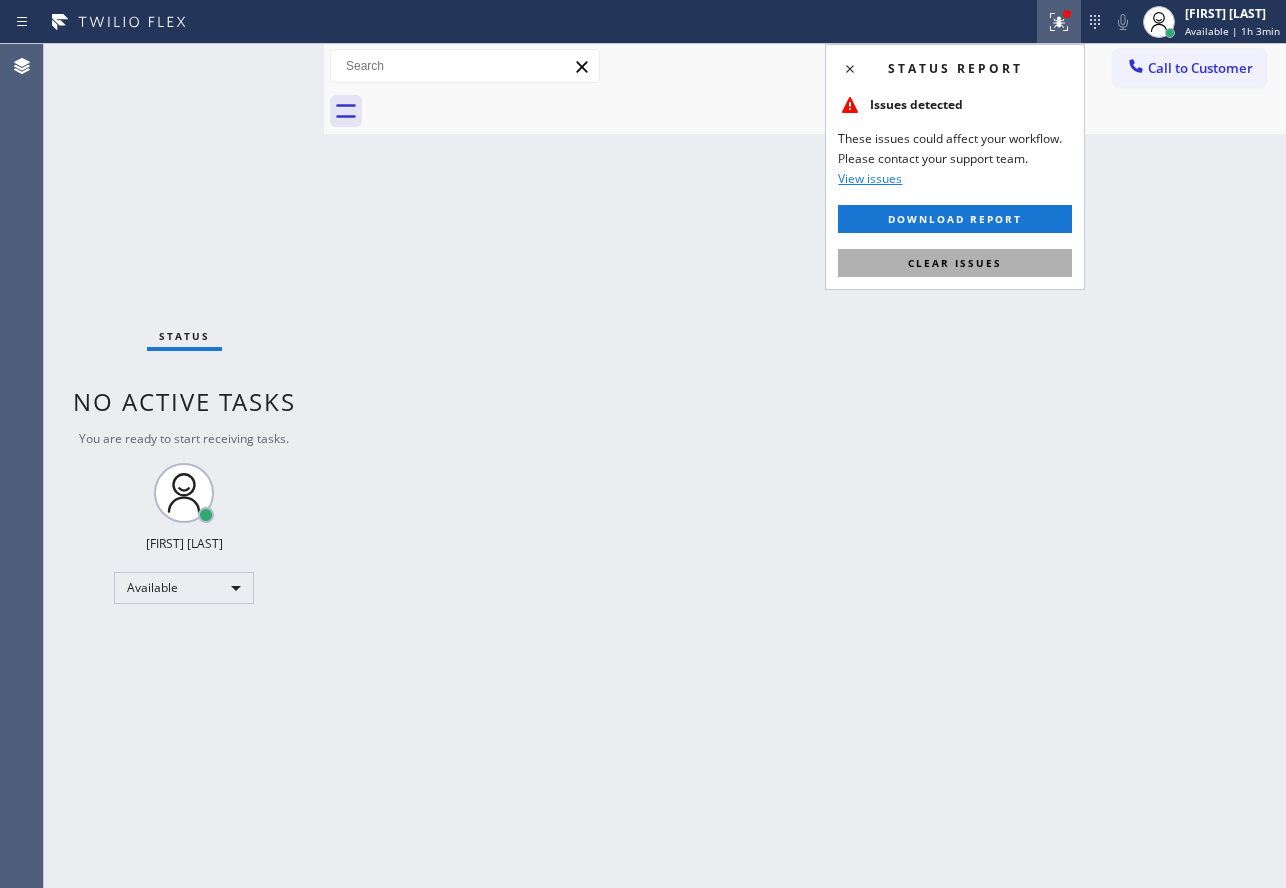 click on "Clear issues" at bounding box center [955, 263] 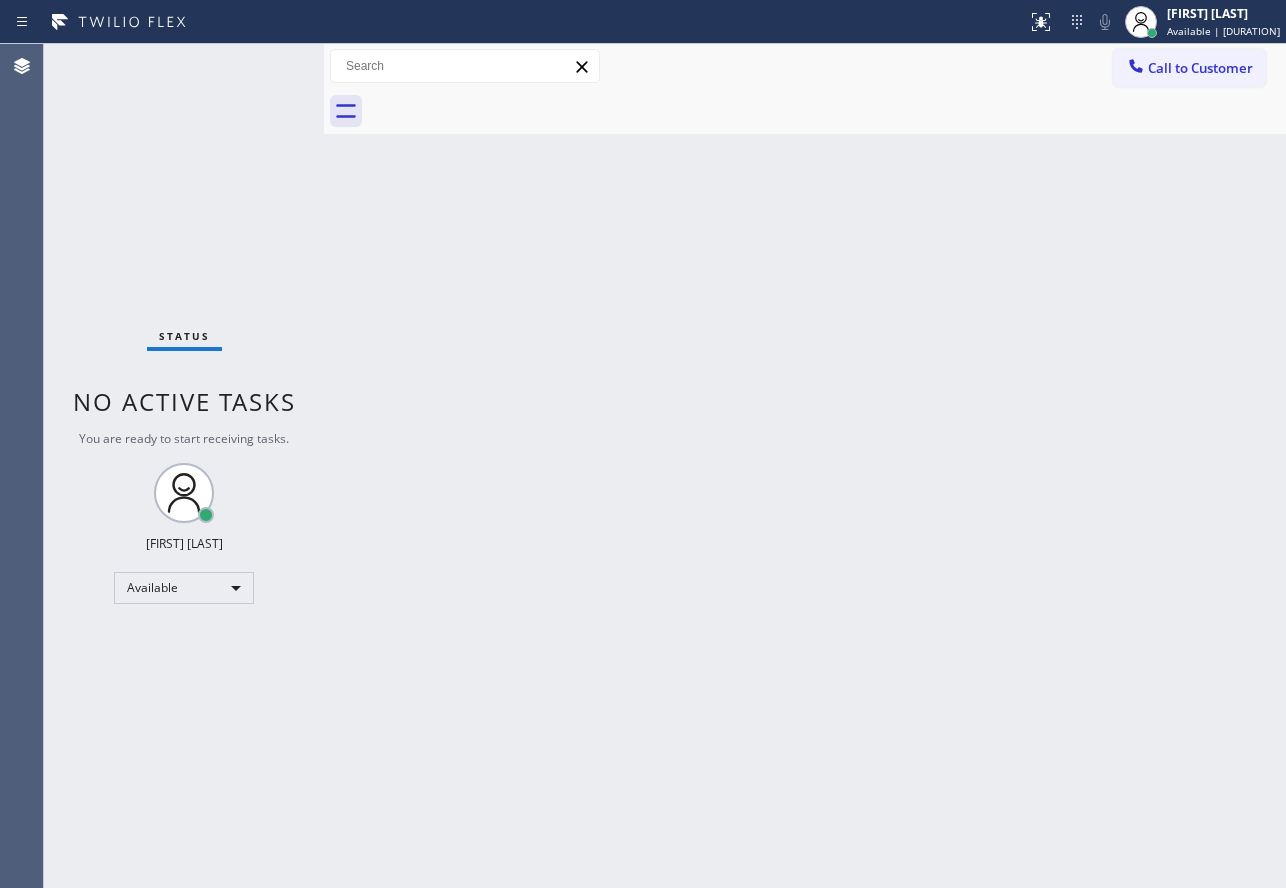 click on "Back to Dashboard Change Sender ID Customers Technicians Select a contact Outbound call Technician Search Technician Your caller id phone number Your caller id phone number Call Technician info Name   Phone none Address none Change Sender ID HVAC +[NUMBER] [PHONE] 5 Star Appliance +[NUMBER] [PHONE] Appliance Repair +[NUMBER] [PHONE] Plumbing +[NUMBER] [PHONE] Air Duct Cleaning +[NUMBER] [PHONE]  Electricians +[NUMBER] [PHONE] Cancel Change Check personal SMS Reset Change No tabs Call to Customer Outbound call Location High Energy Viking Refrigerator Repair Your caller id phone number ([PHONE]) Customer number Call Outbound call Technician Search Technician Your caller id phone number Your caller id phone number Call" at bounding box center [805, 466] 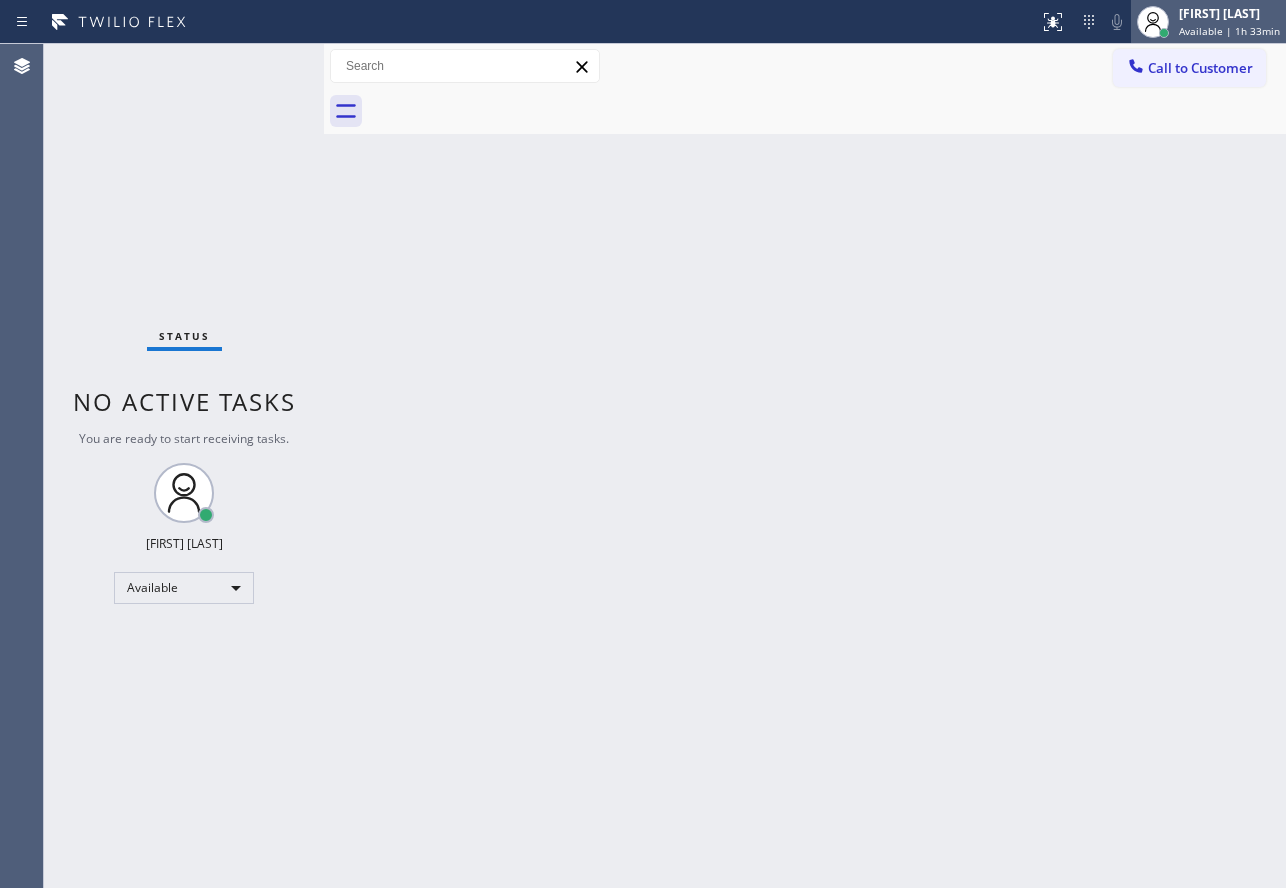 click on "[FIRST] [LAST]" at bounding box center (1229, 13) 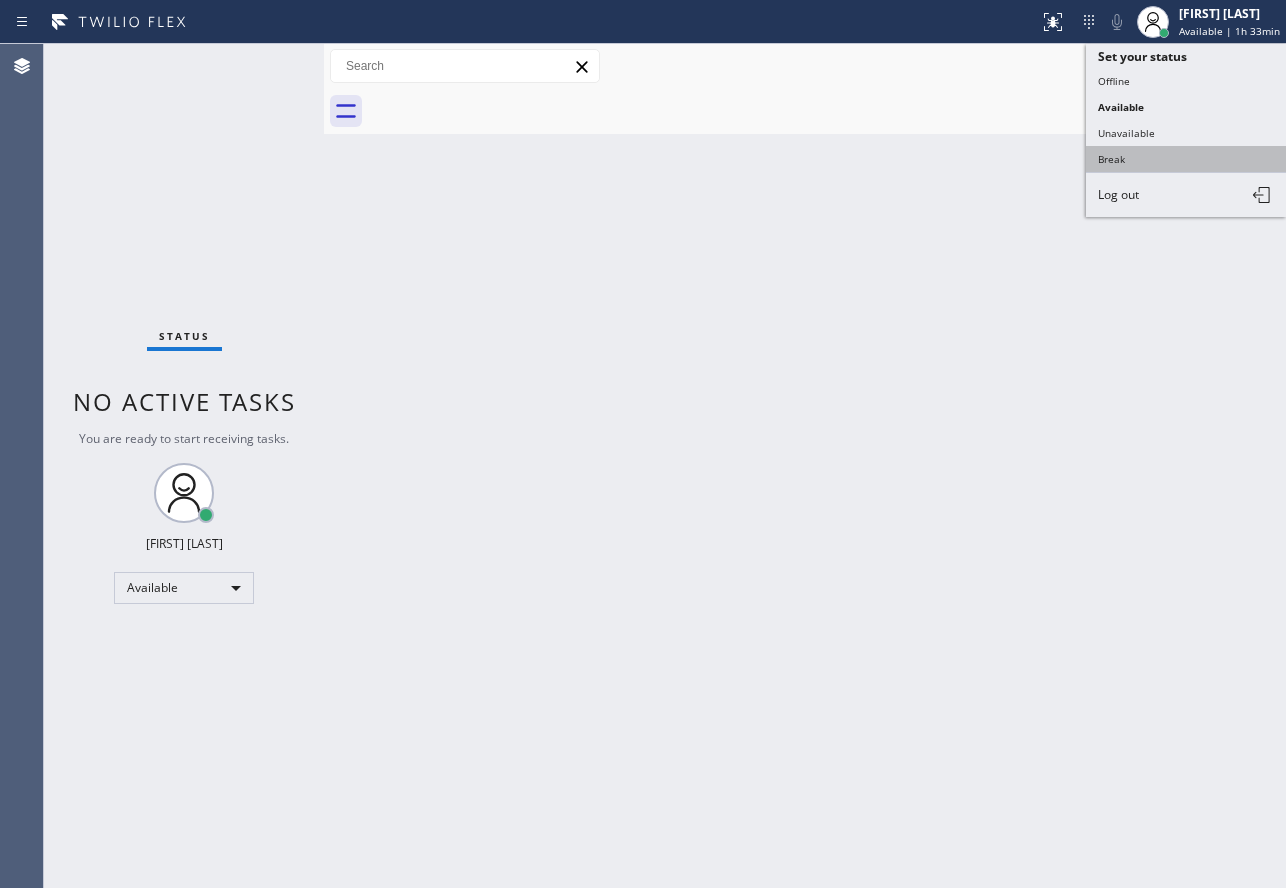 click on "Break" at bounding box center (1186, 159) 